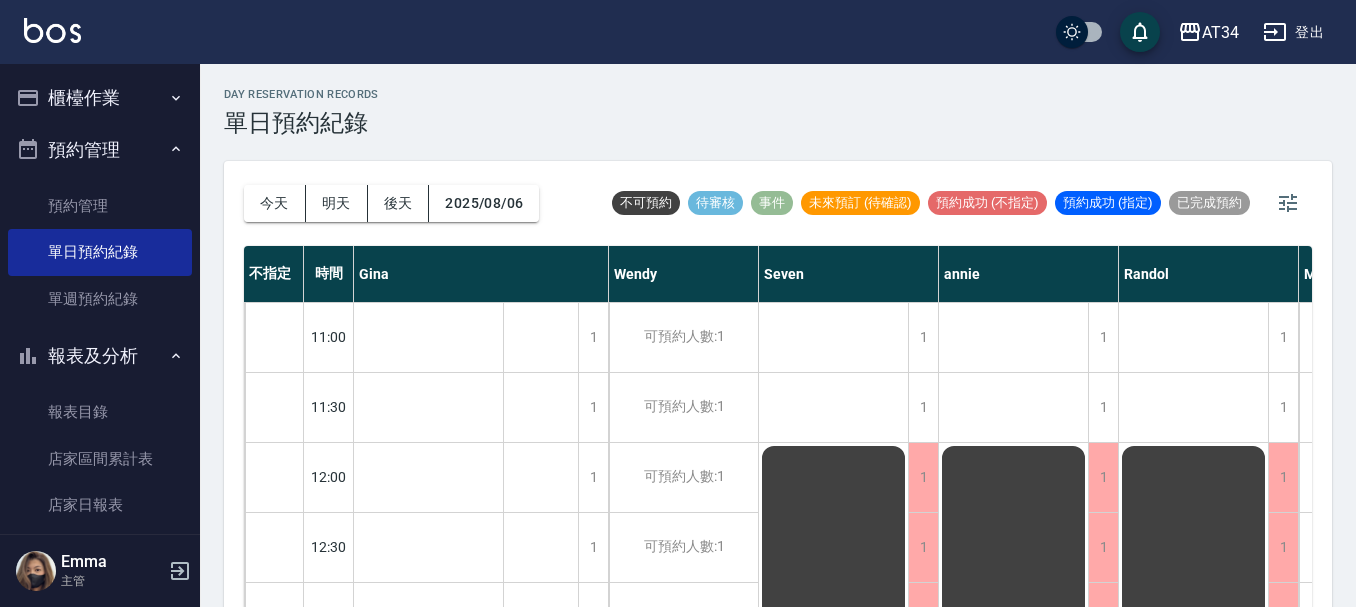 scroll, scrollTop: 0, scrollLeft: 0, axis: both 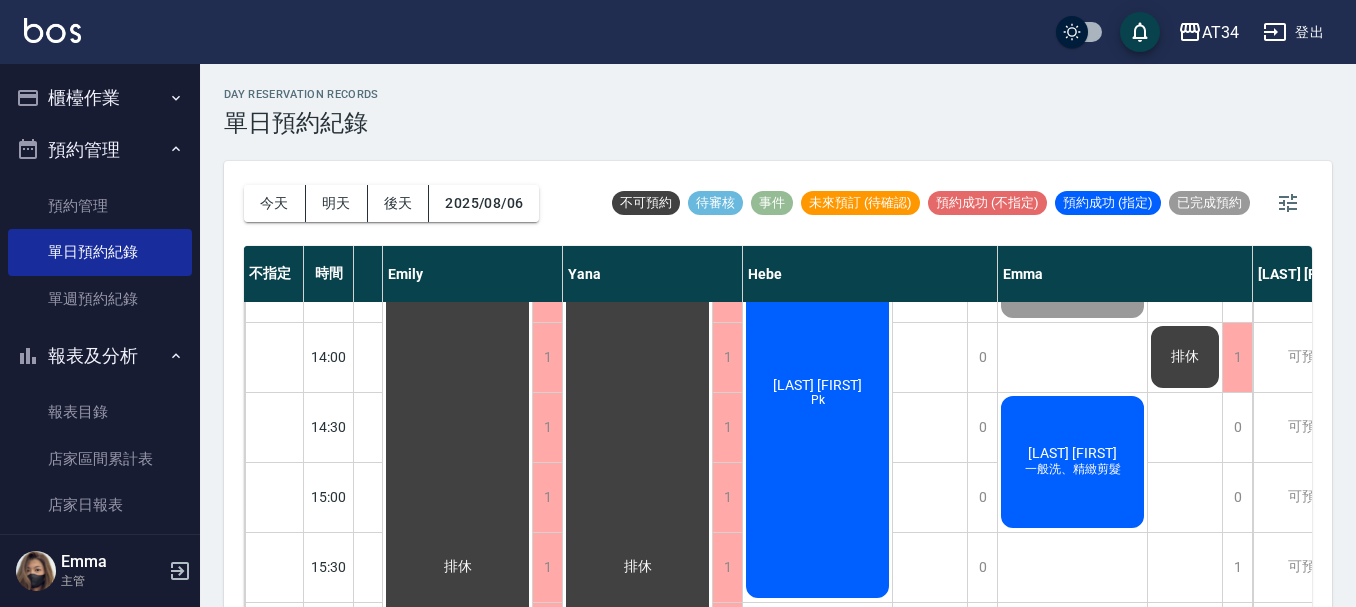 click on "[LAST] [FIRST]" at bounding box center (-638, 987) 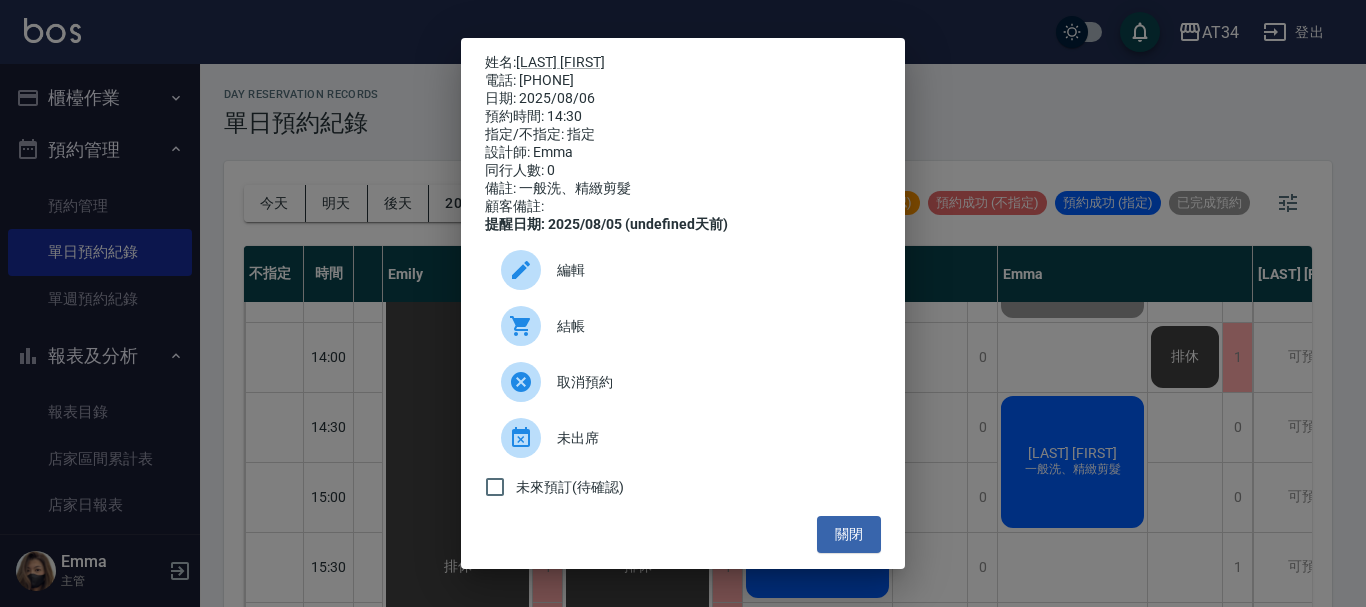 click on "結帳" at bounding box center (711, 326) 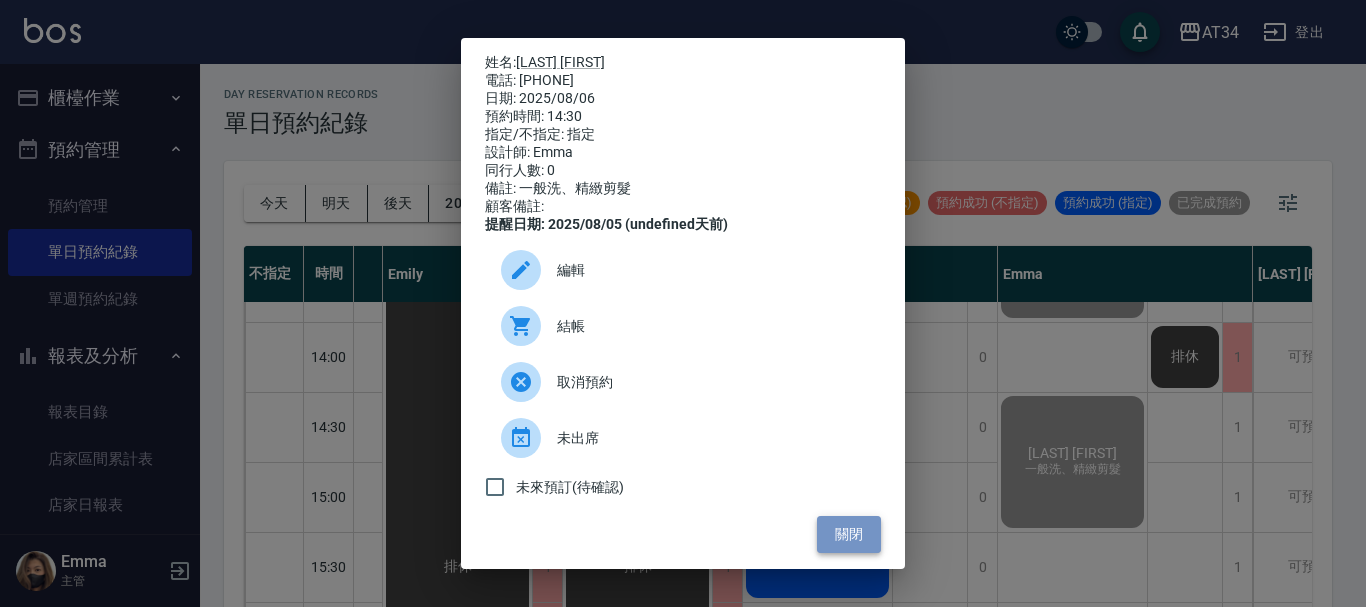 click on "關閉" at bounding box center [849, 534] 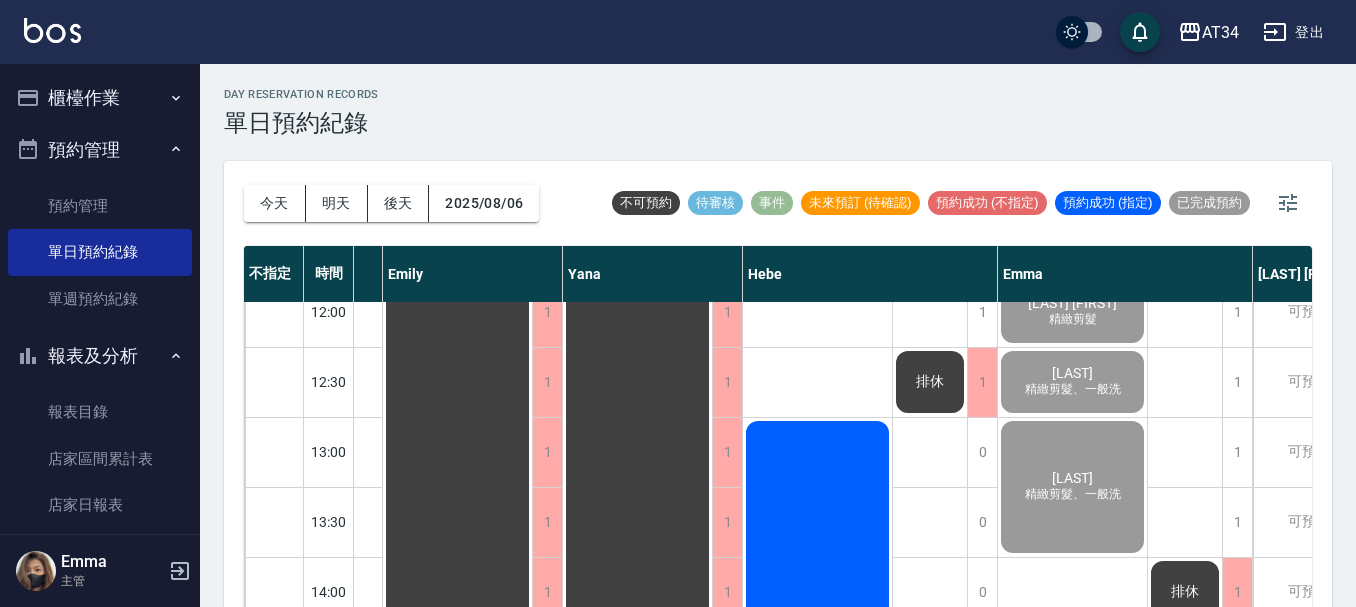 scroll, scrollTop: 200, scrollLeft: 1066, axis: both 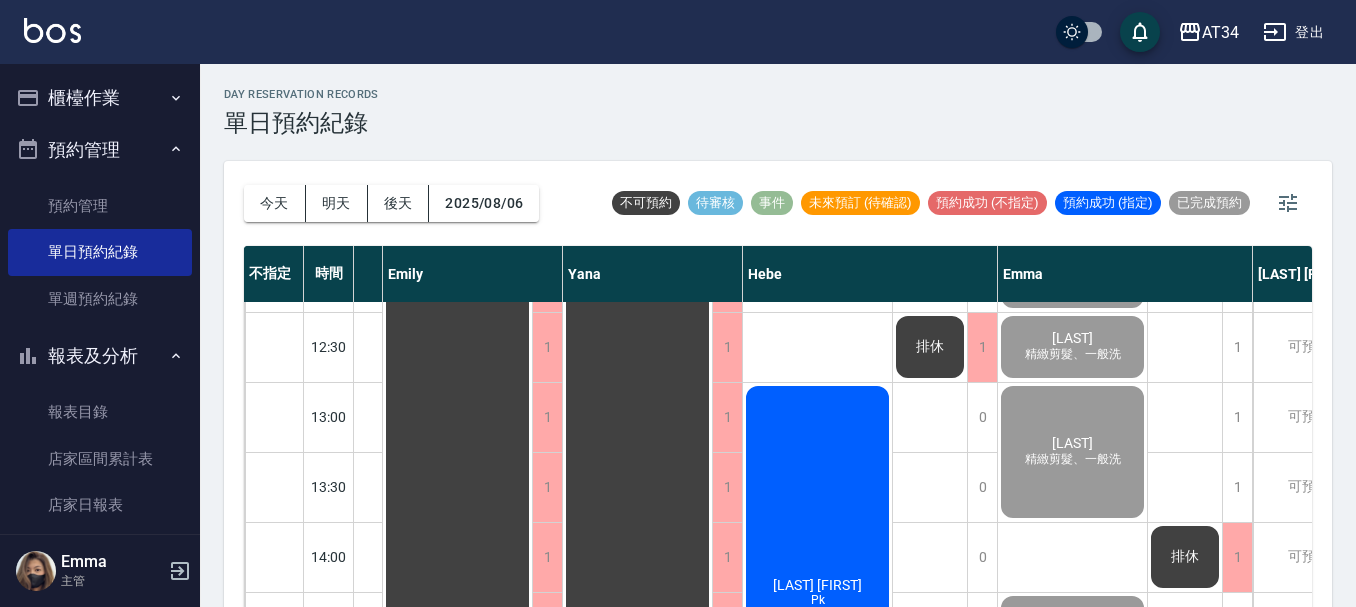 click on "櫃檯作業" at bounding box center [100, 98] 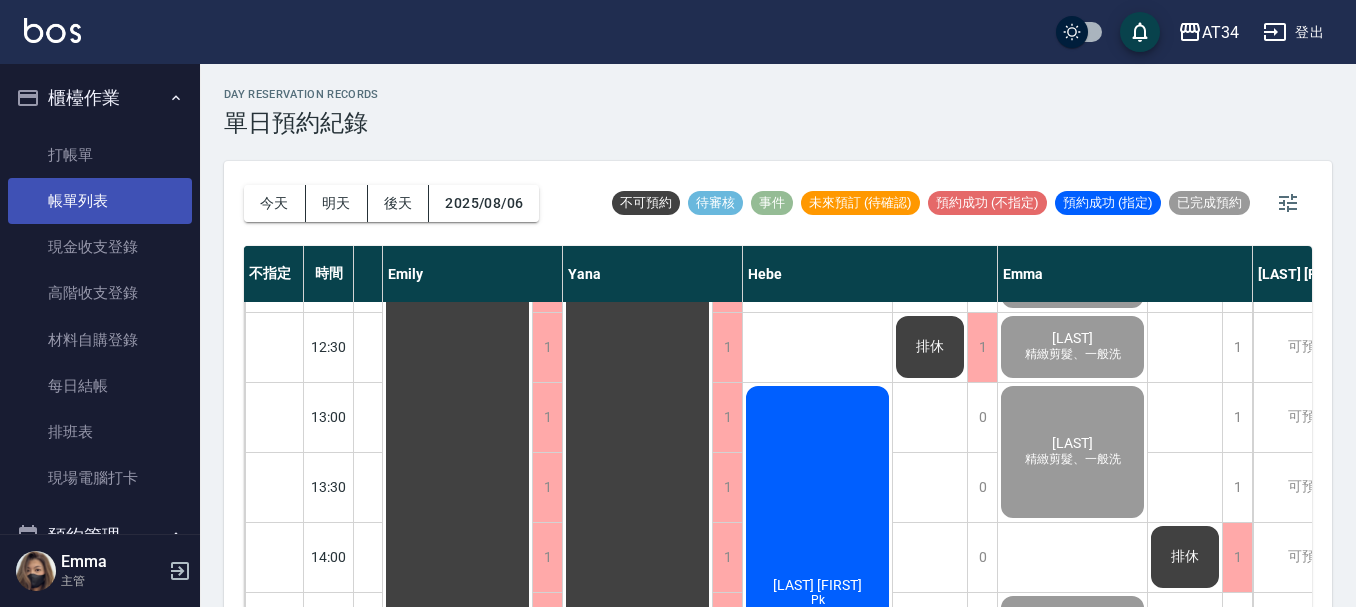 click on "帳單列表" at bounding box center (100, 201) 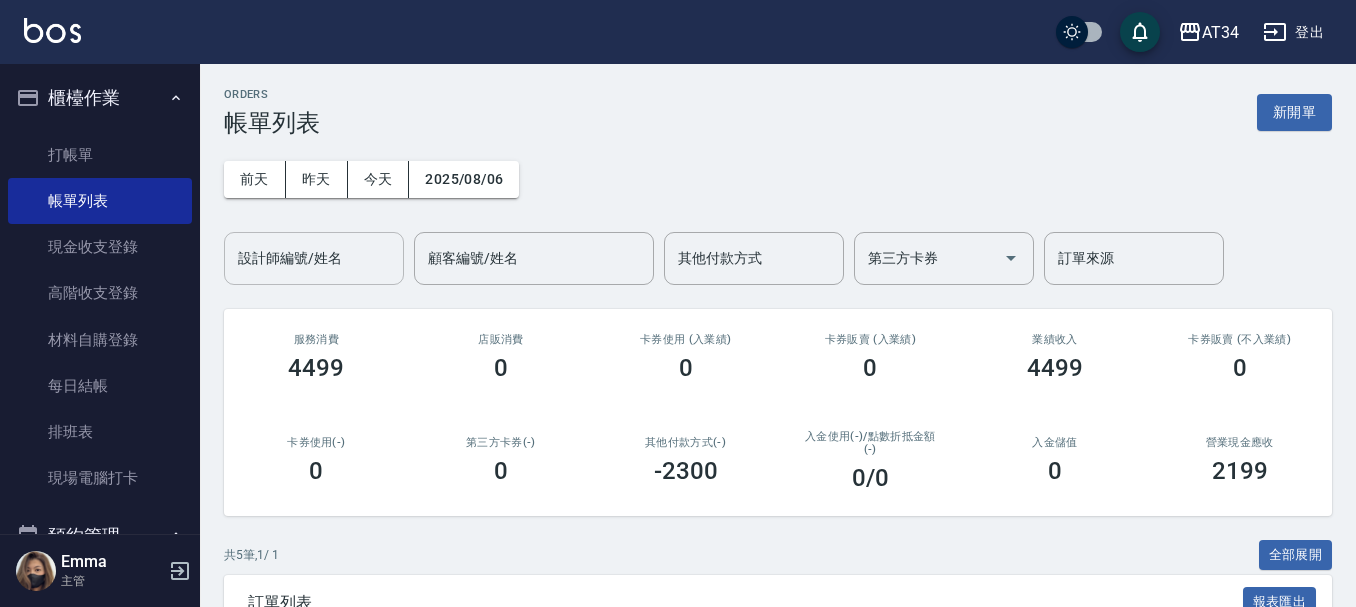click on "設計師編號/姓名" at bounding box center [314, 258] 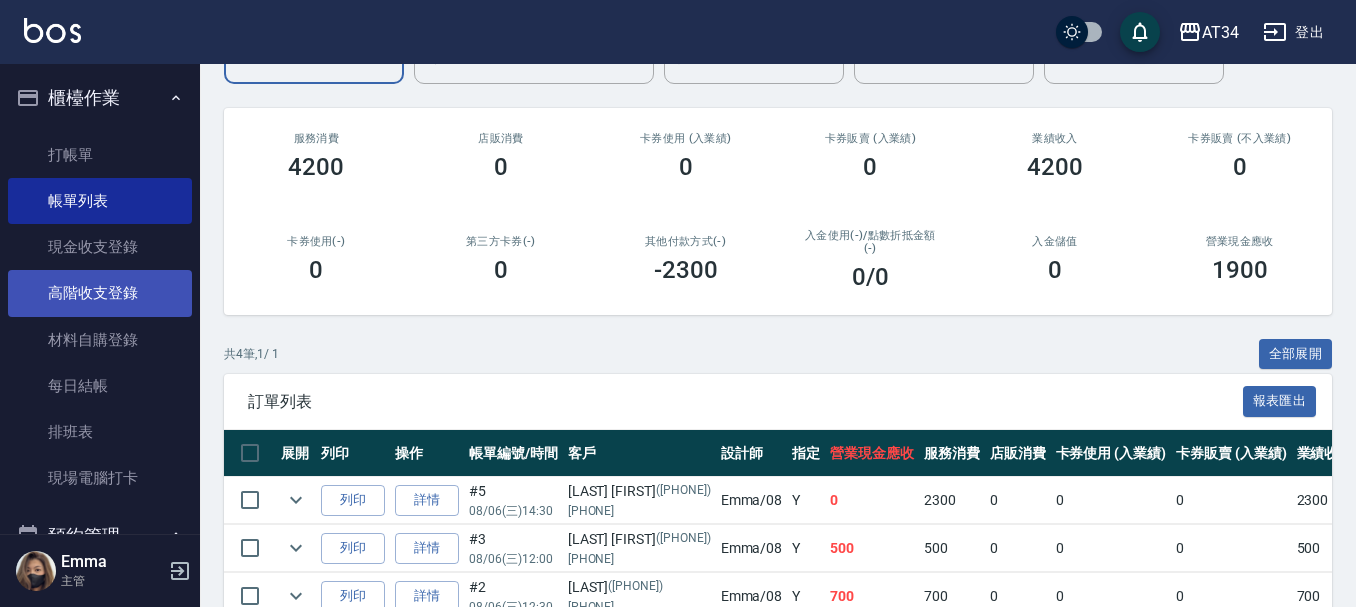 scroll, scrollTop: 0, scrollLeft: 0, axis: both 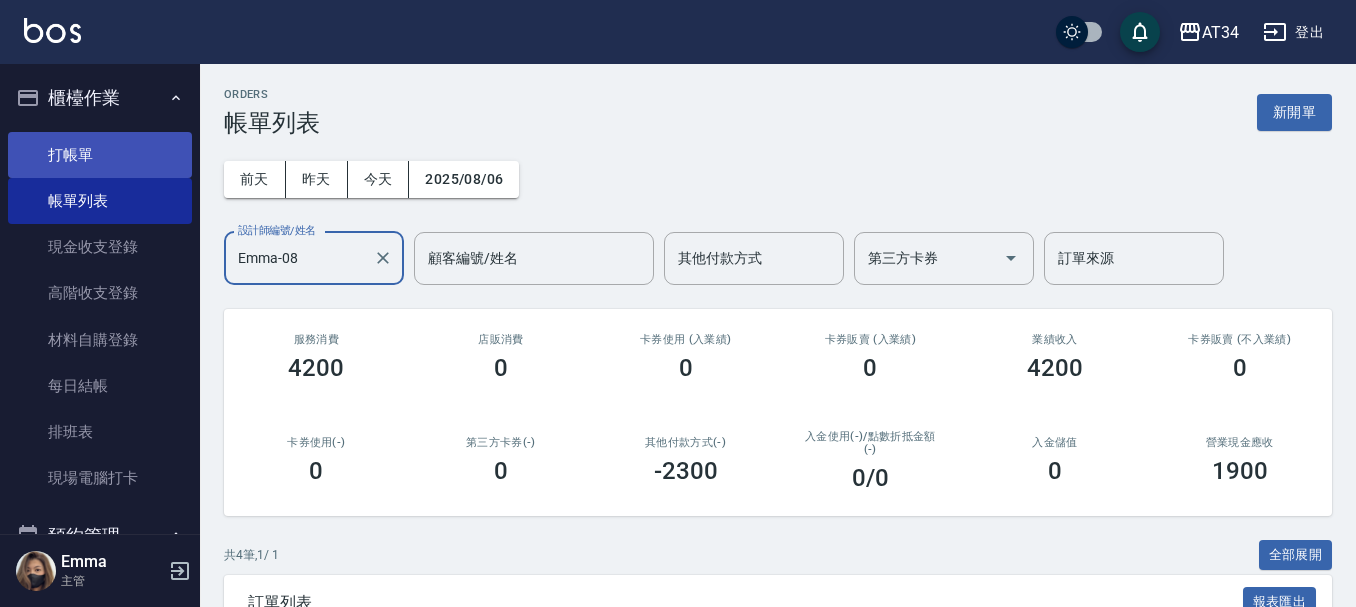 type on "Emma-08" 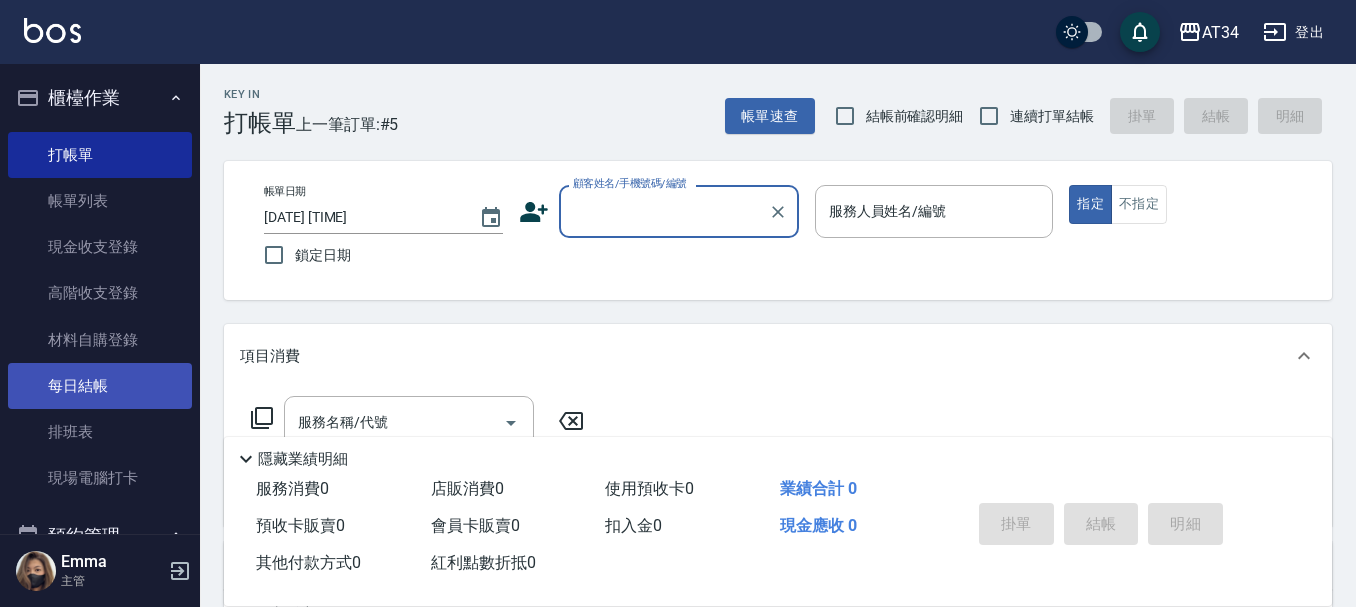 click on "每日結帳" at bounding box center (100, 386) 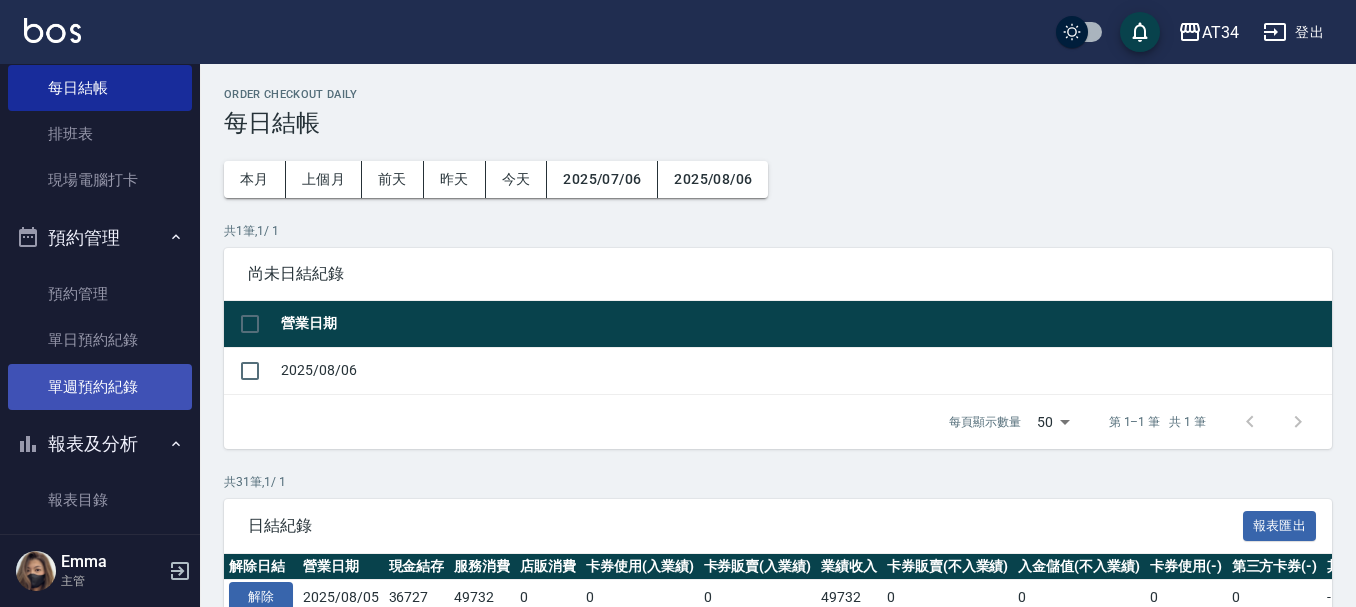 scroll, scrollTop: 300, scrollLeft: 0, axis: vertical 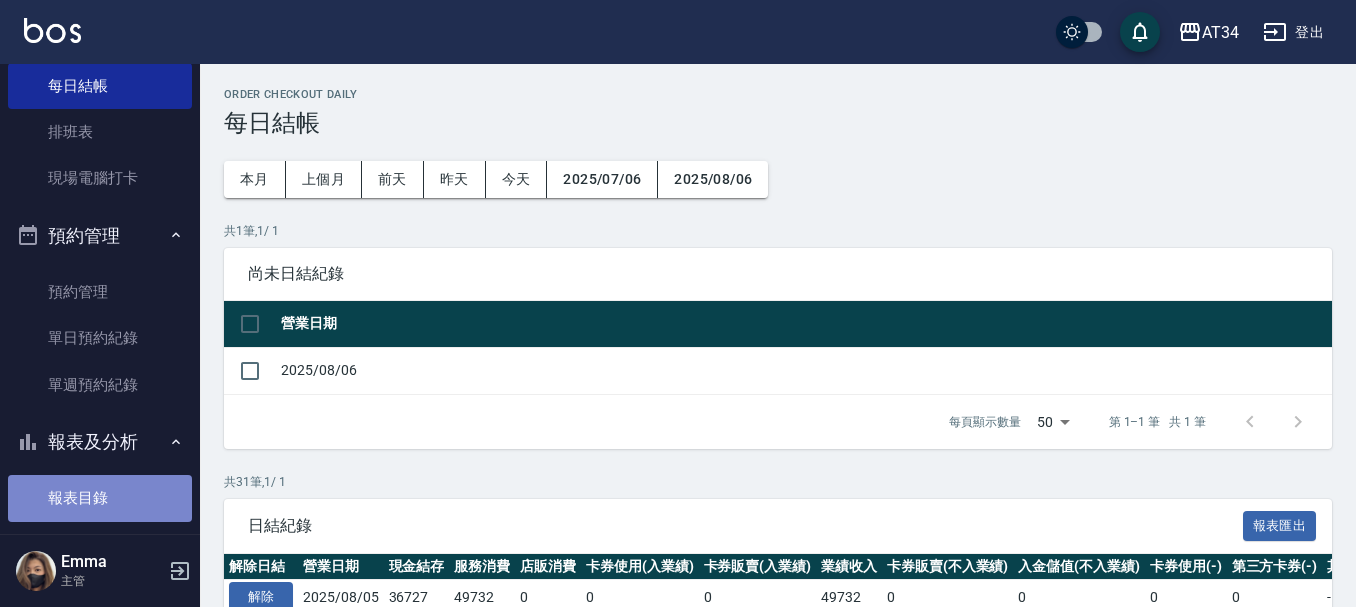 click on "報表目錄" at bounding box center [100, 498] 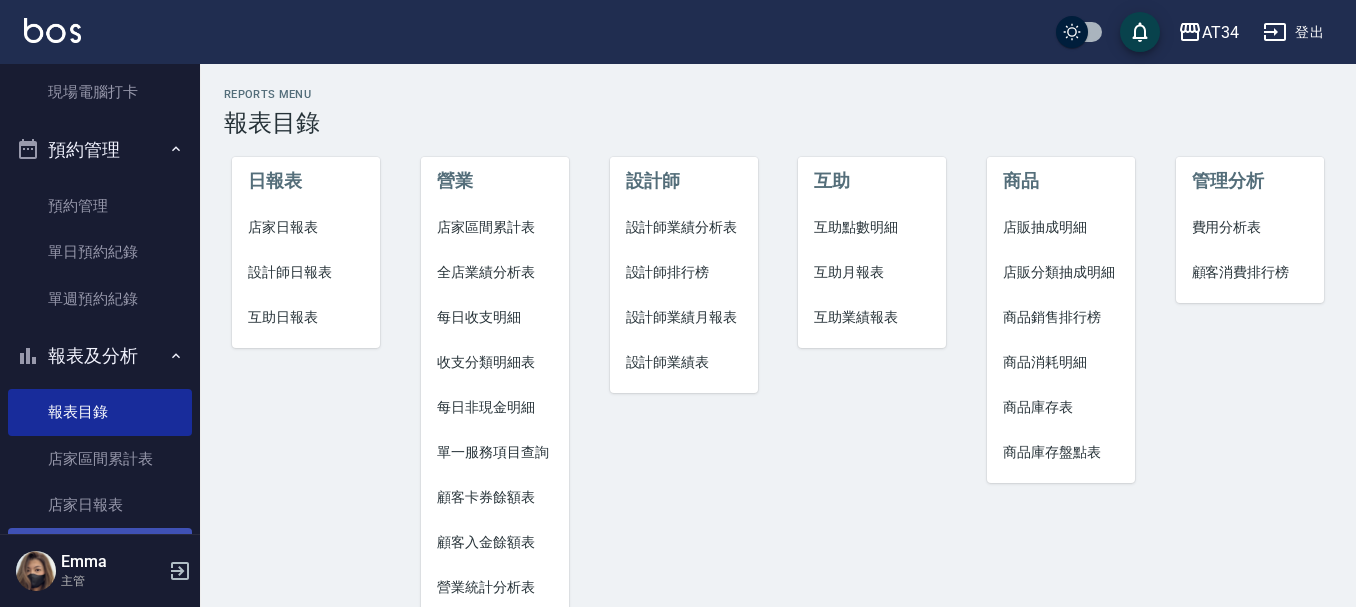 scroll, scrollTop: 500, scrollLeft: 0, axis: vertical 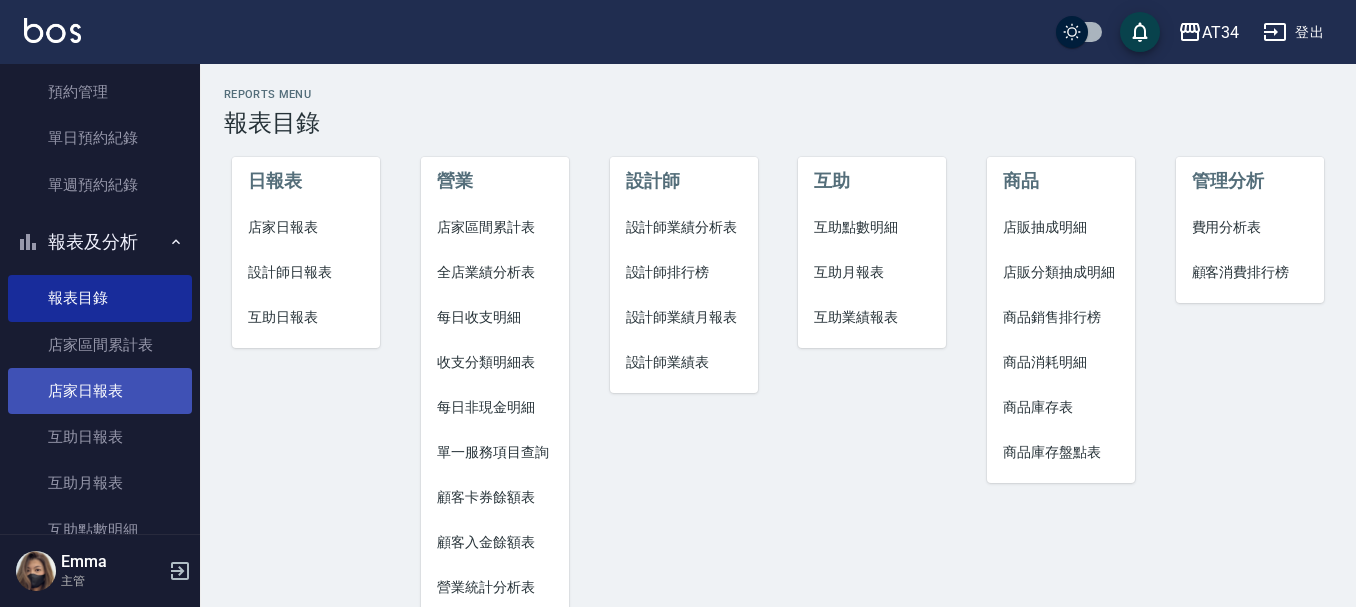 click on "店家日報表" at bounding box center (100, 391) 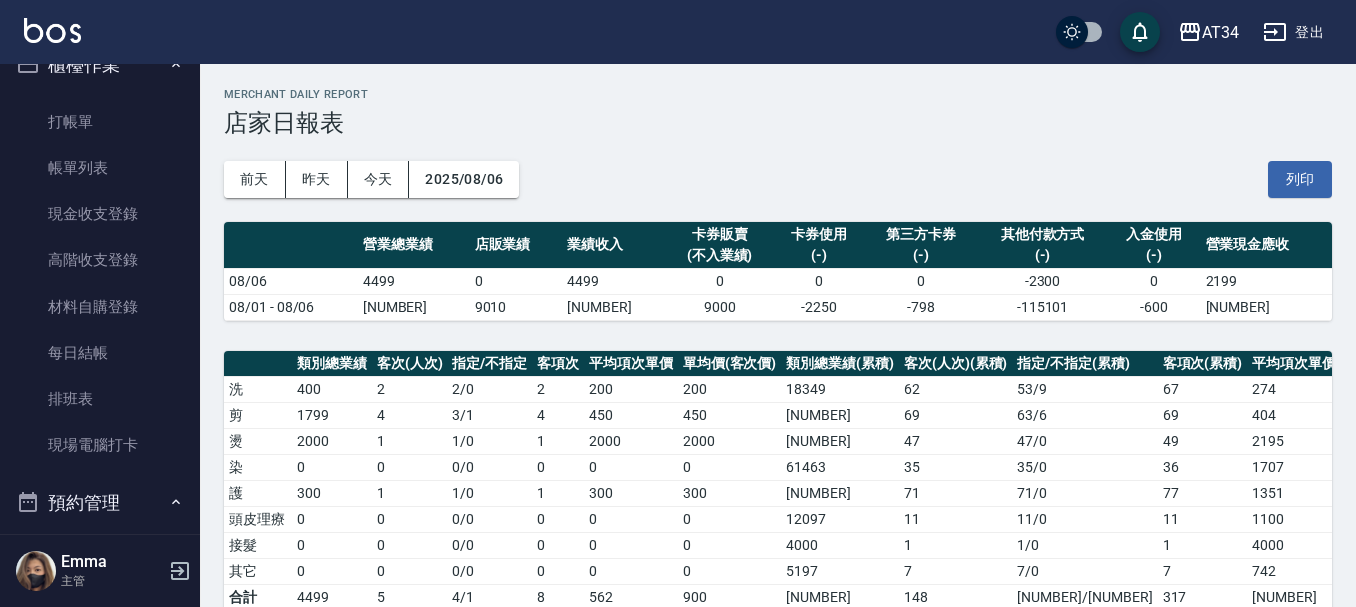 scroll, scrollTop: 0, scrollLeft: 0, axis: both 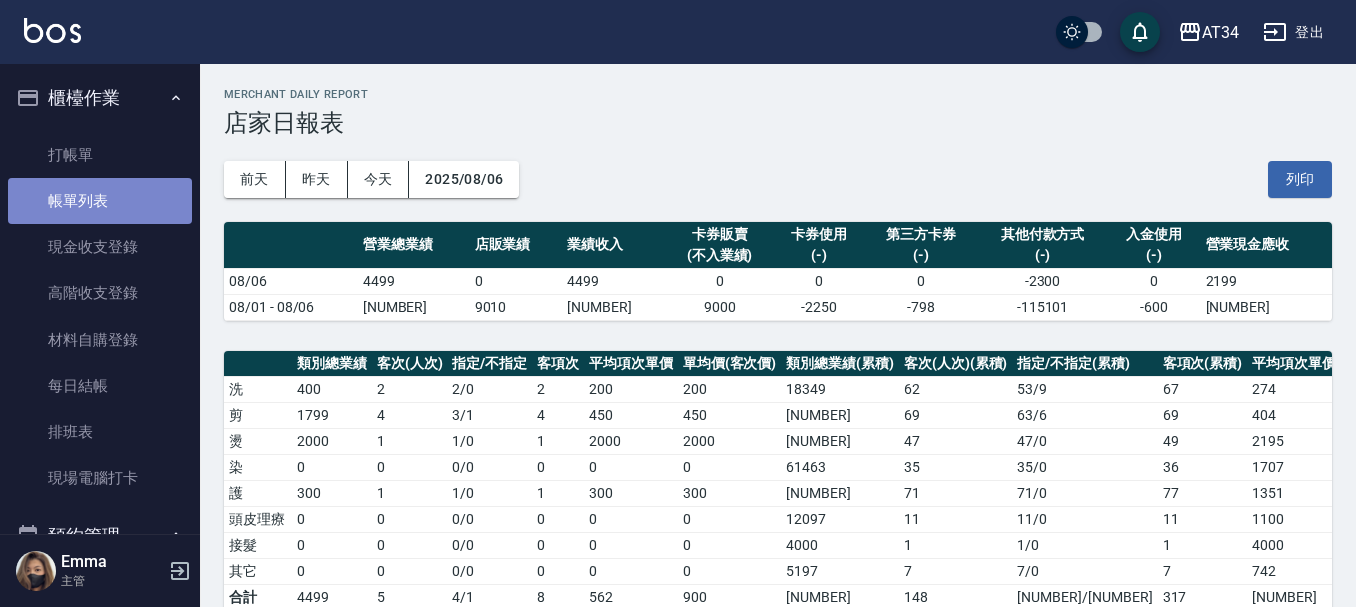 click on "帳單列表" at bounding box center [100, 201] 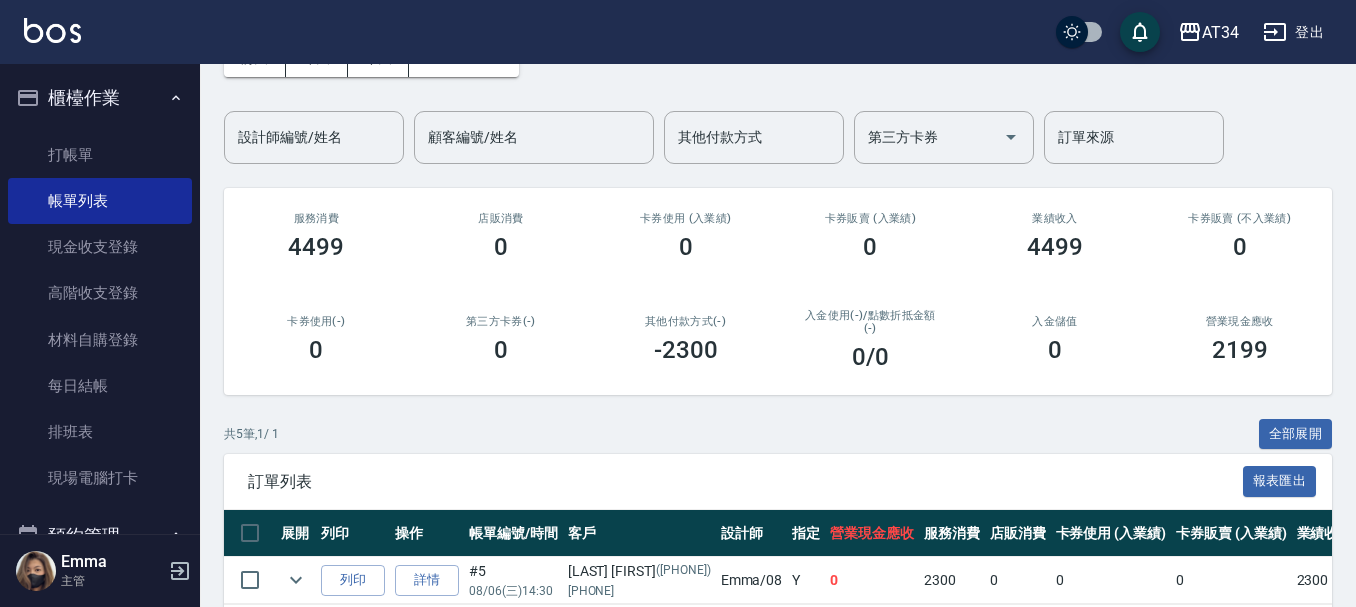 scroll, scrollTop: 4, scrollLeft: 0, axis: vertical 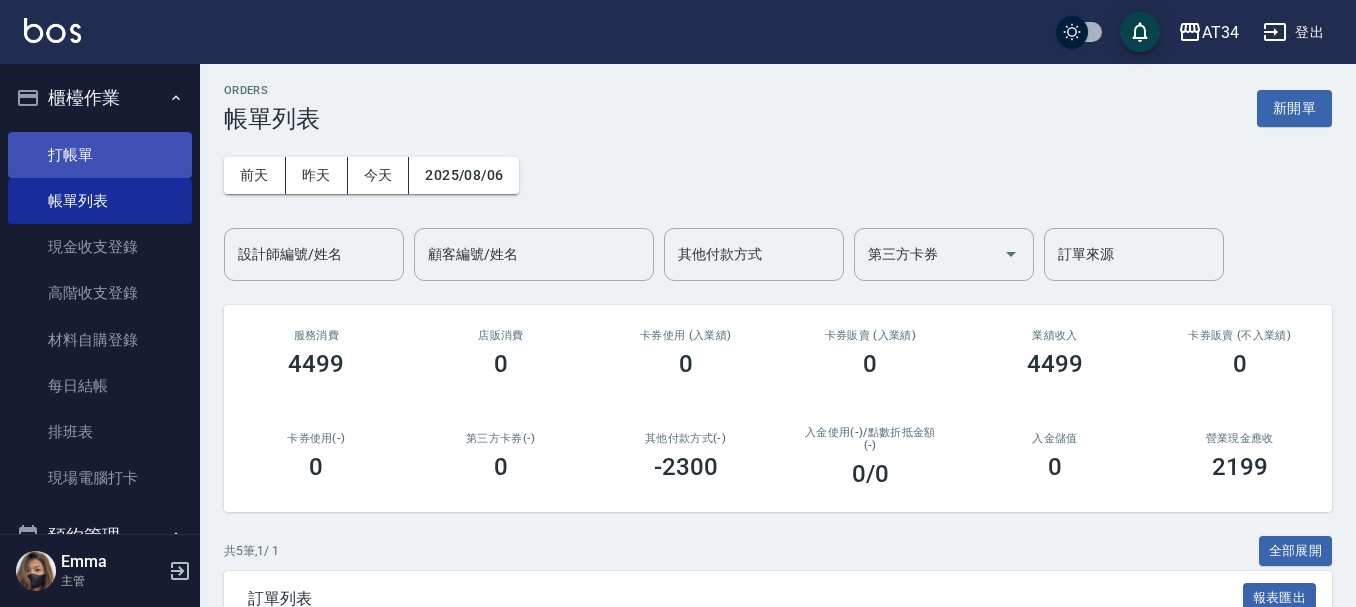 click on "打帳單" at bounding box center [100, 155] 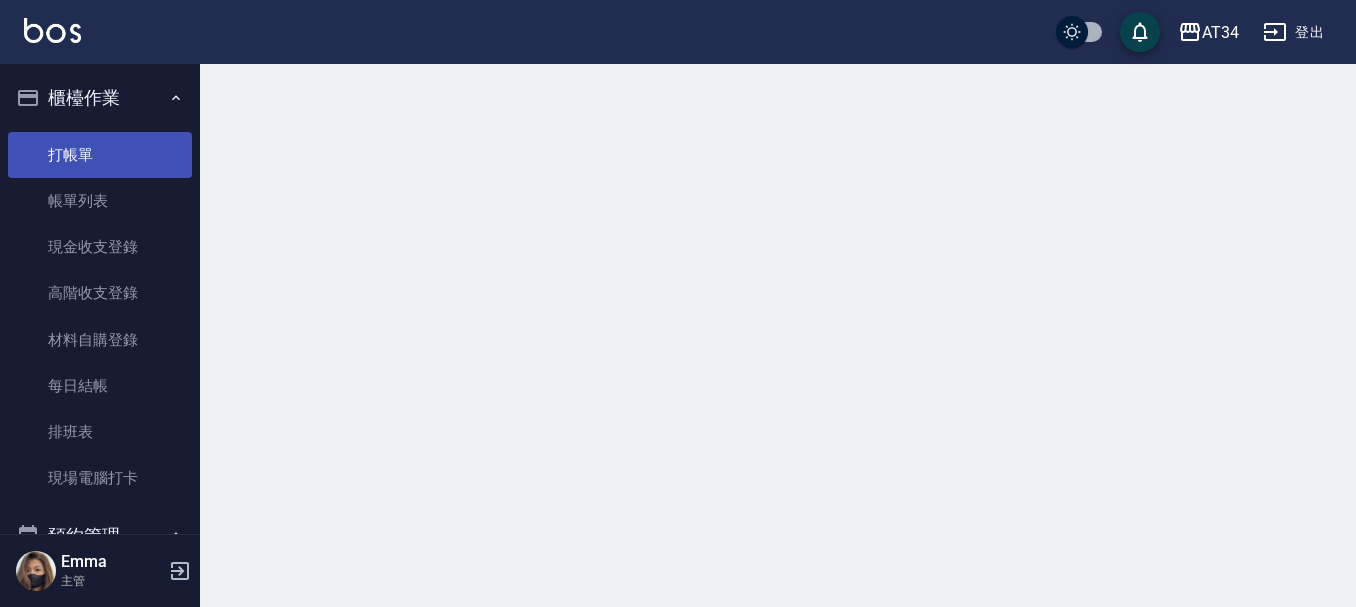 scroll, scrollTop: 0, scrollLeft: 0, axis: both 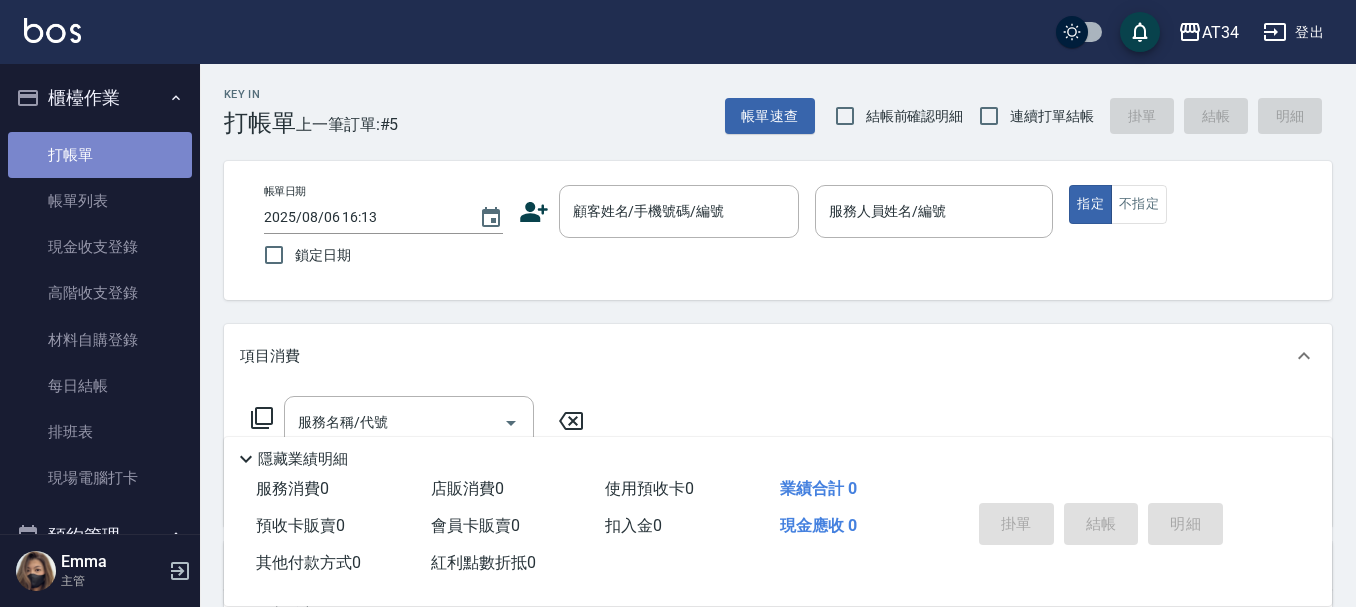 click on "打帳單" at bounding box center (100, 155) 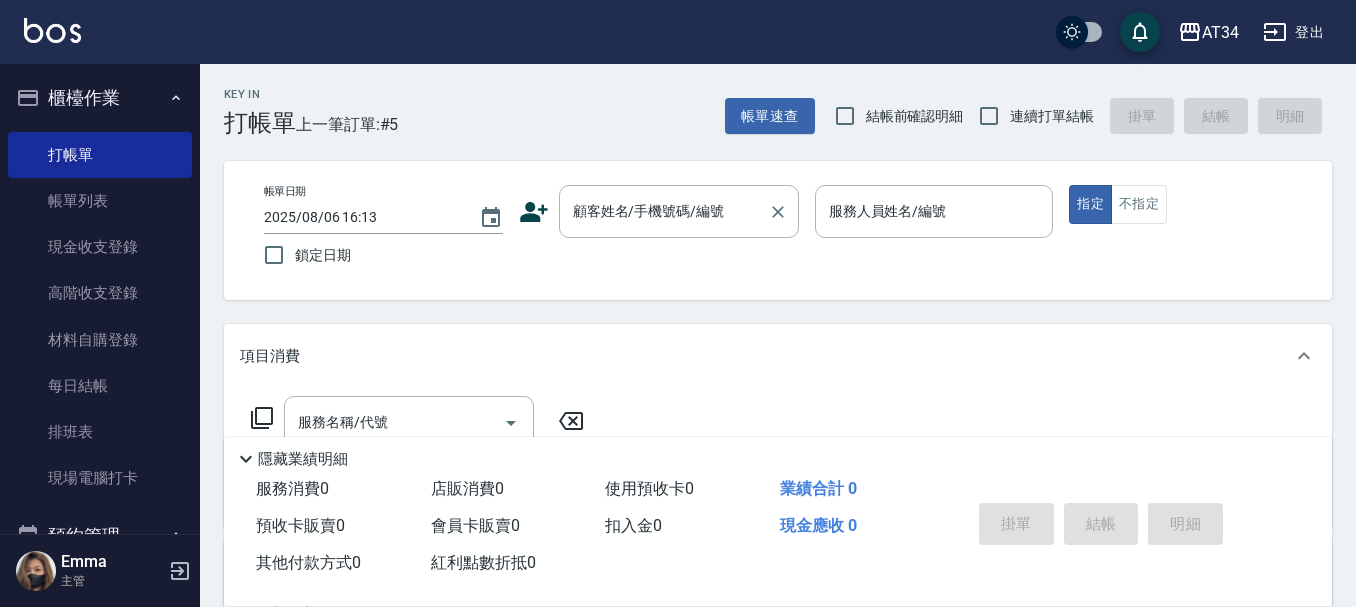 click on "顧客姓名/手機號碼/編號" at bounding box center [664, 211] 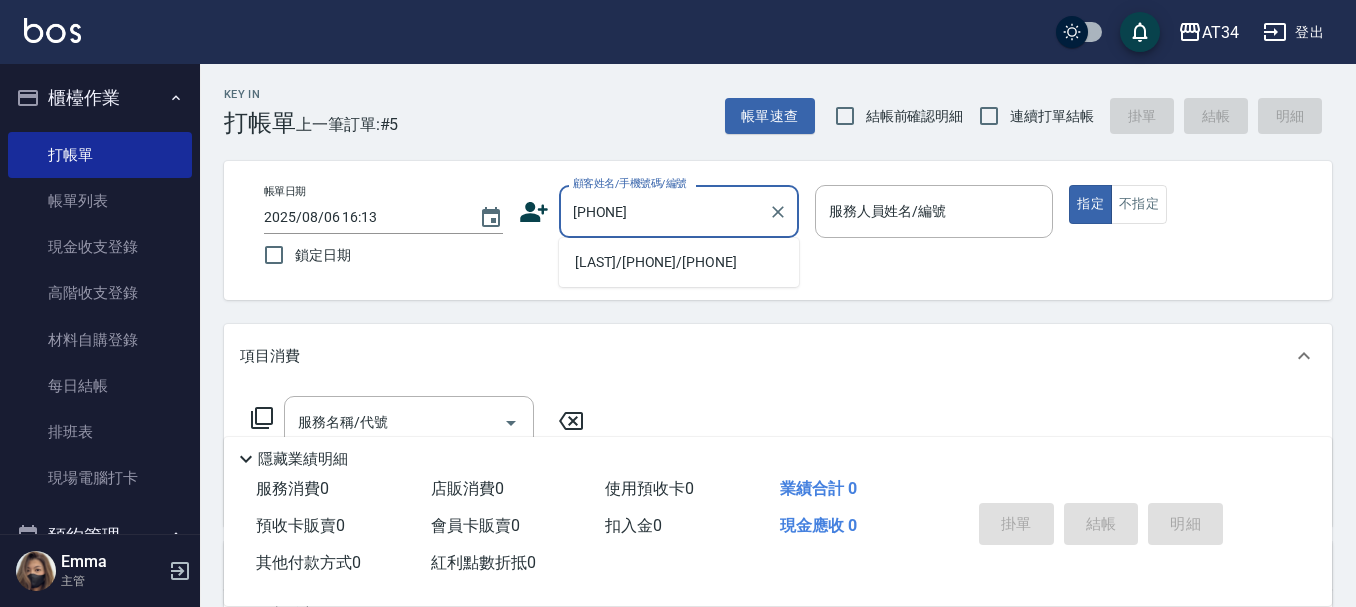 type on "王品叡/0928989015/0928989015" 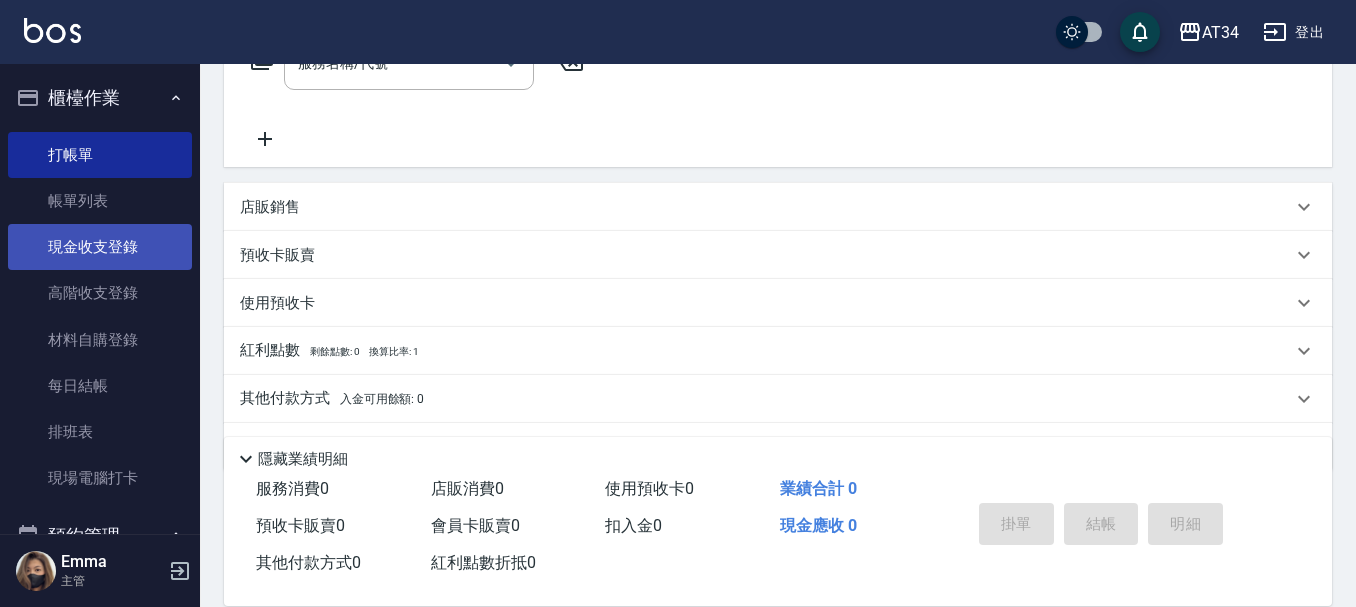 scroll, scrollTop: 400, scrollLeft: 0, axis: vertical 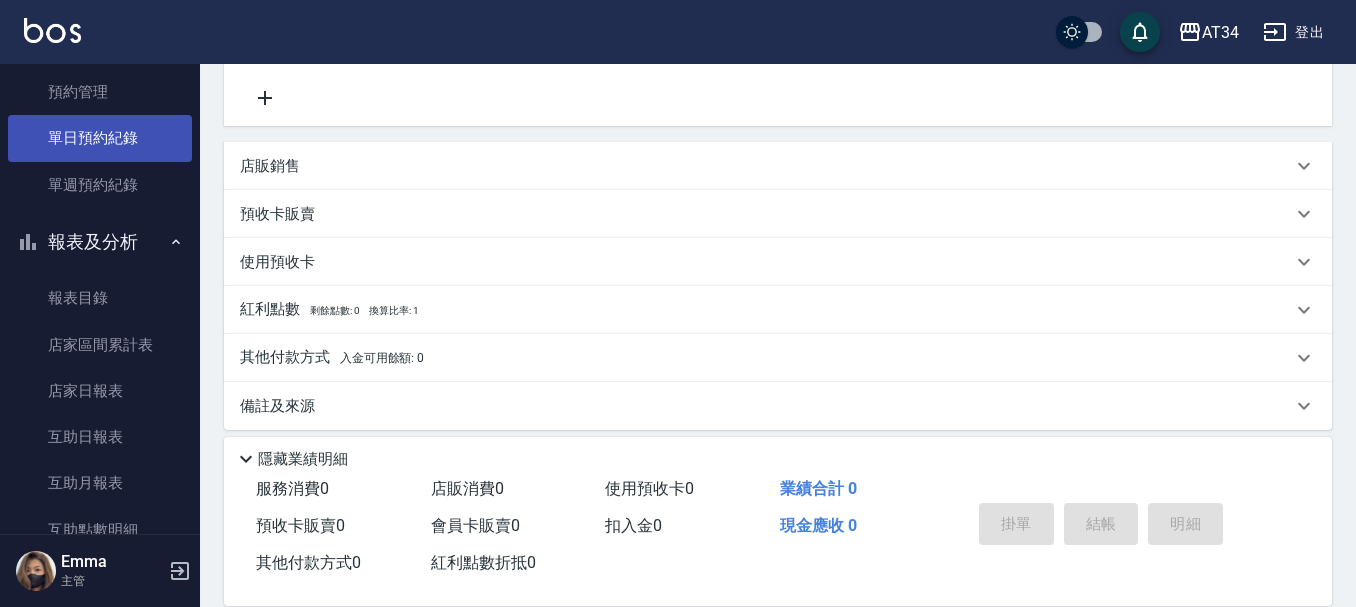 click on "單日預約紀錄" at bounding box center (100, 138) 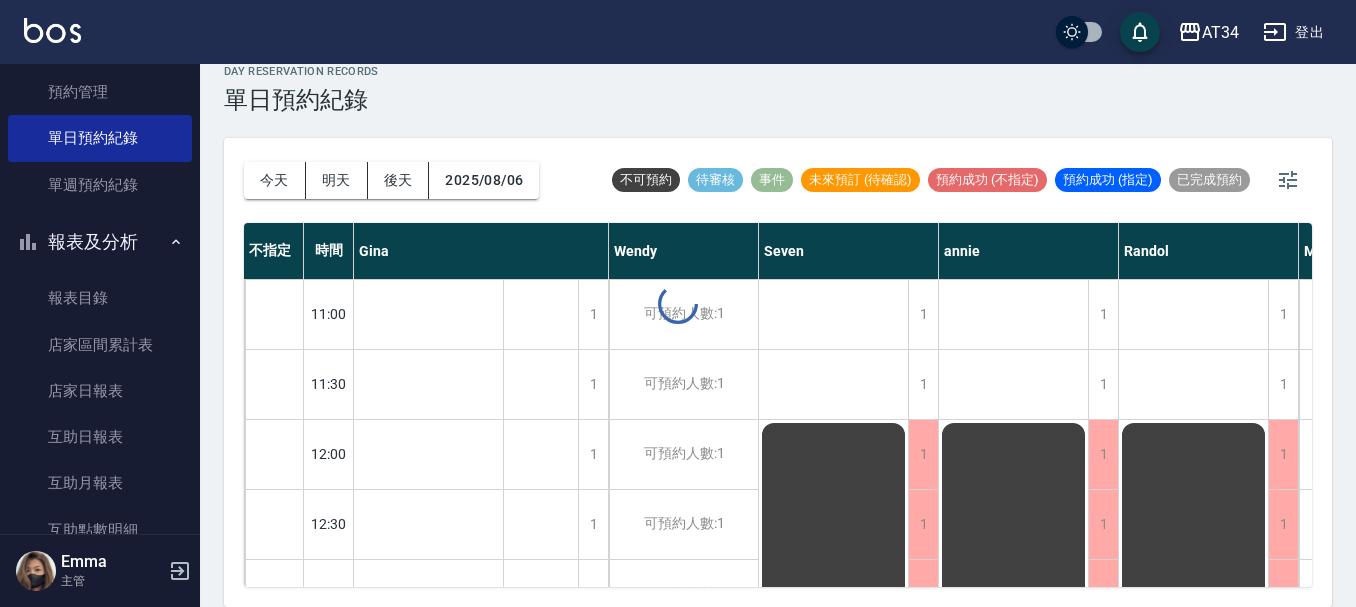 scroll, scrollTop: 0, scrollLeft: 0, axis: both 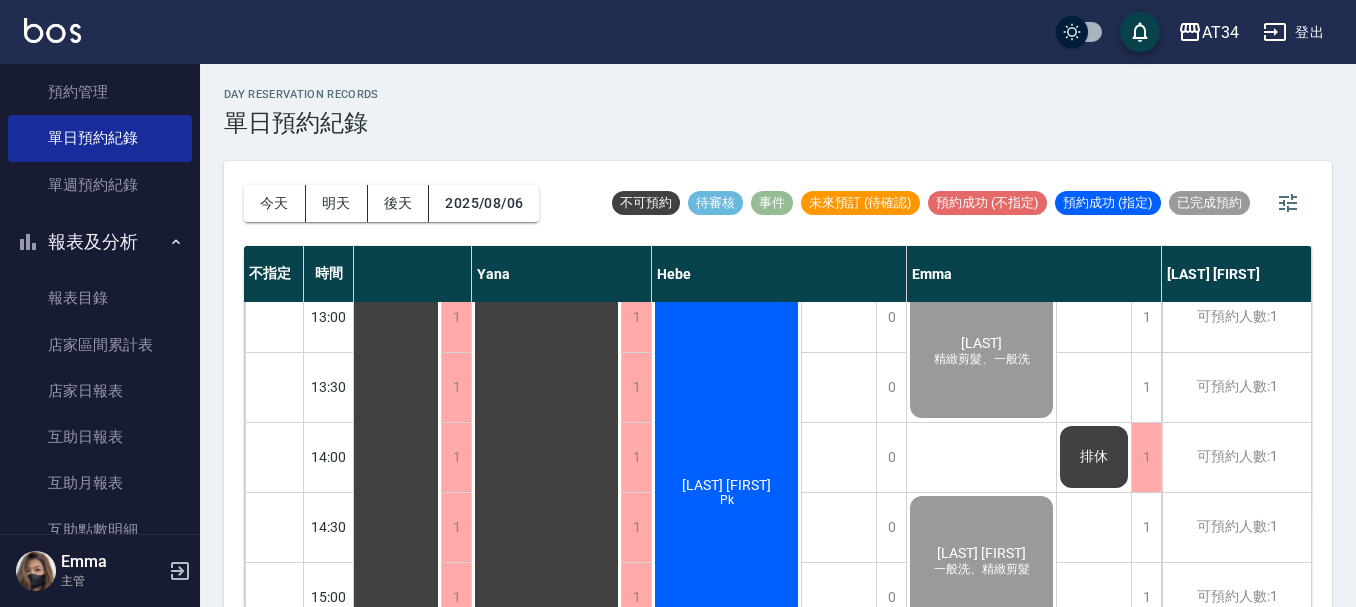 click on "林淑芬 Pk" at bounding box center [-729, 1087] 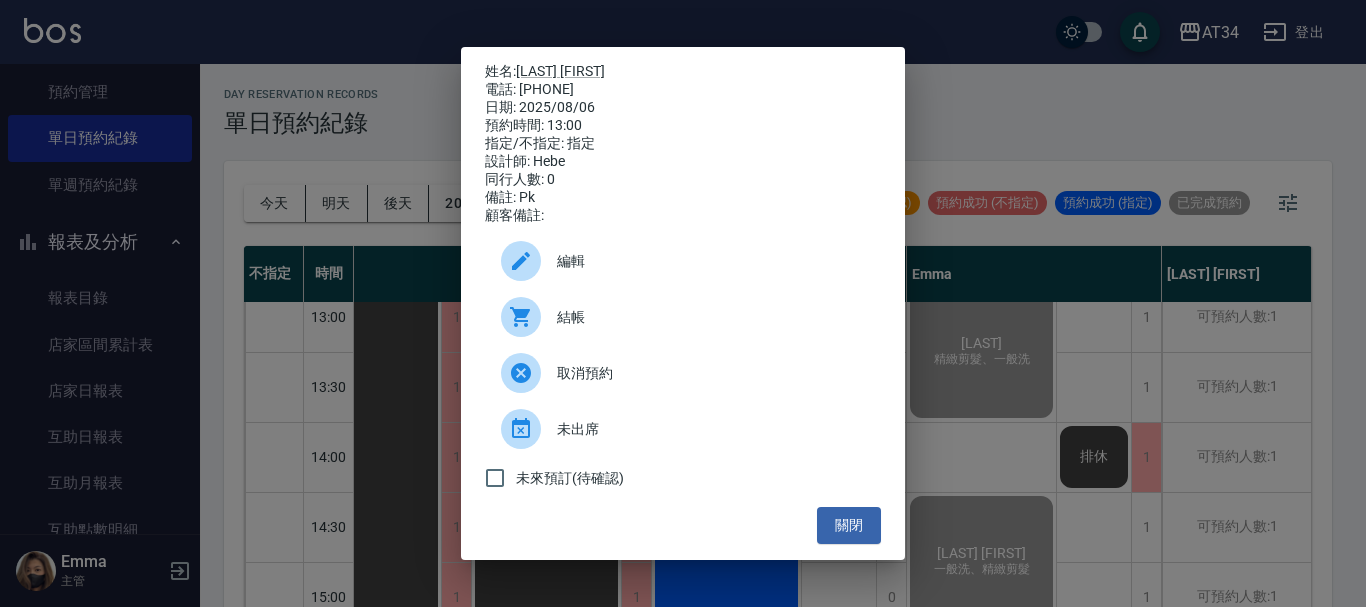 click at bounding box center (529, 317) 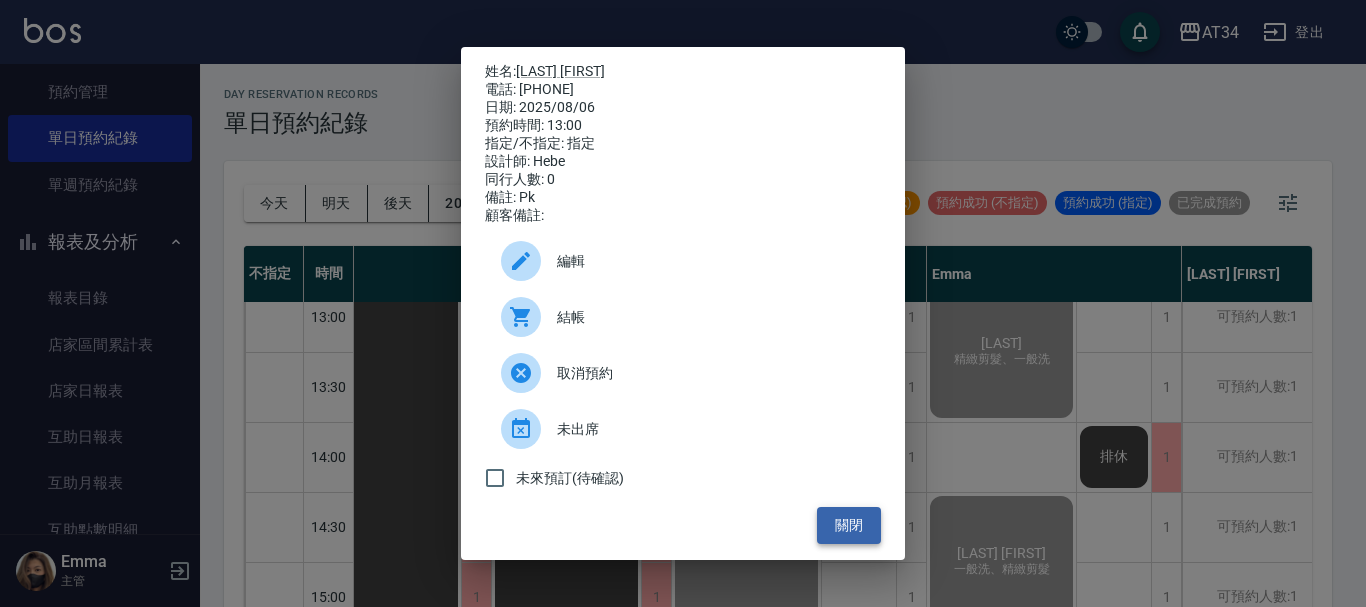 click on "關閉" at bounding box center (849, 525) 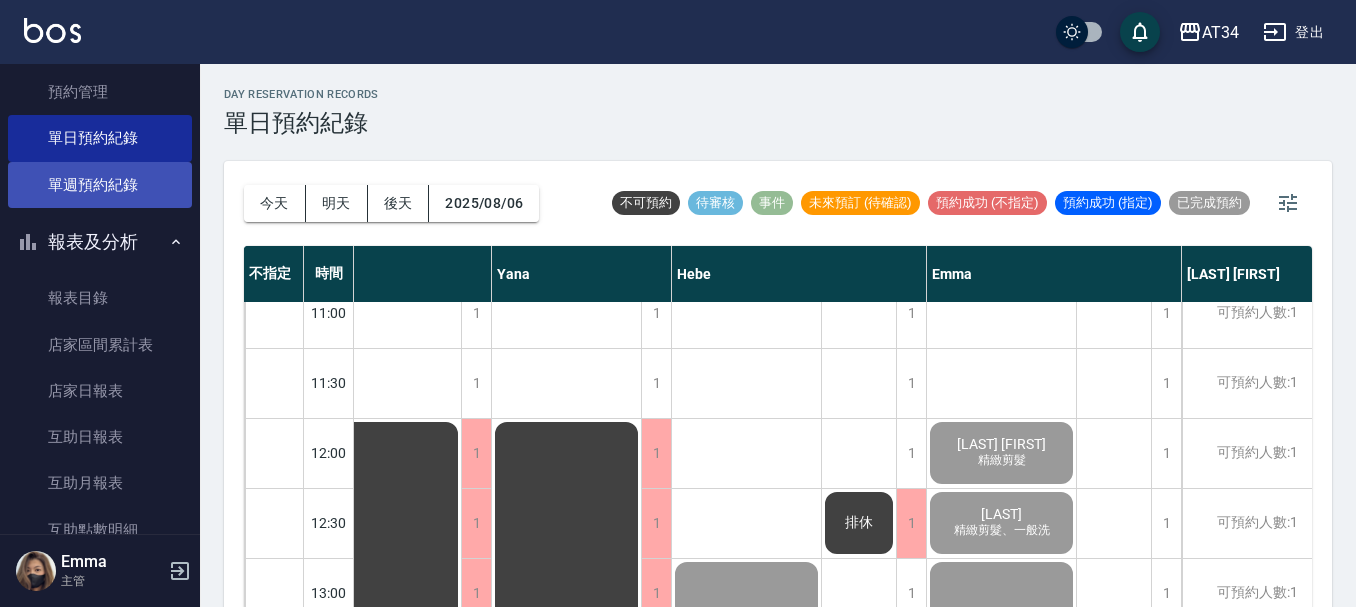 scroll, scrollTop: 0, scrollLeft: 1167, axis: horizontal 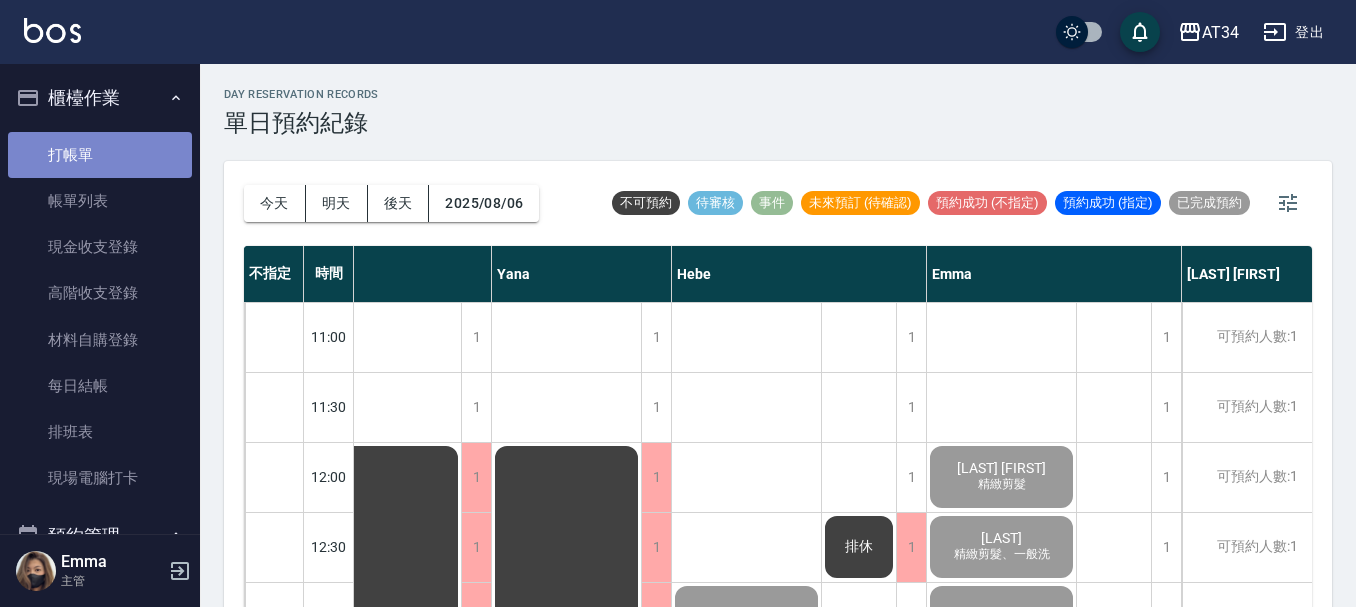 click on "打帳單" at bounding box center (100, 155) 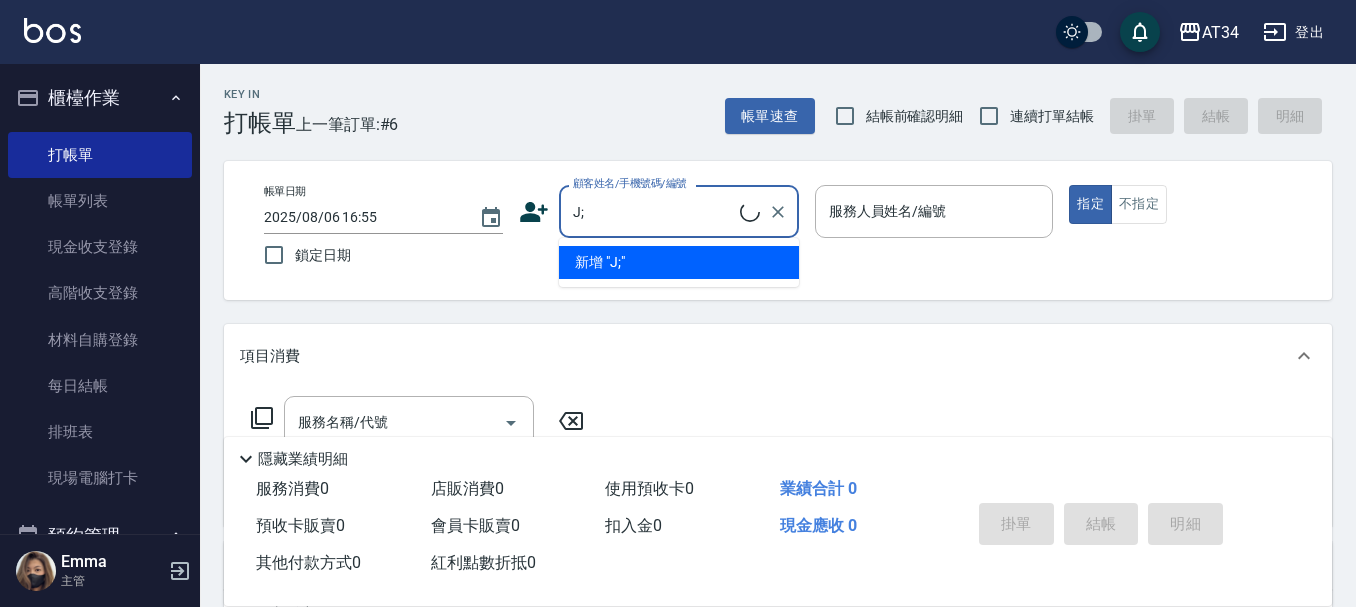 type on "J" 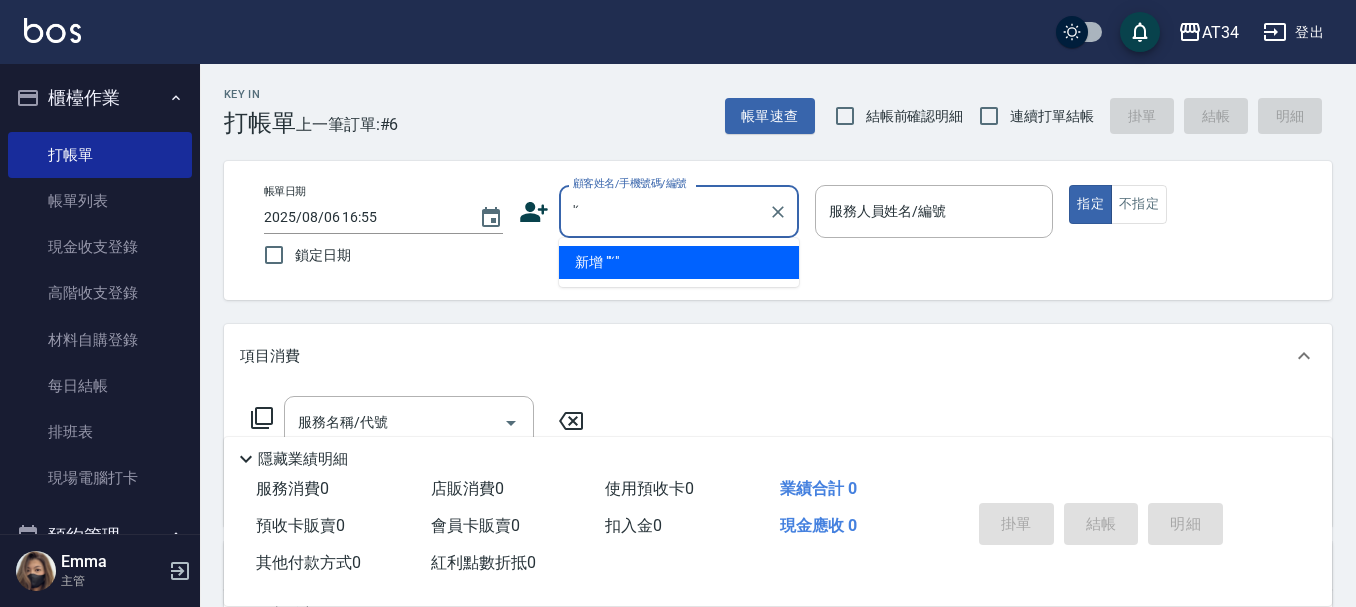 type on "'" 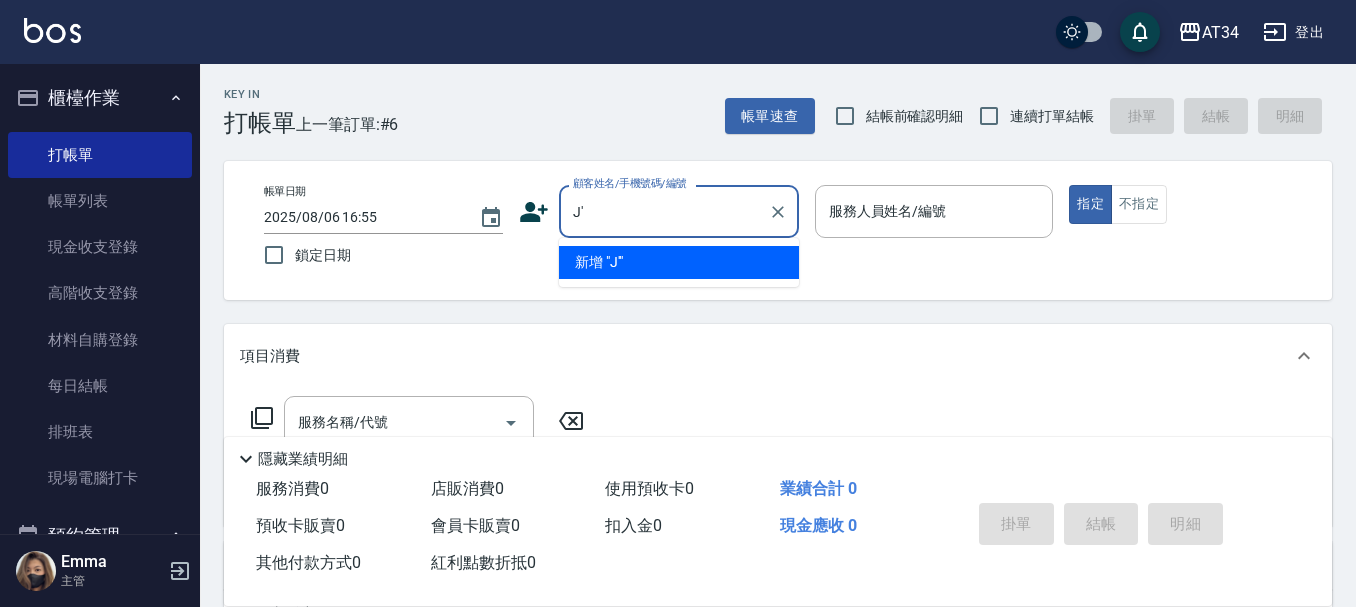 type on "J" 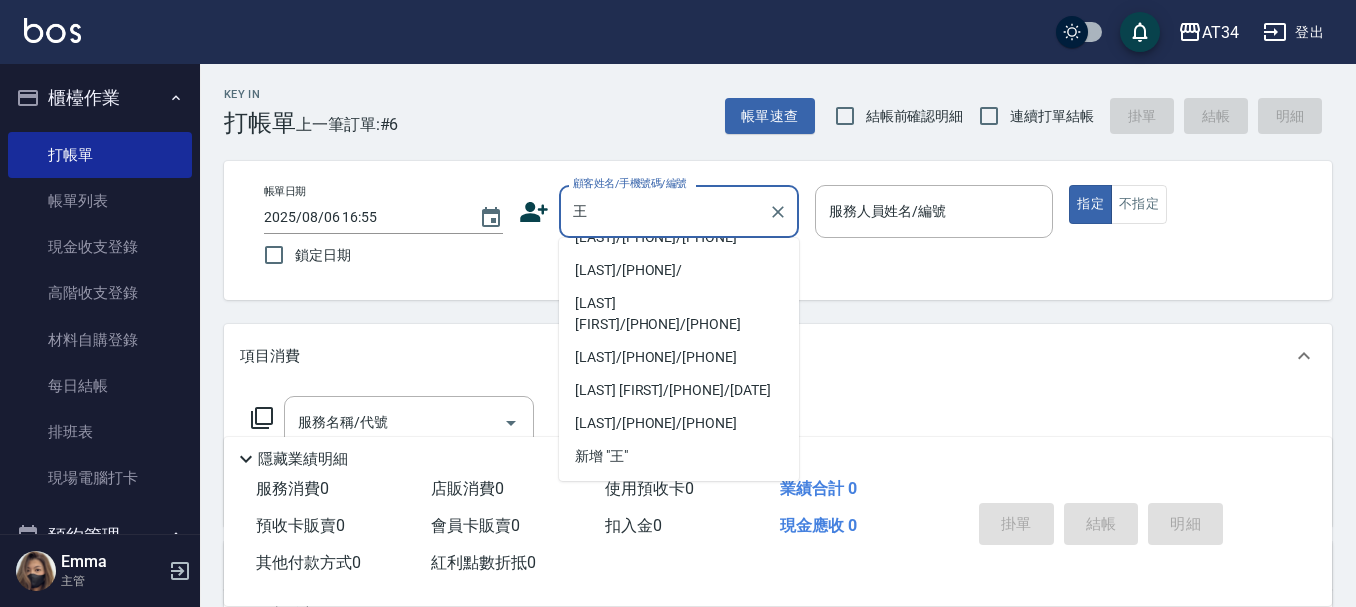 scroll, scrollTop: 676, scrollLeft: 0, axis: vertical 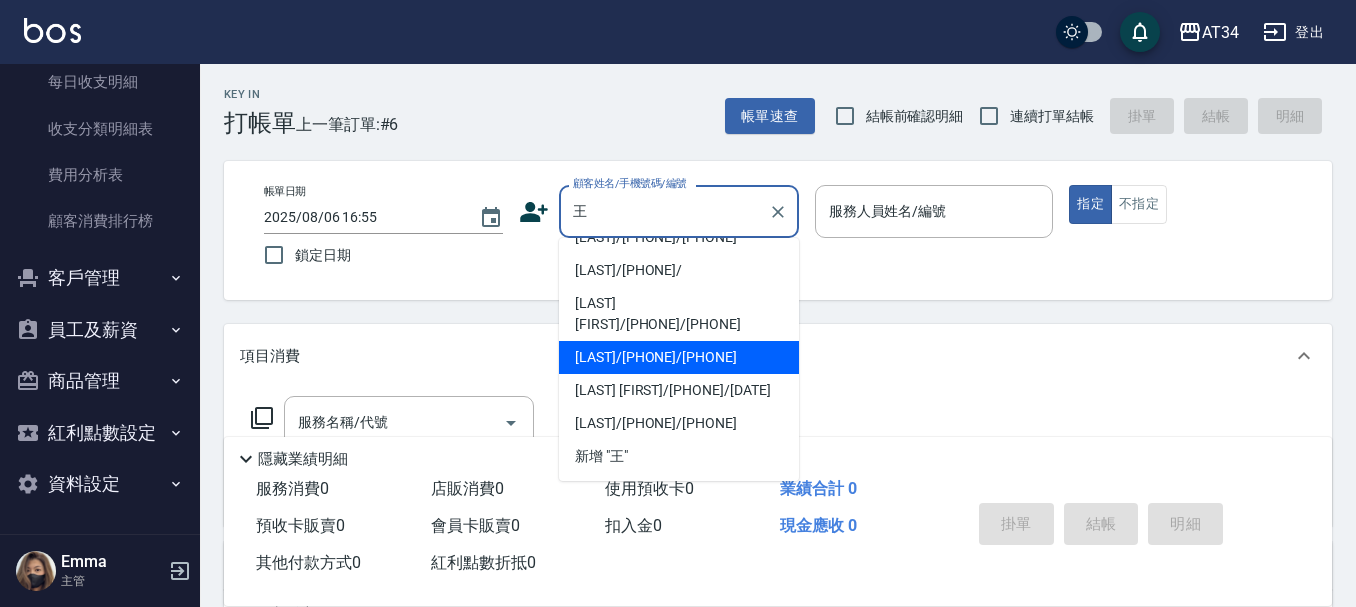 type on "王" 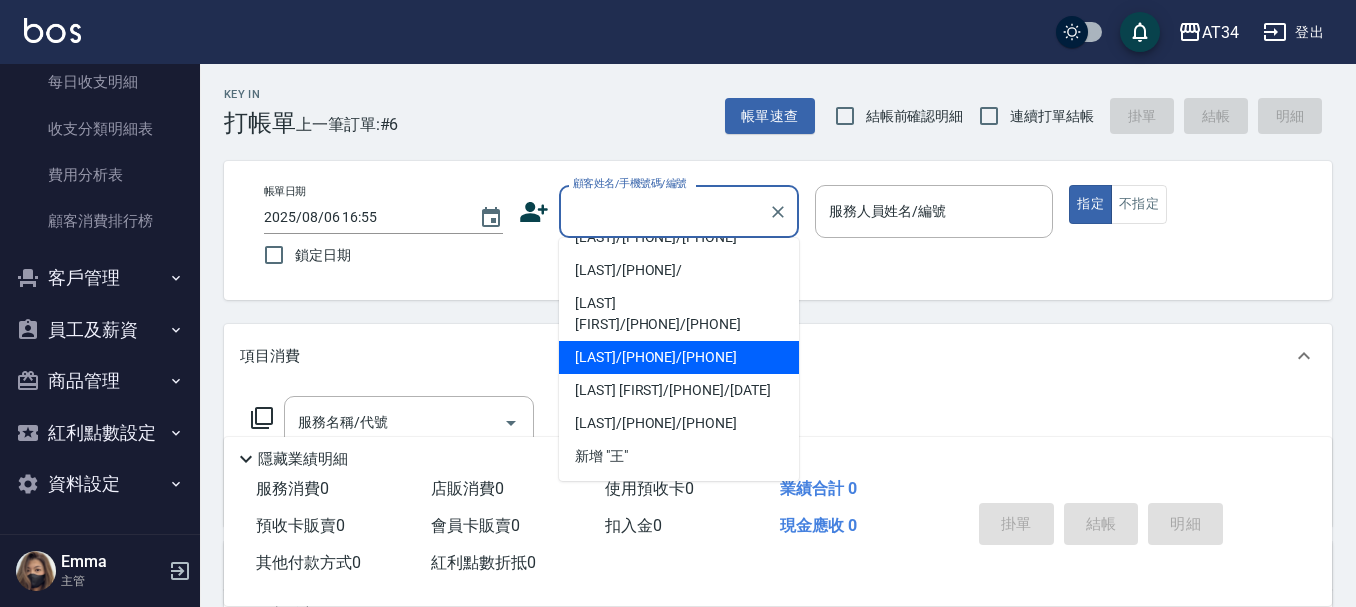 click on "客戶管理" at bounding box center [100, 278] 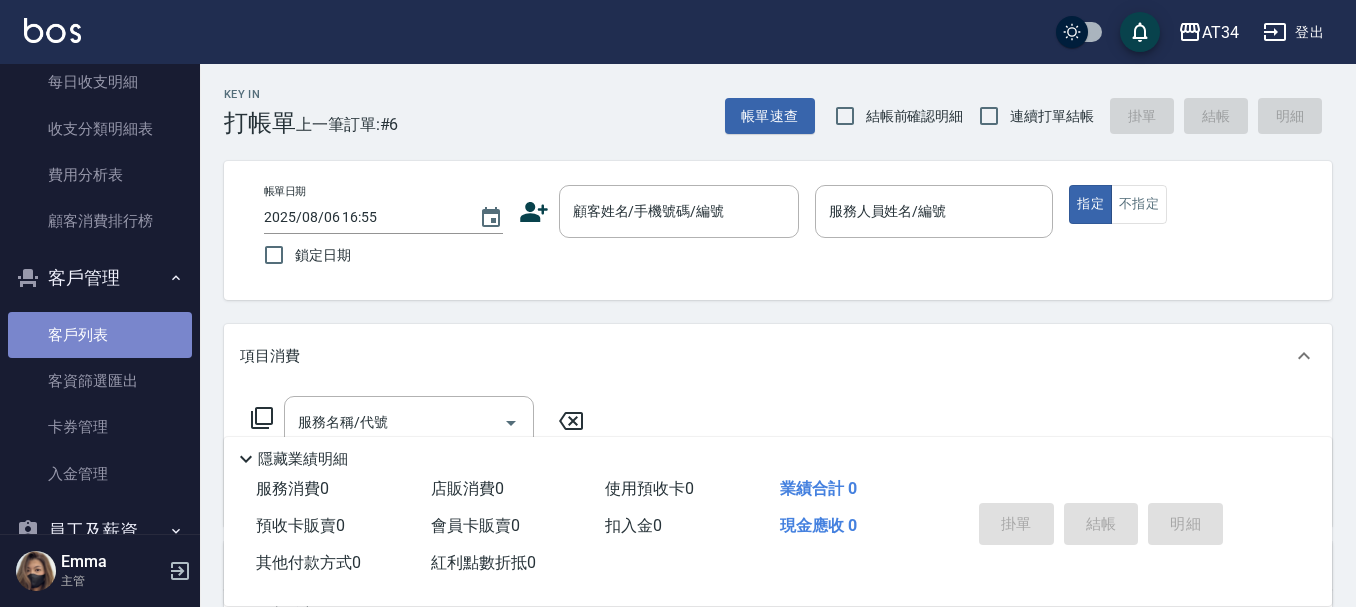 click on "客戶列表" at bounding box center (100, 335) 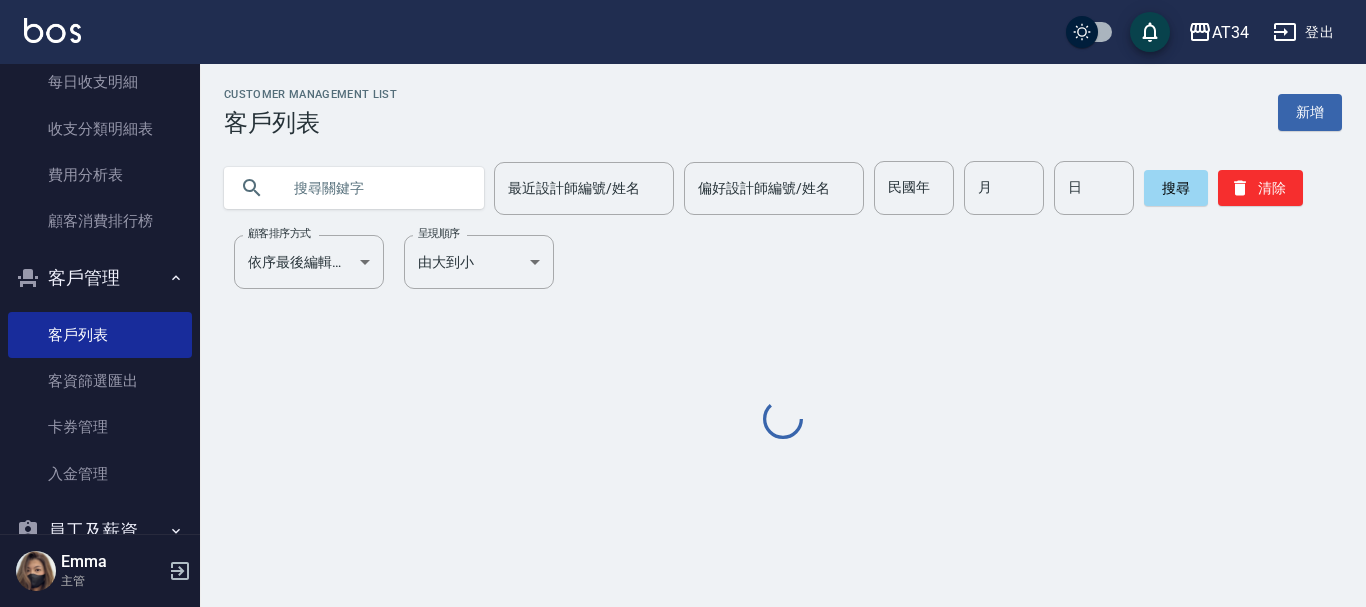 click at bounding box center (374, 188) 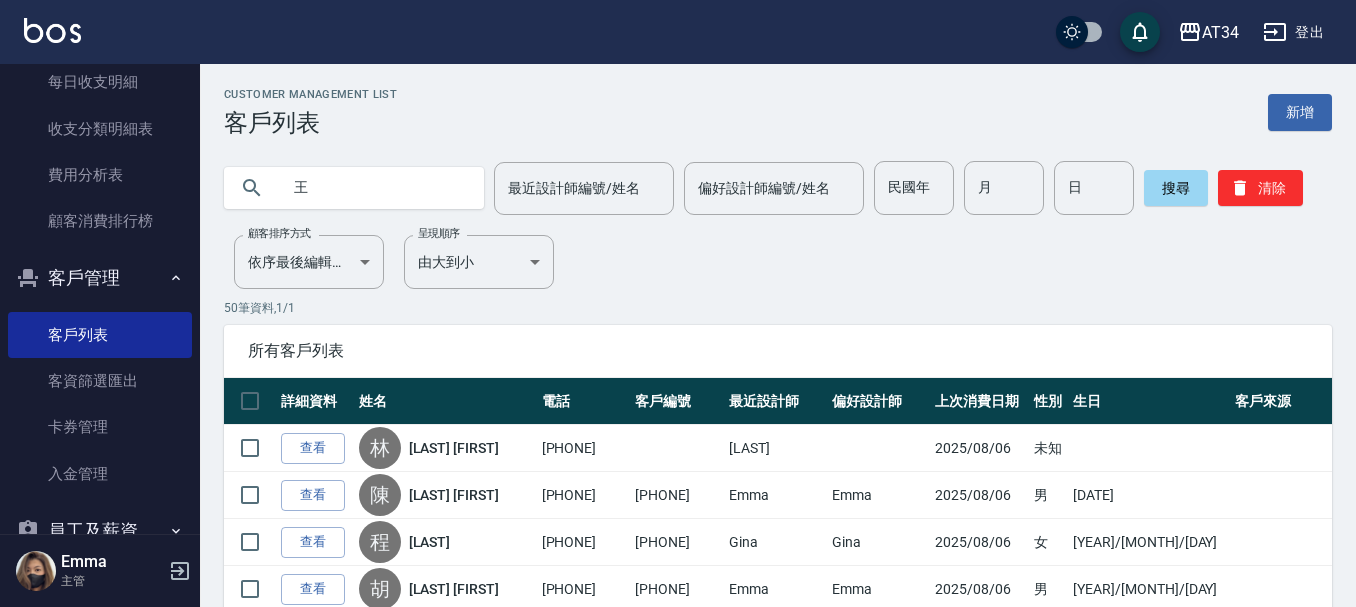 type on "王" 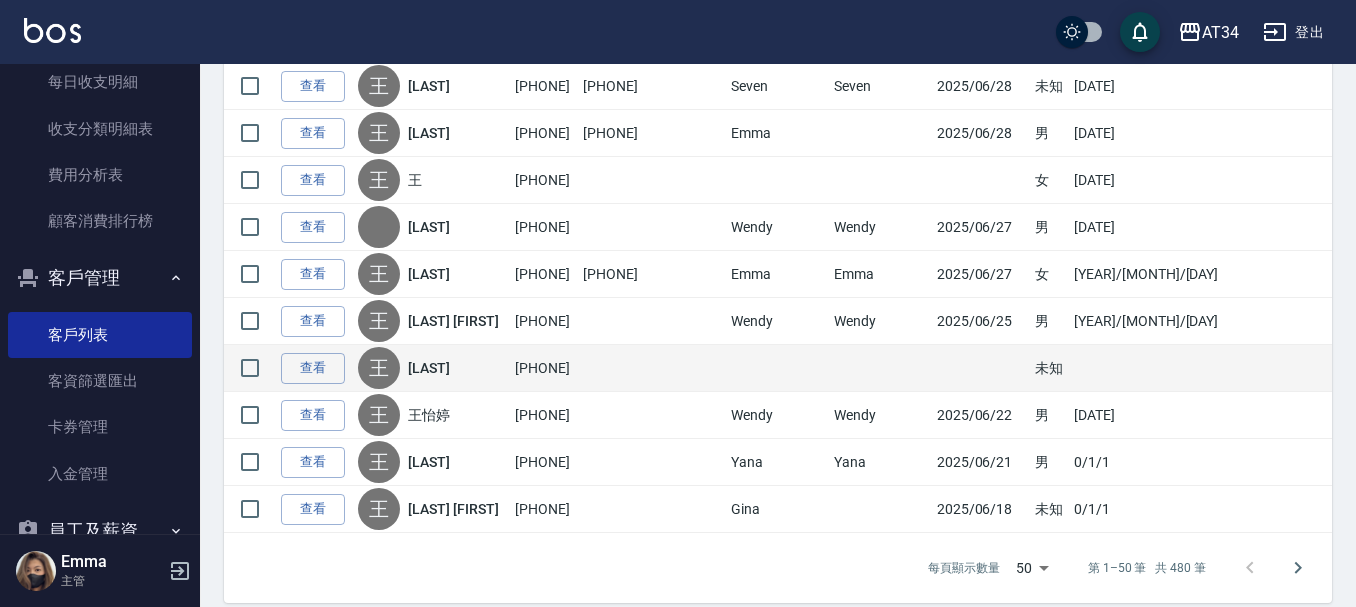 scroll, scrollTop: 2262, scrollLeft: 0, axis: vertical 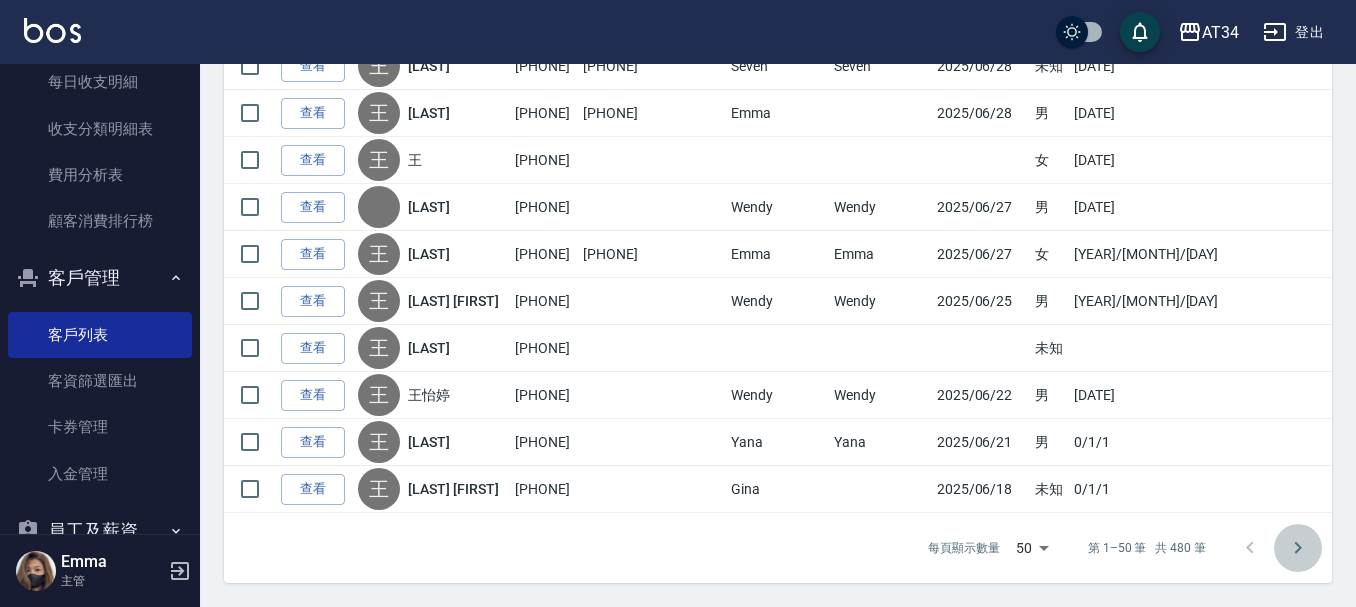 click 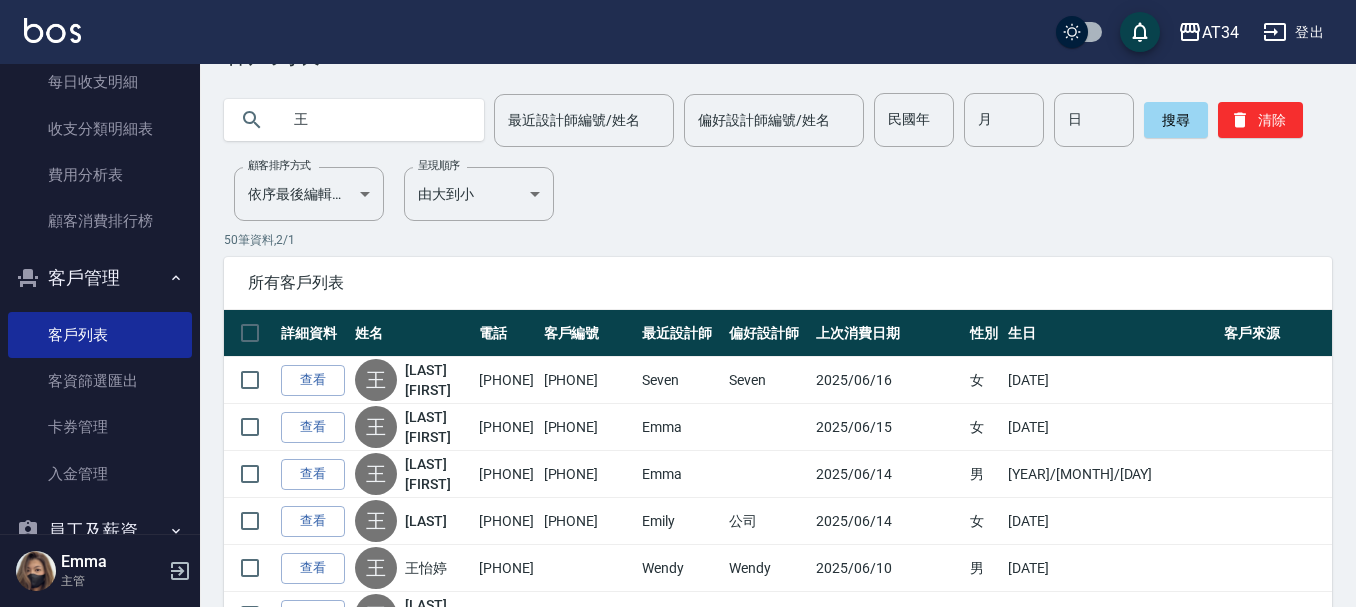scroll, scrollTop: 62, scrollLeft: 0, axis: vertical 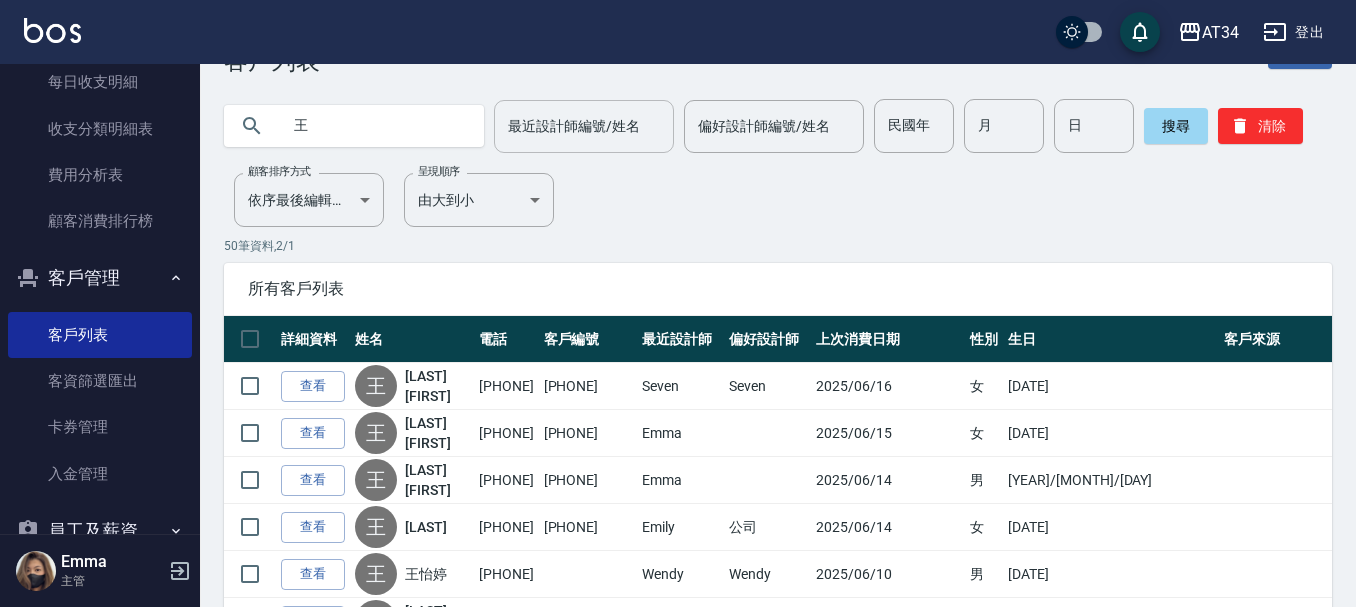 click on "最近設計師編號/姓名" at bounding box center (584, 126) 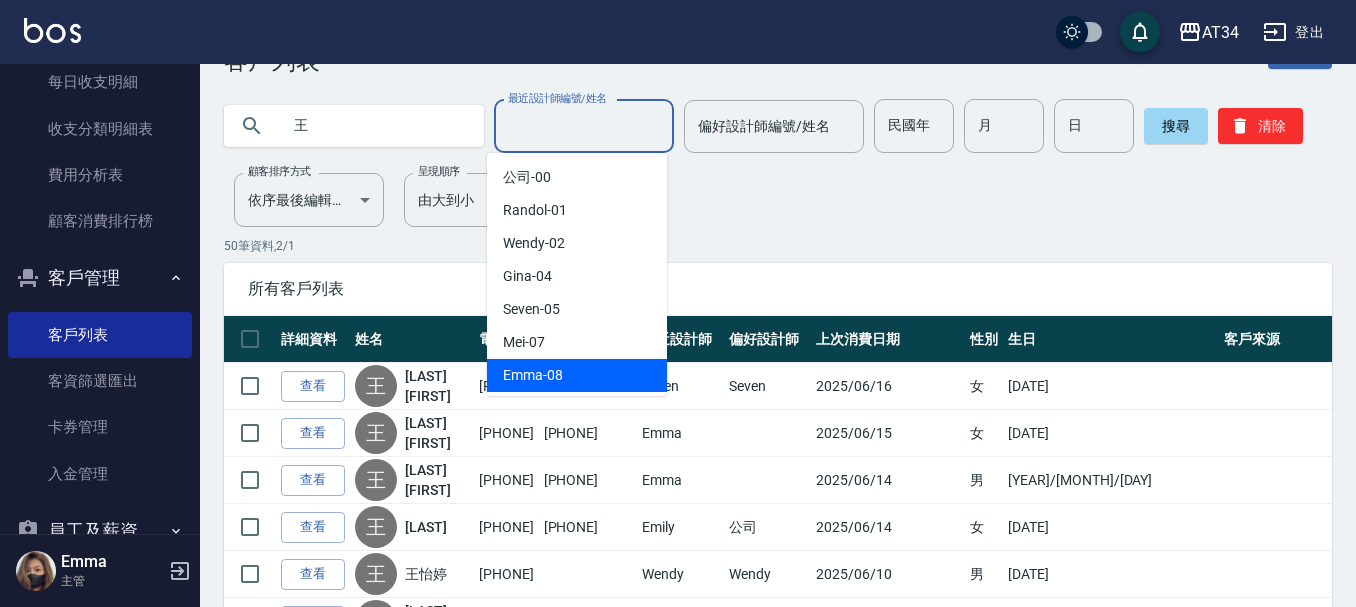 click on "Emma -08" at bounding box center [577, 375] 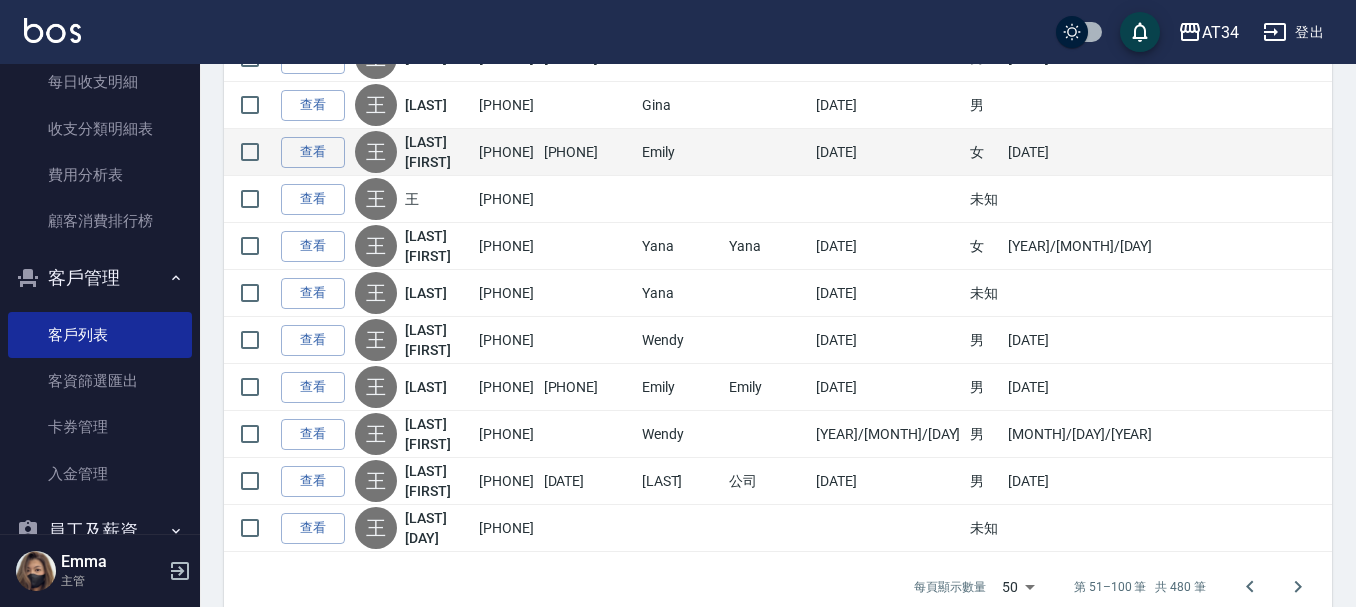 scroll, scrollTop: 2262, scrollLeft: 0, axis: vertical 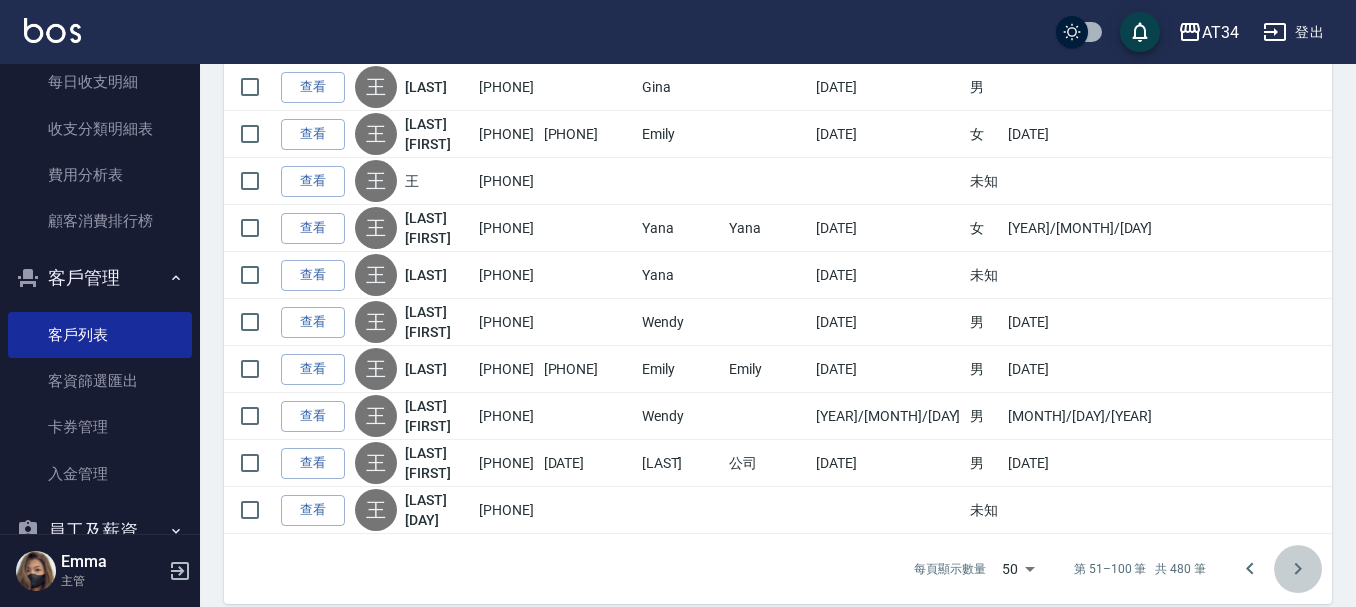 click 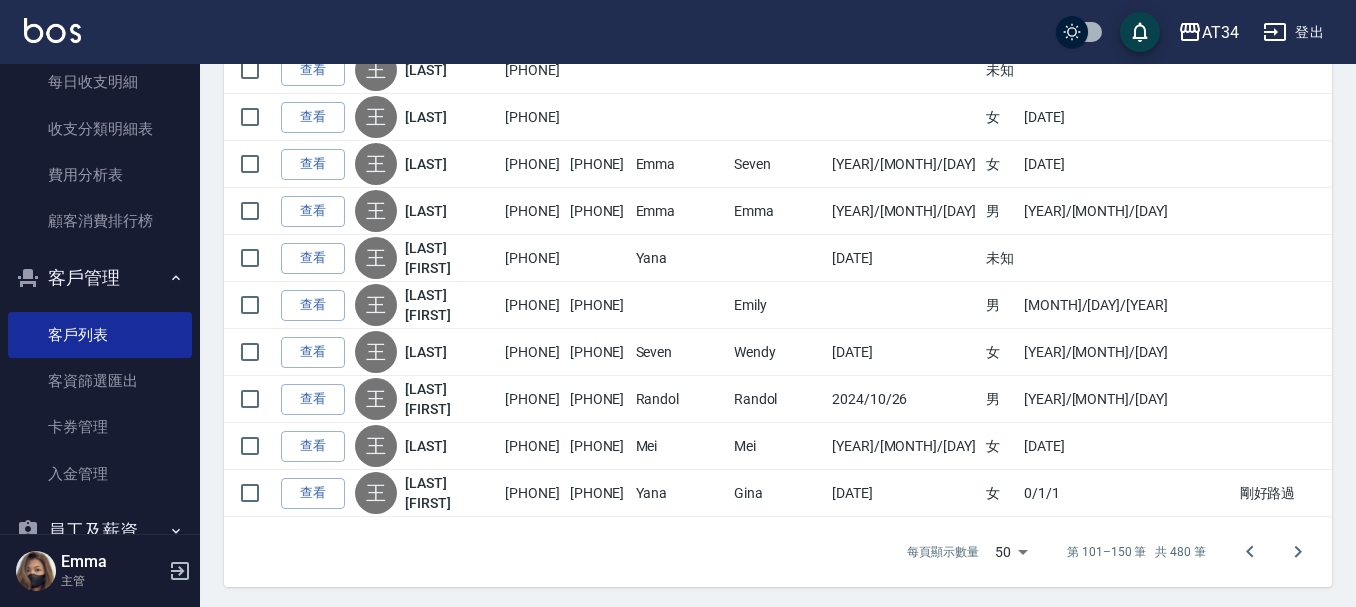 scroll, scrollTop: 2262, scrollLeft: 0, axis: vertical 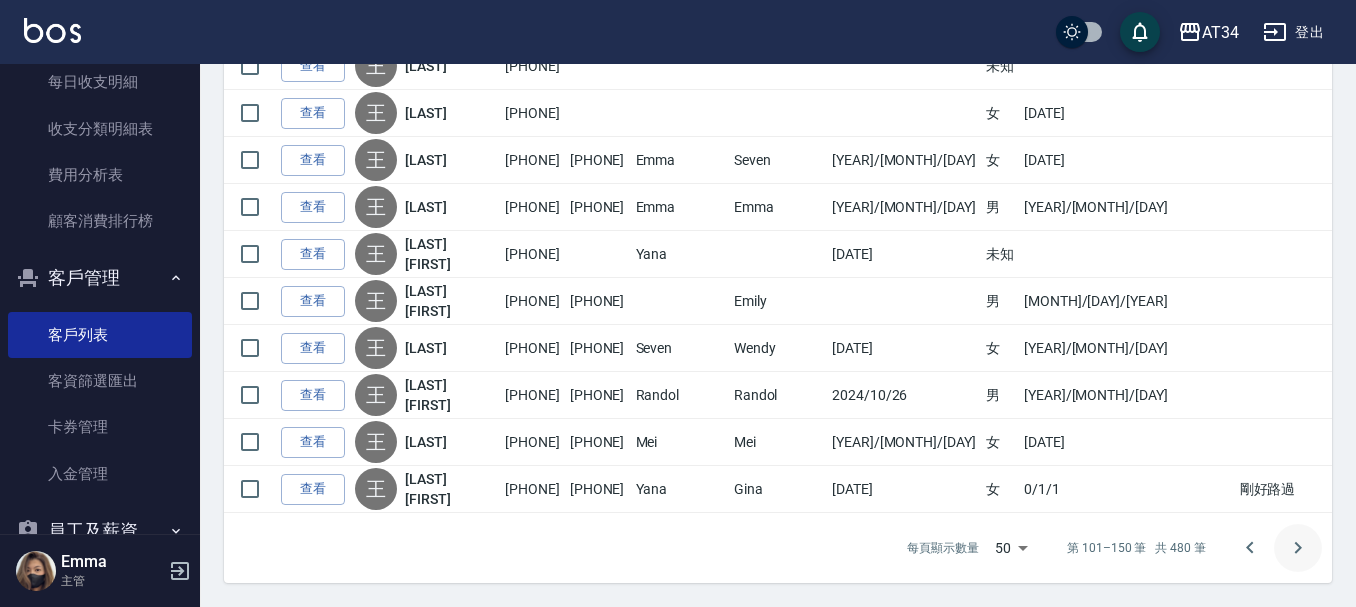 click 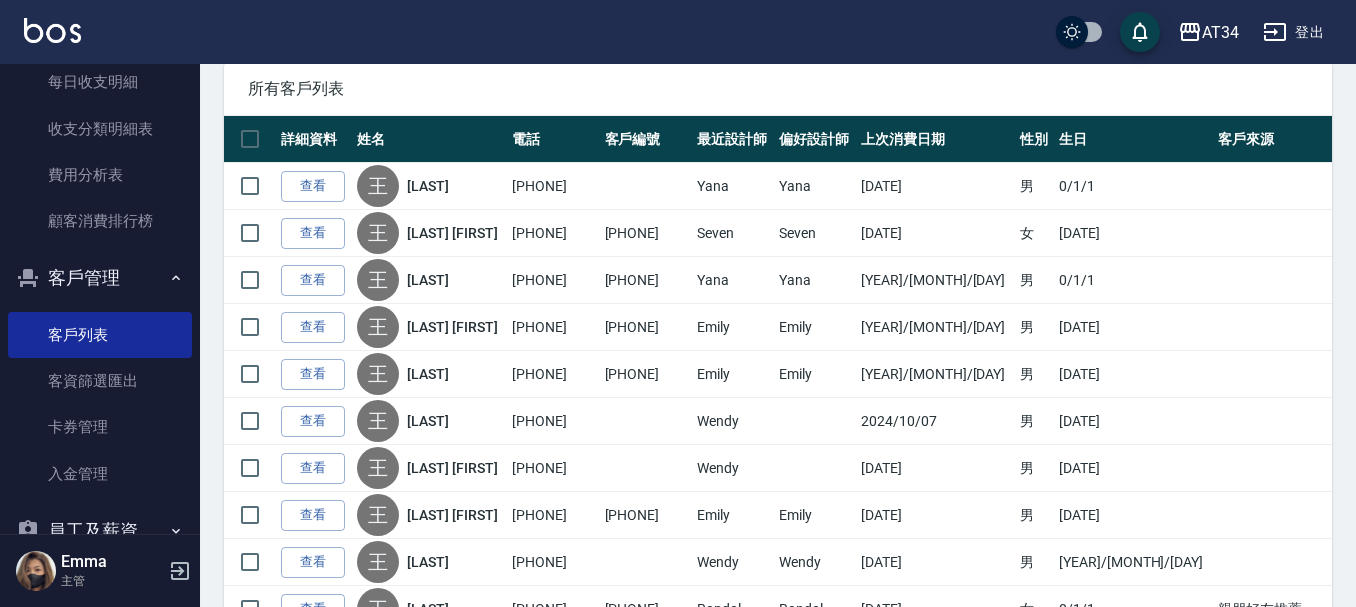 scroll, scrollTop: 0, scrollLeft: 0, axis: both 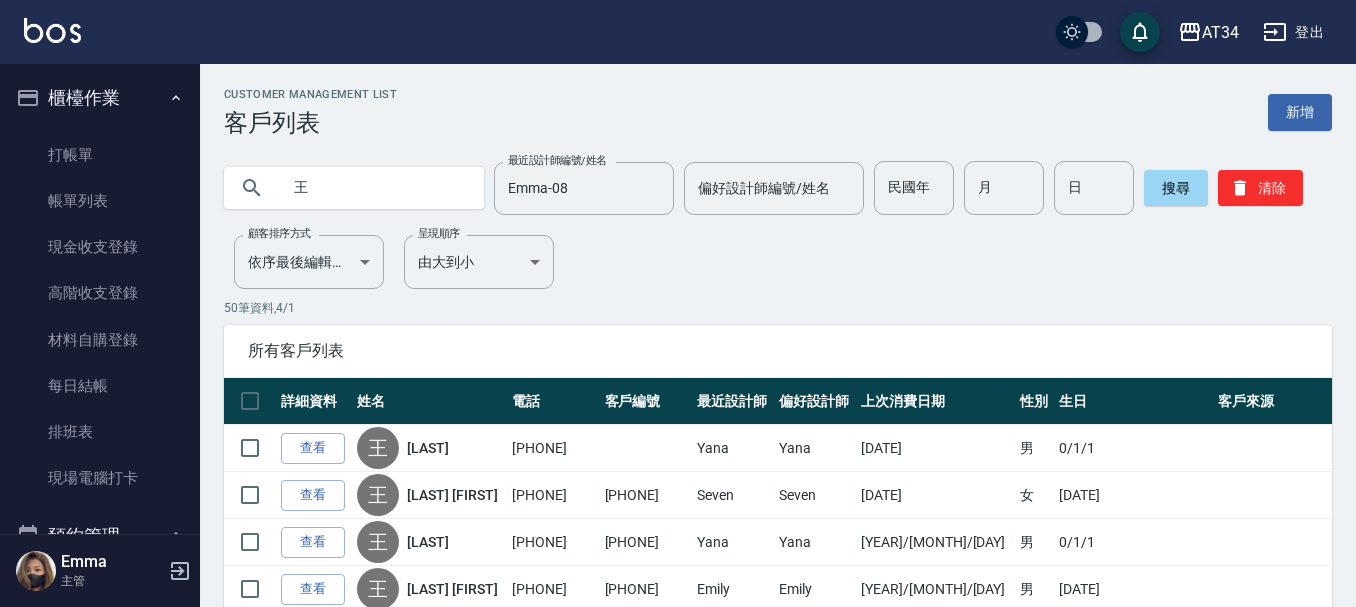 click on "打帳單 帳單列表 現金收支登錄 高階收支登錄 材料自購登錄 每日結帳 排班表 現場電腦打卡" at bounding box center (100, 317) 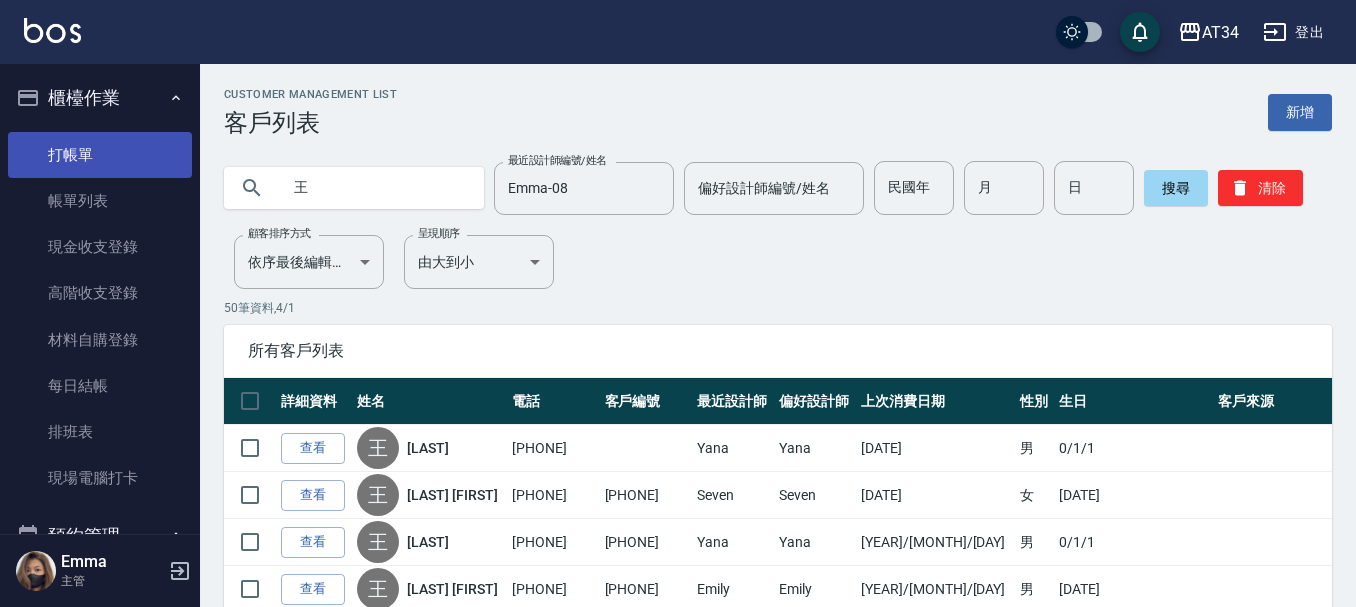 click on "打帳單" at bounding box center [100, 155] 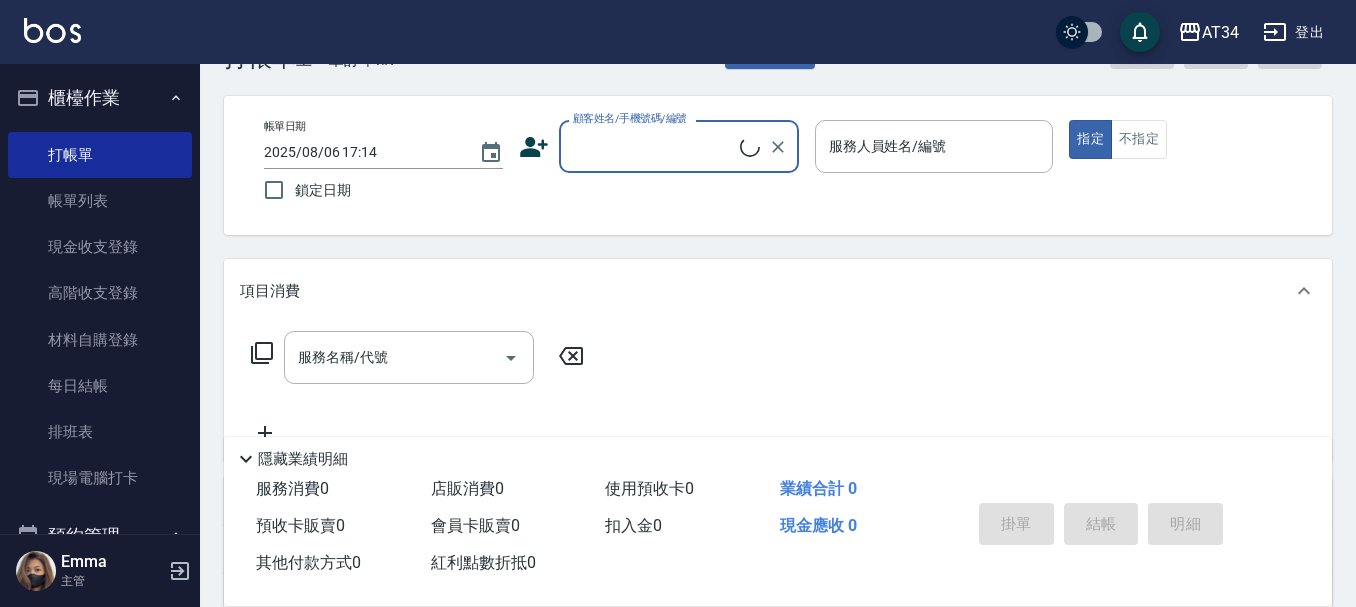 scroll, scrollTop: 100, scrollLeft: 0, axis: vertical 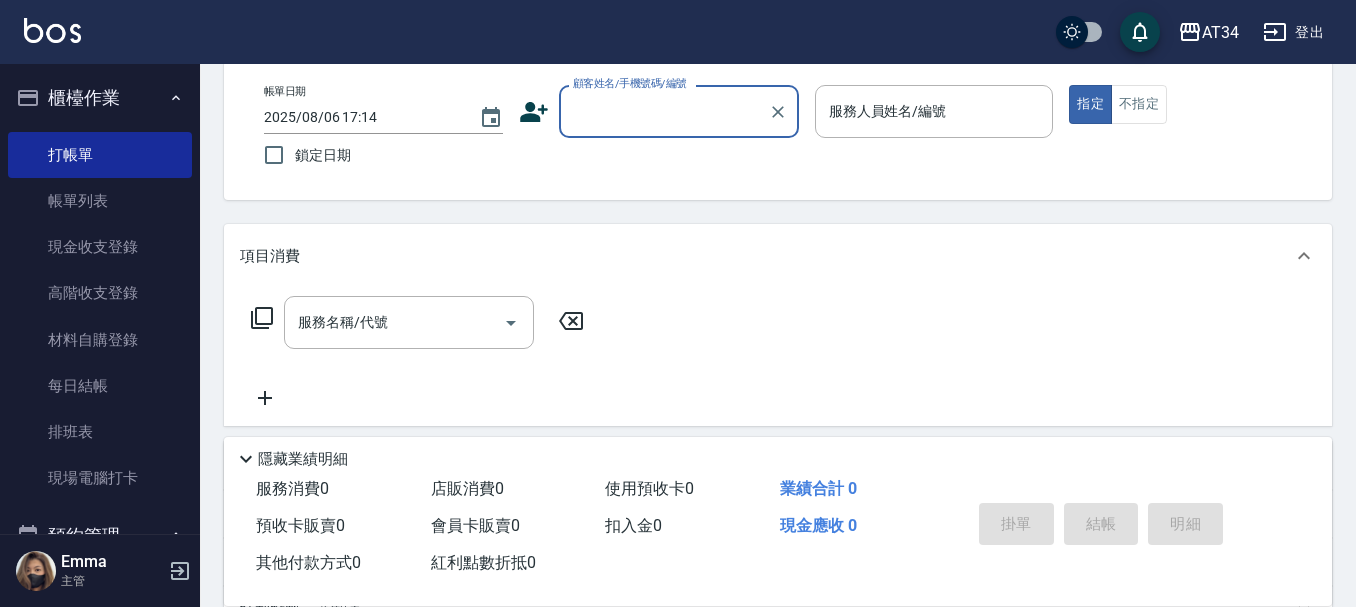 click on "顧客姓名/手機號碼/編號" at bounding box center (630, 83) 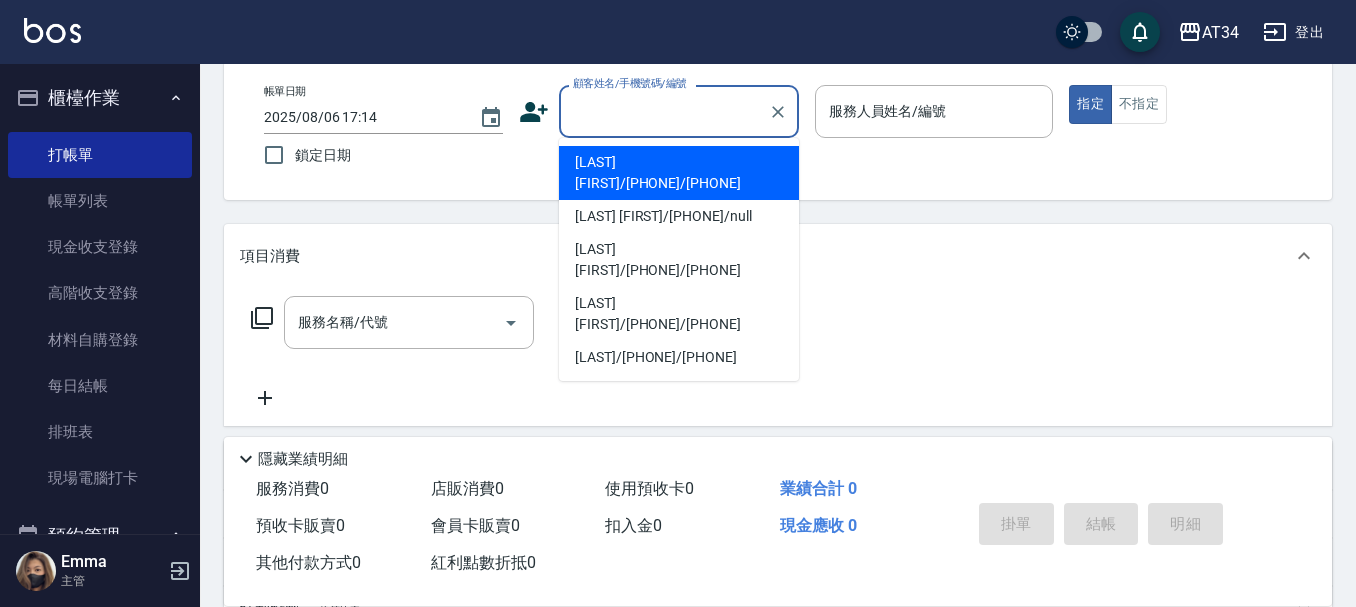 click on "顧客姓名/手機號碼/編號" at bounding box center [664, 111] 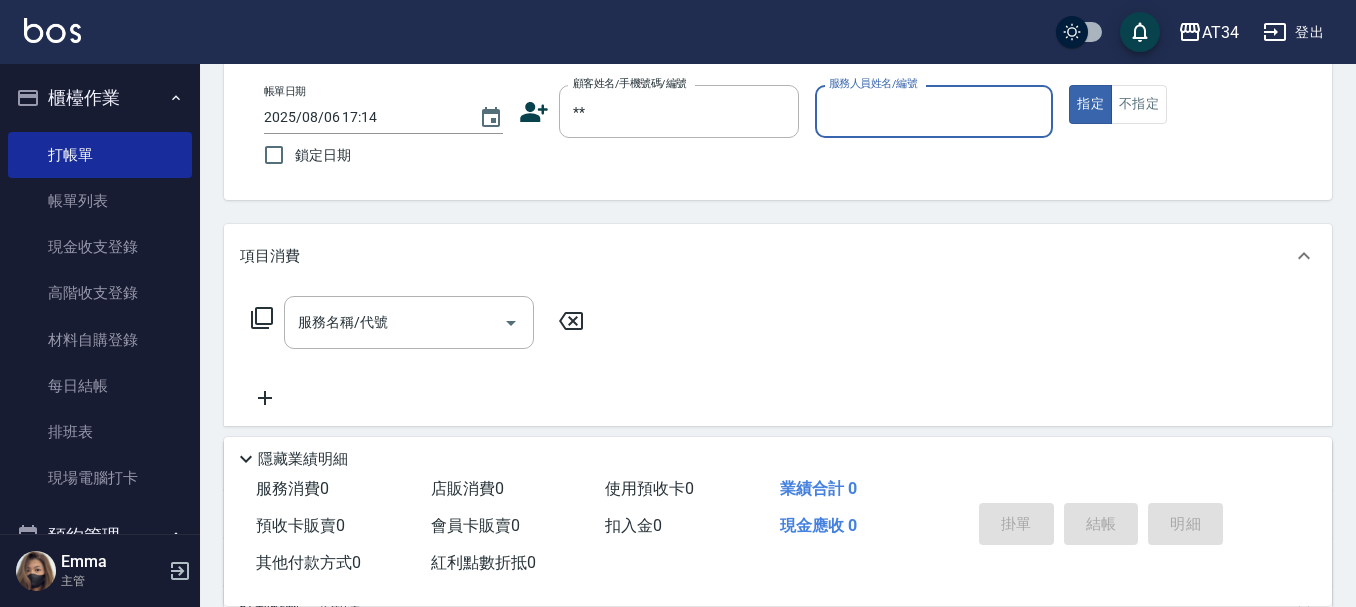 type on "新客人 姓名未設定/**/null" 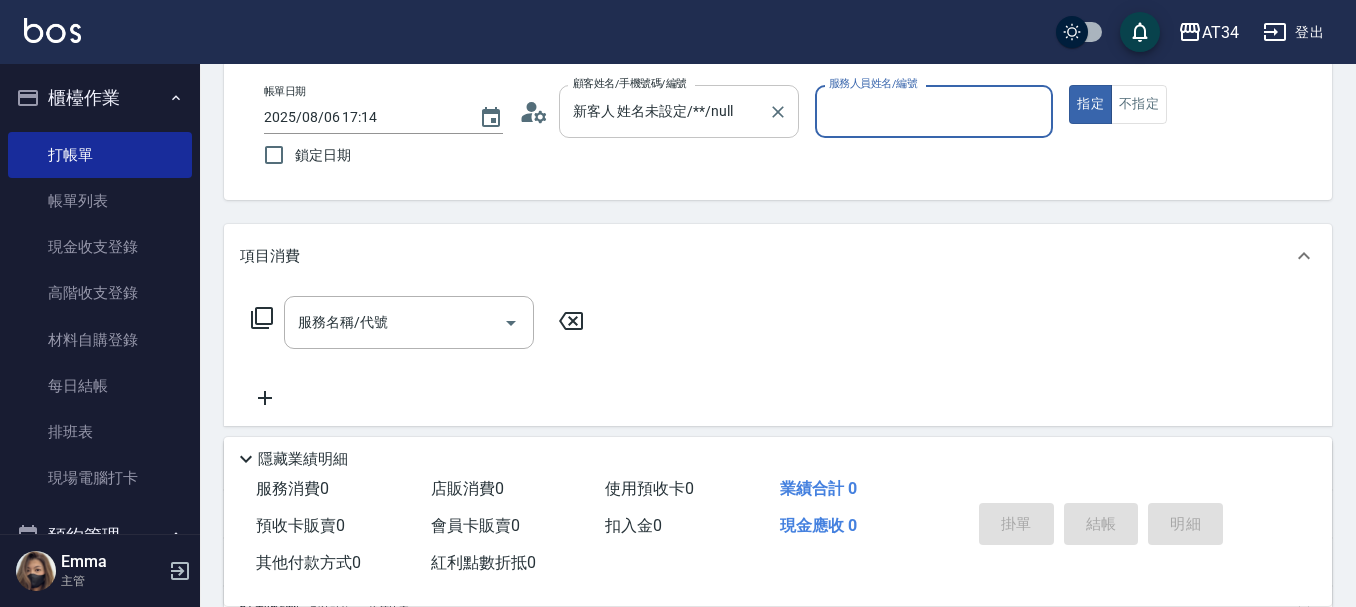 click on "新客人 姓名未設定/**/null 顧客姓名/手機號碼/編號" at bounding box center [679, 111] 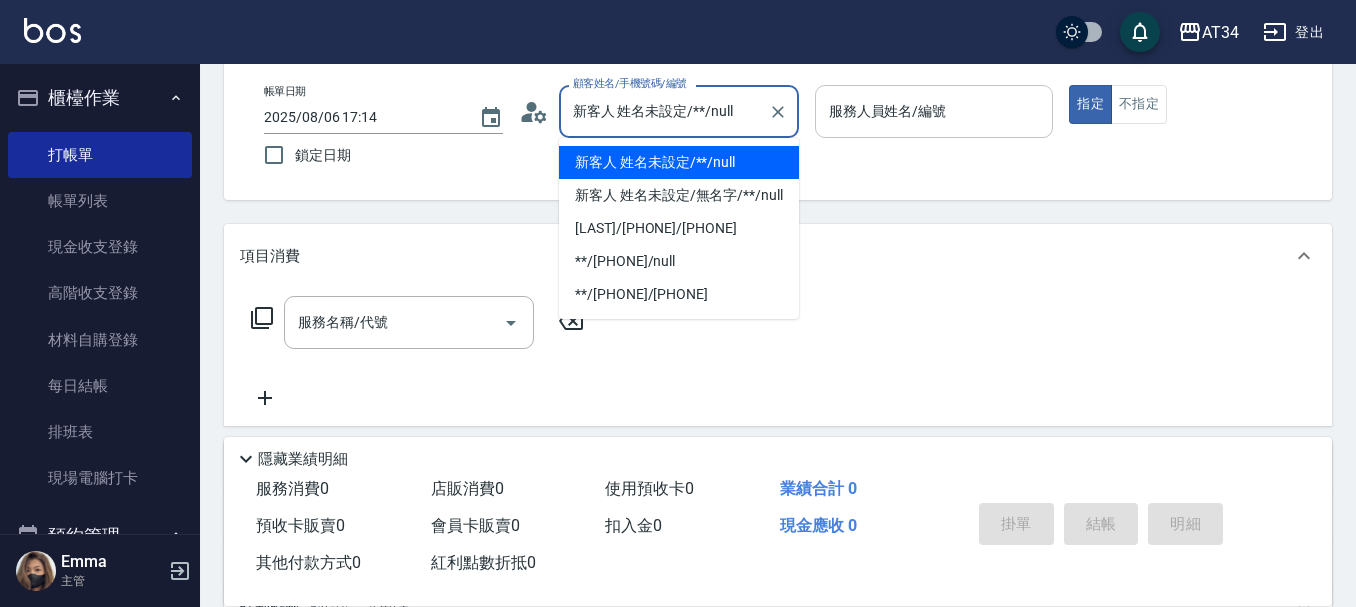 click on "服務人員姓名/編號 服務人員姓名/編號" at bounding box center [934, 111] 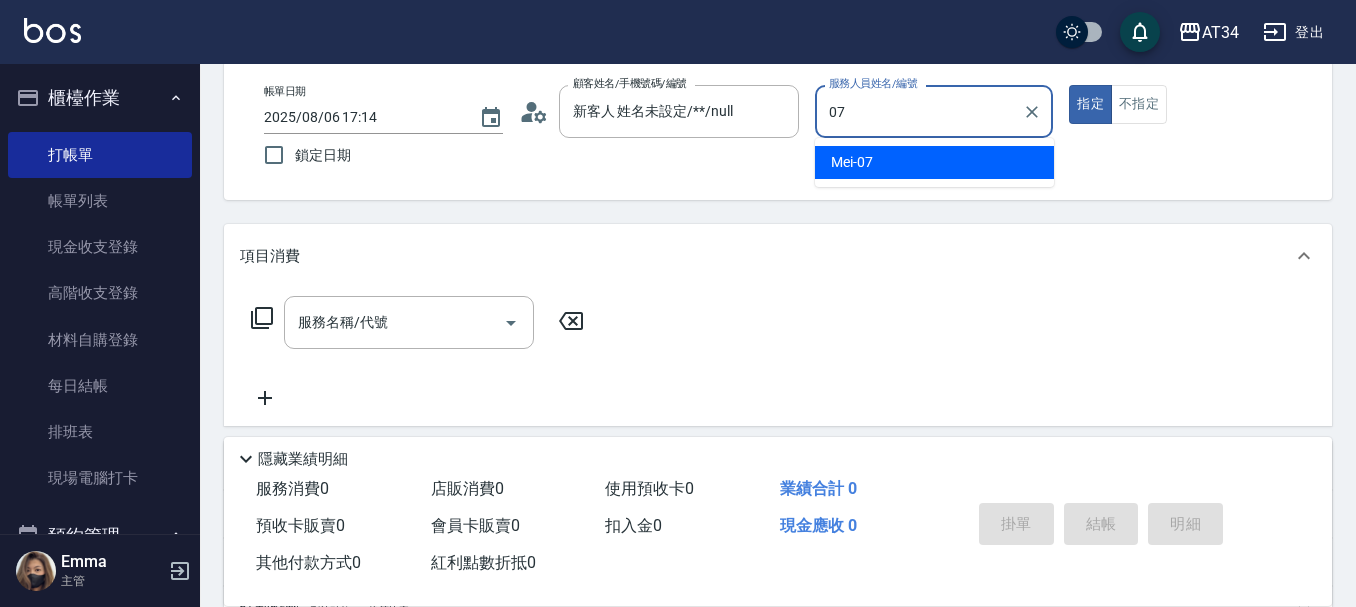 type on "Mei-07" 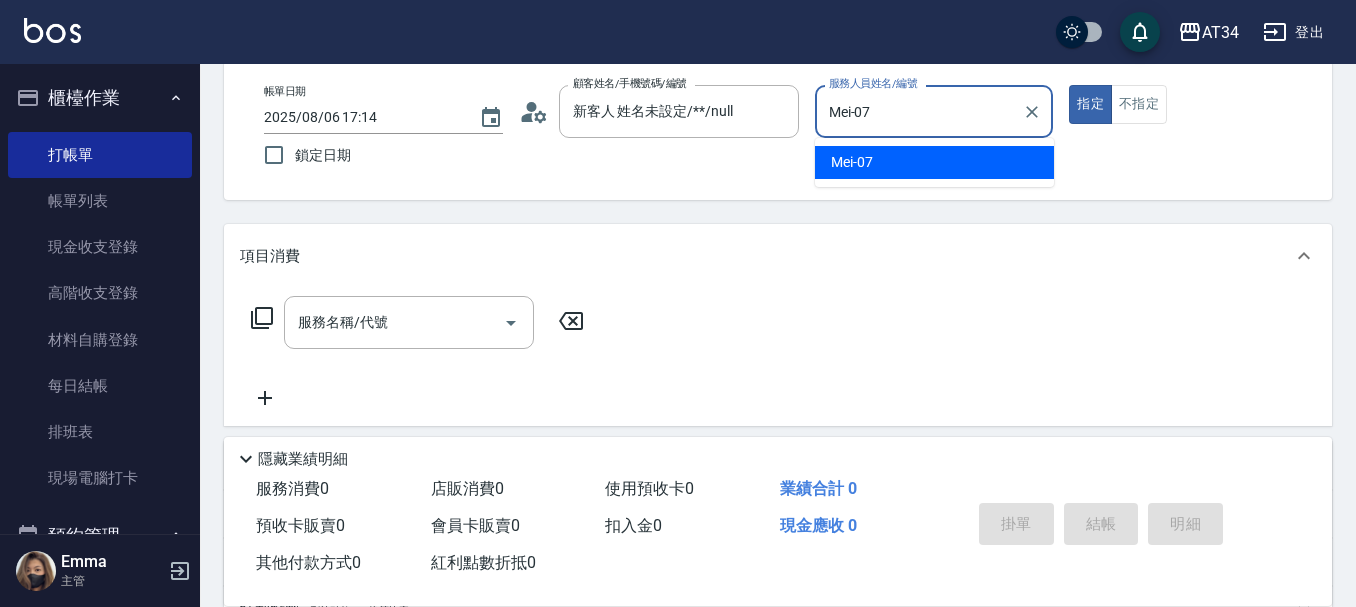 type on "true" 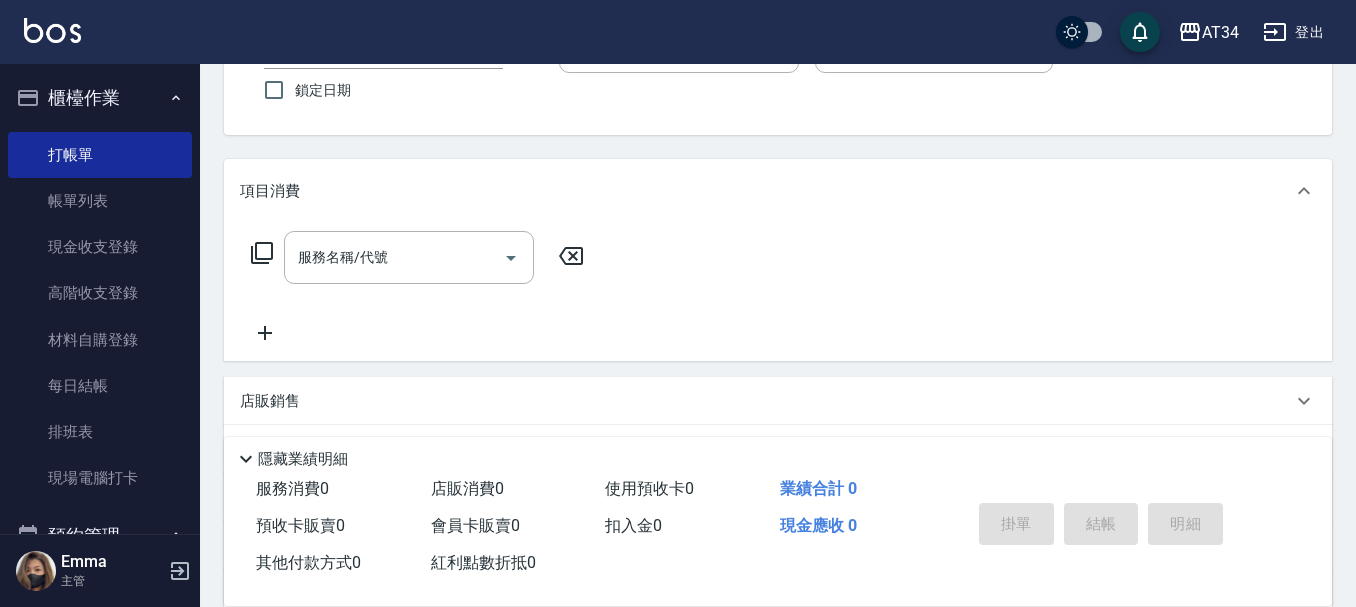scroll, scrollTop: 200, scrollLeft: 0, axis: vertical 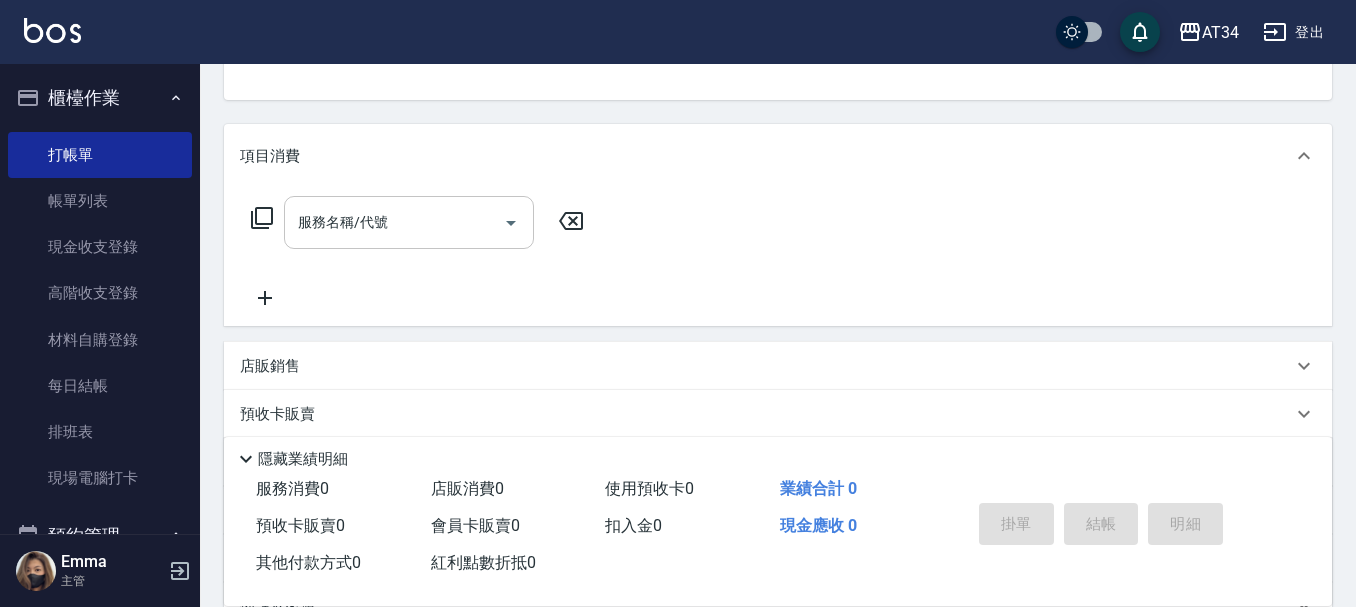 click on "服務名稱/代號 服務名稱/代號" at bounding box center (409, 222) 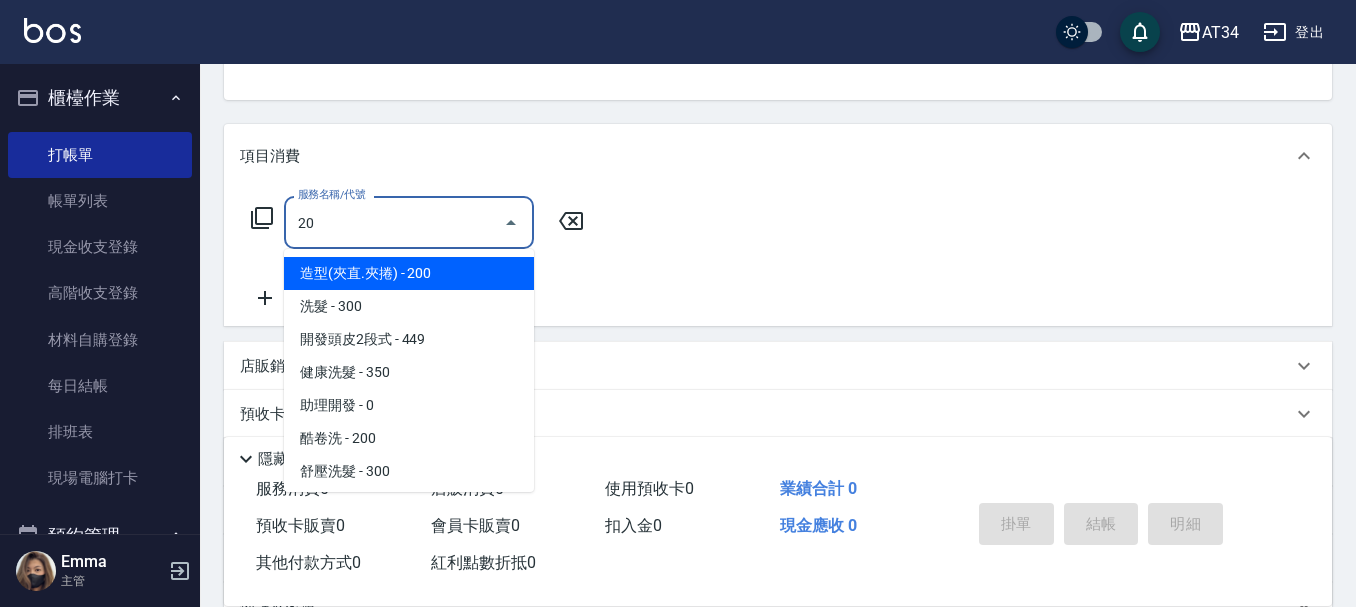 type on "201" 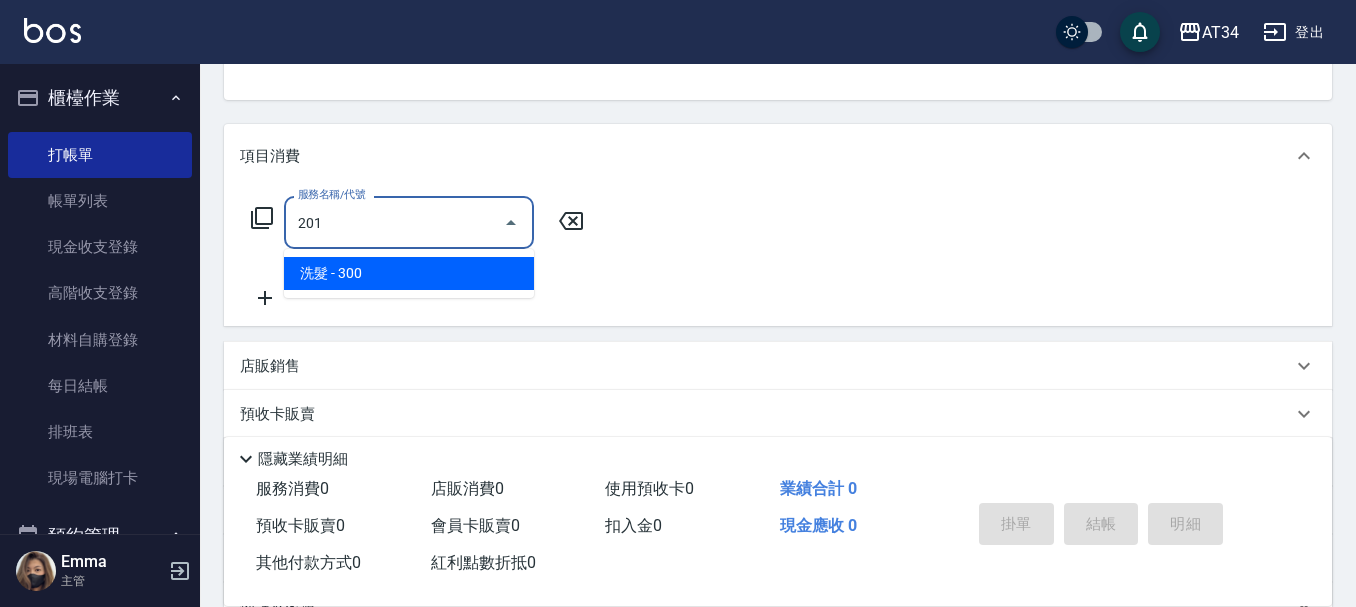 type on "30" 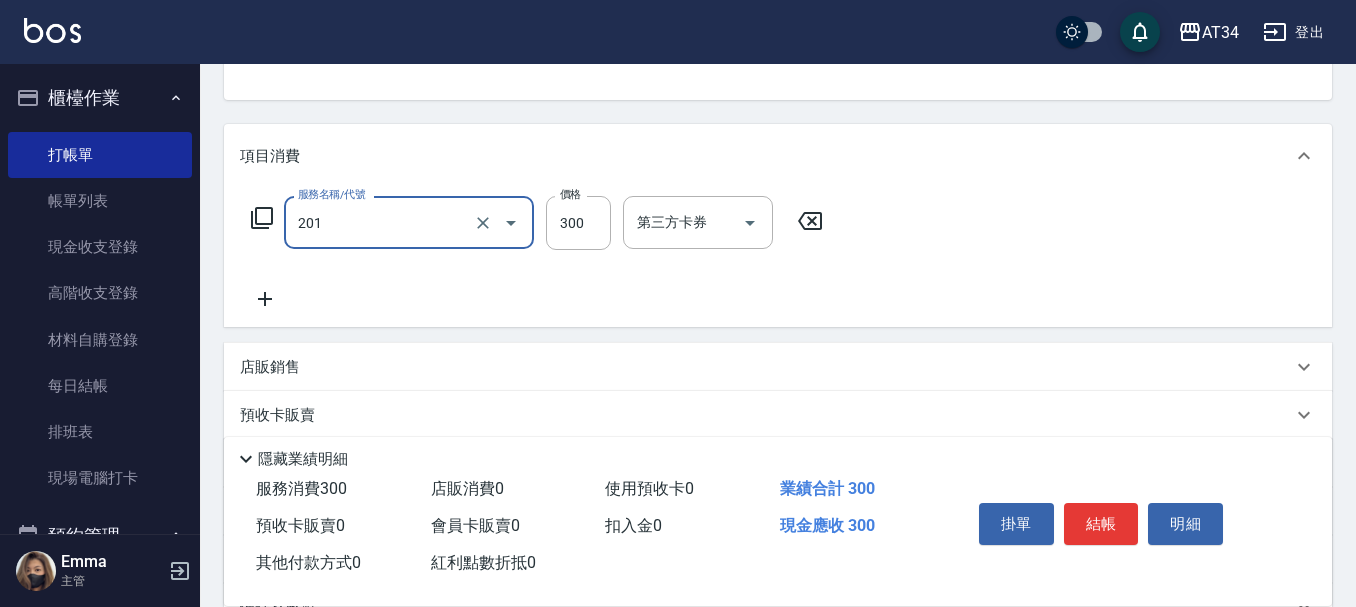 type on "洗髮(201)" 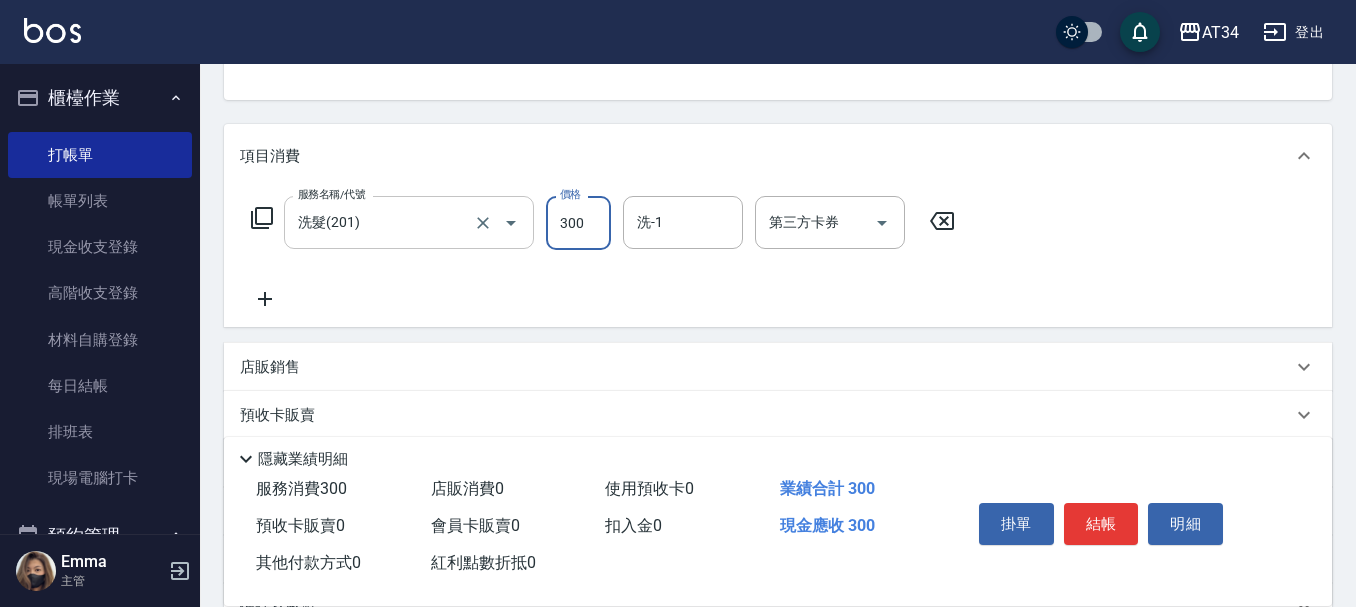 type on "0" 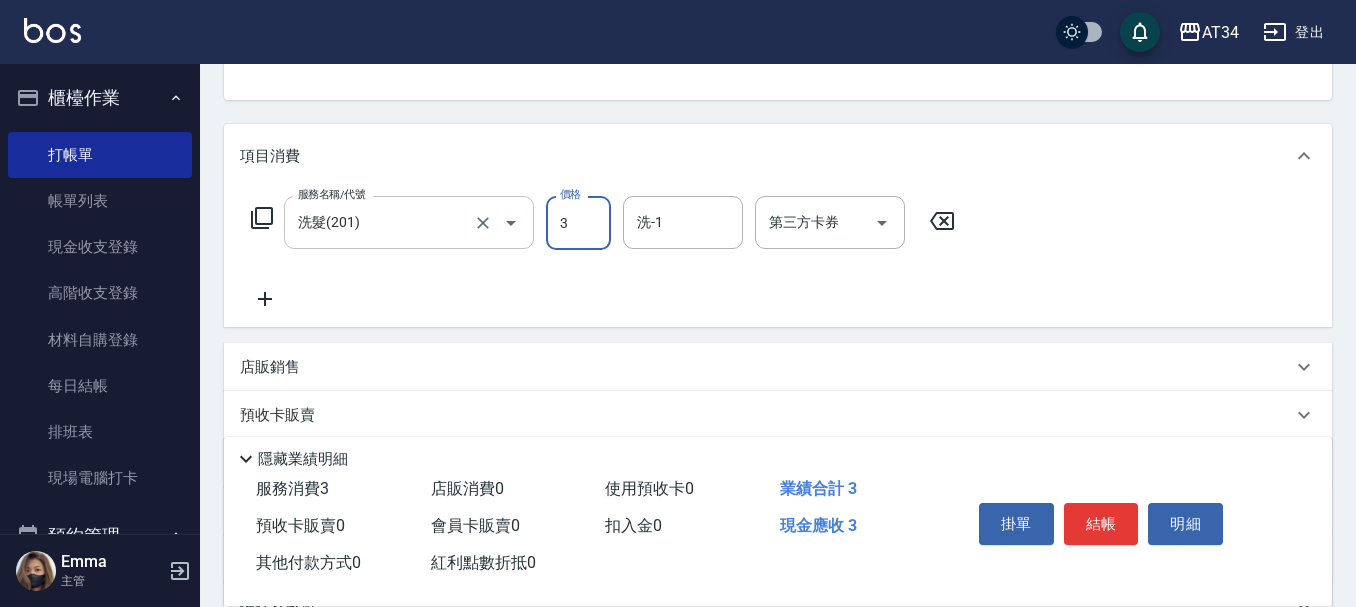 type on "30" 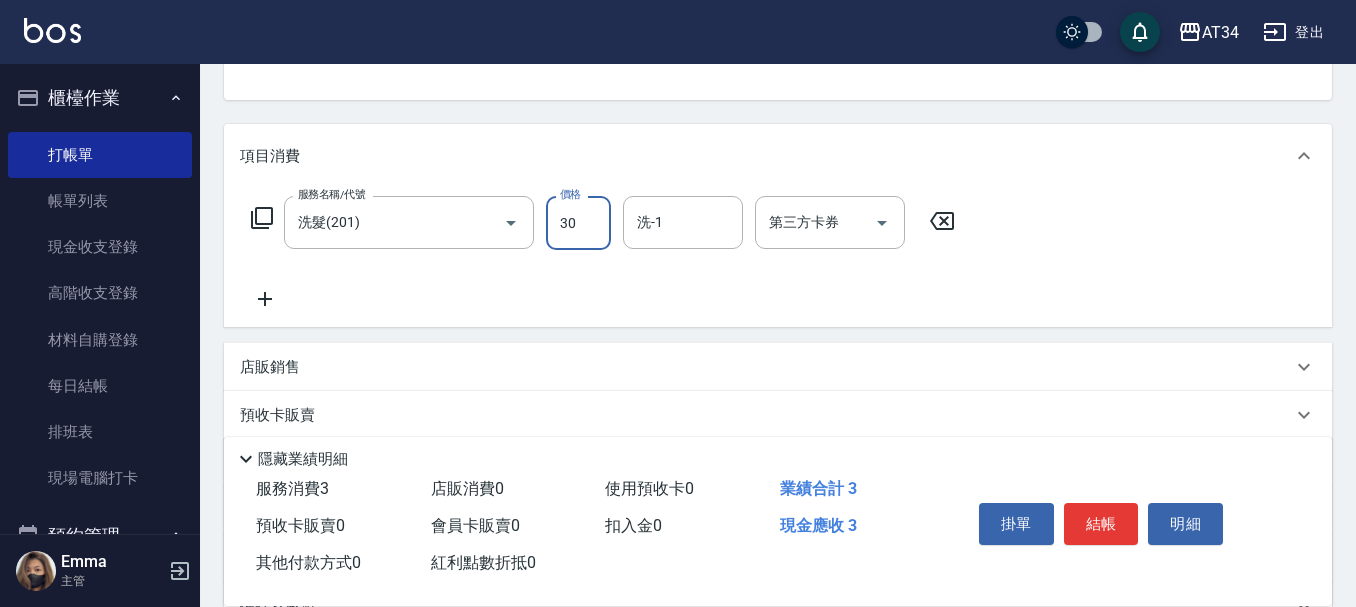 type on "30" 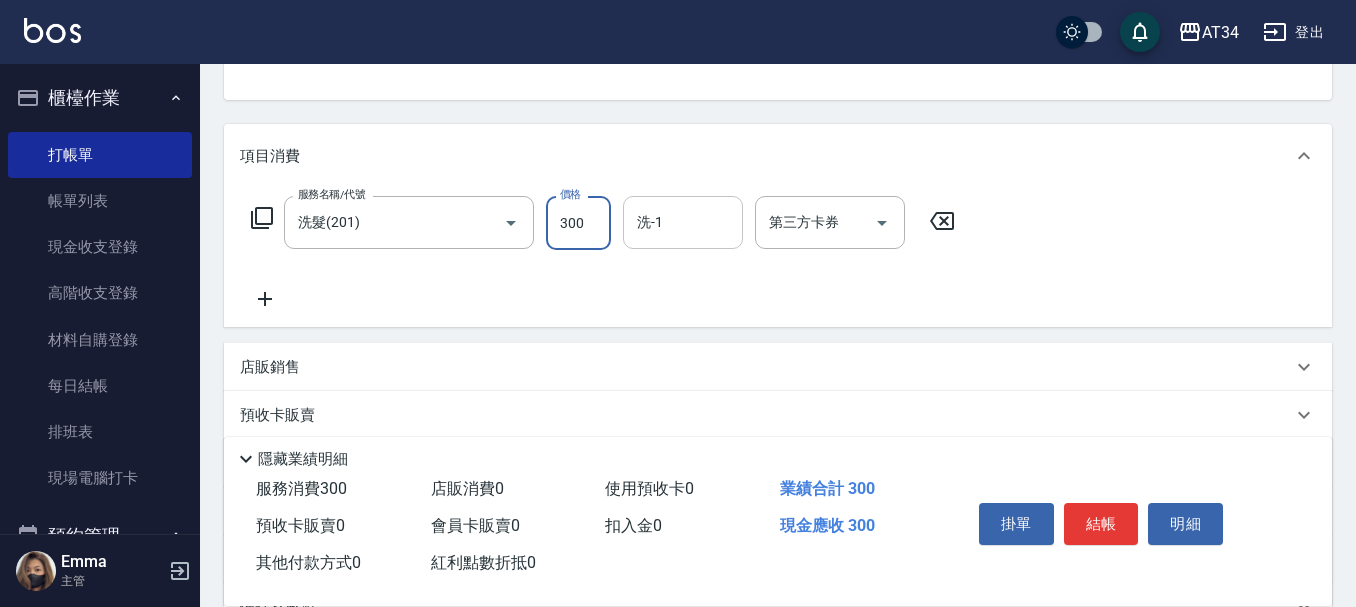 click on "洗-1" at bounding box center [683, 222] 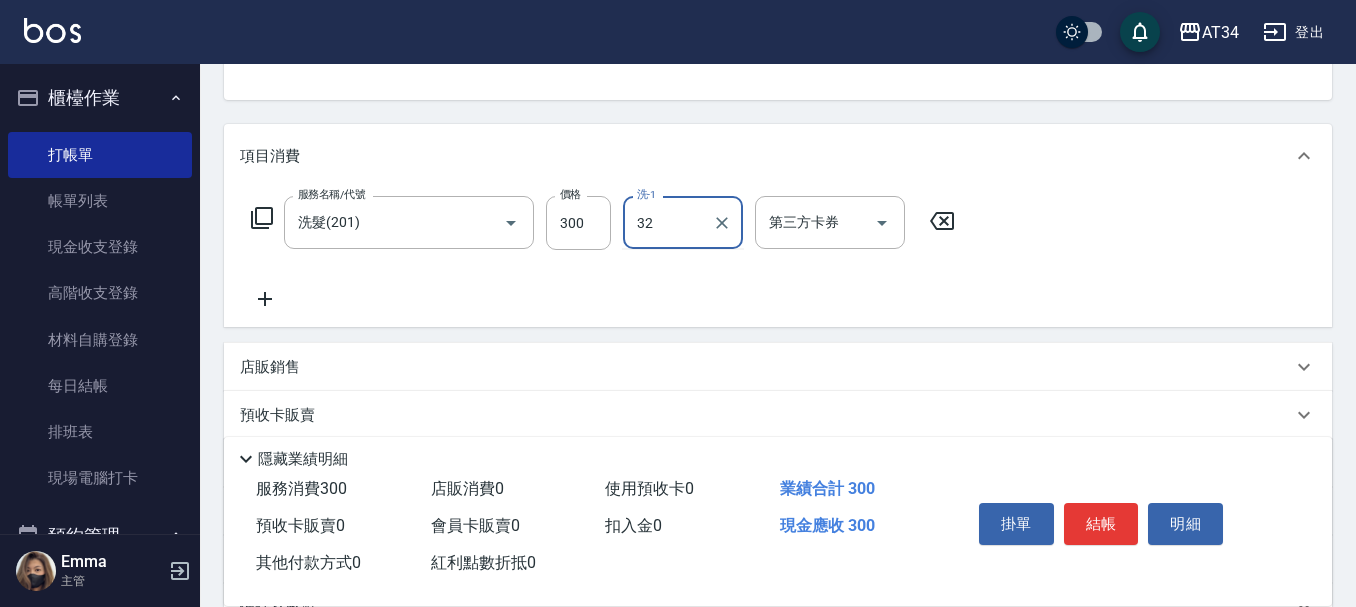 type on "阿源-32" 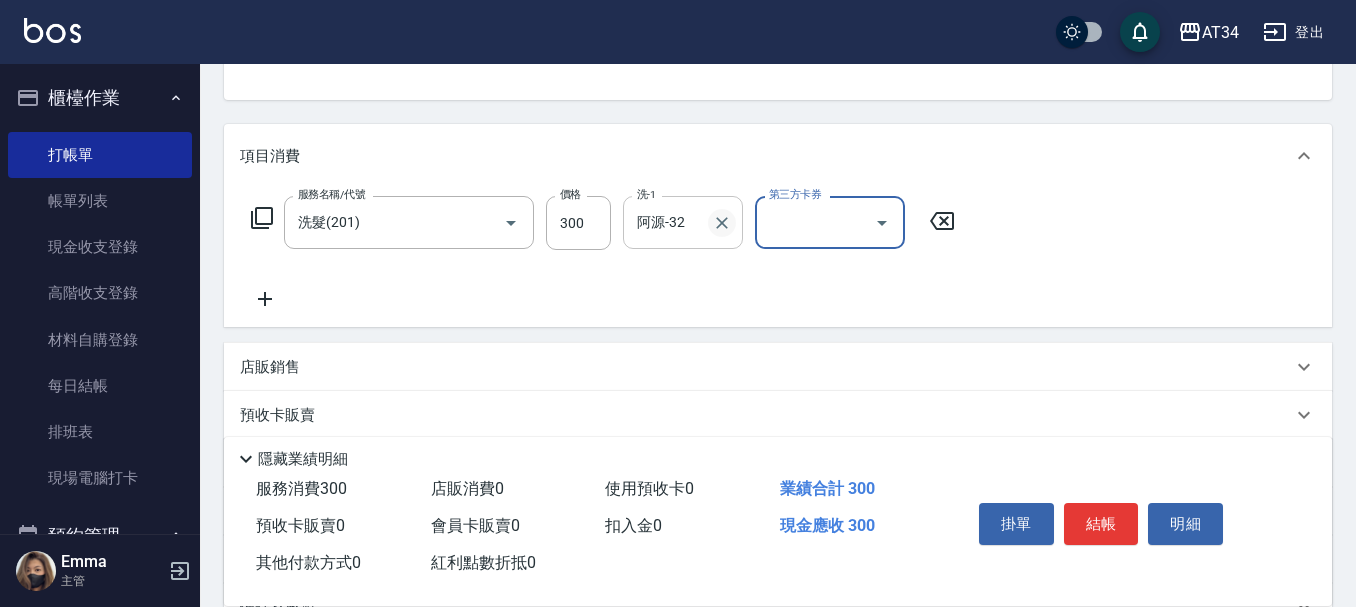 click 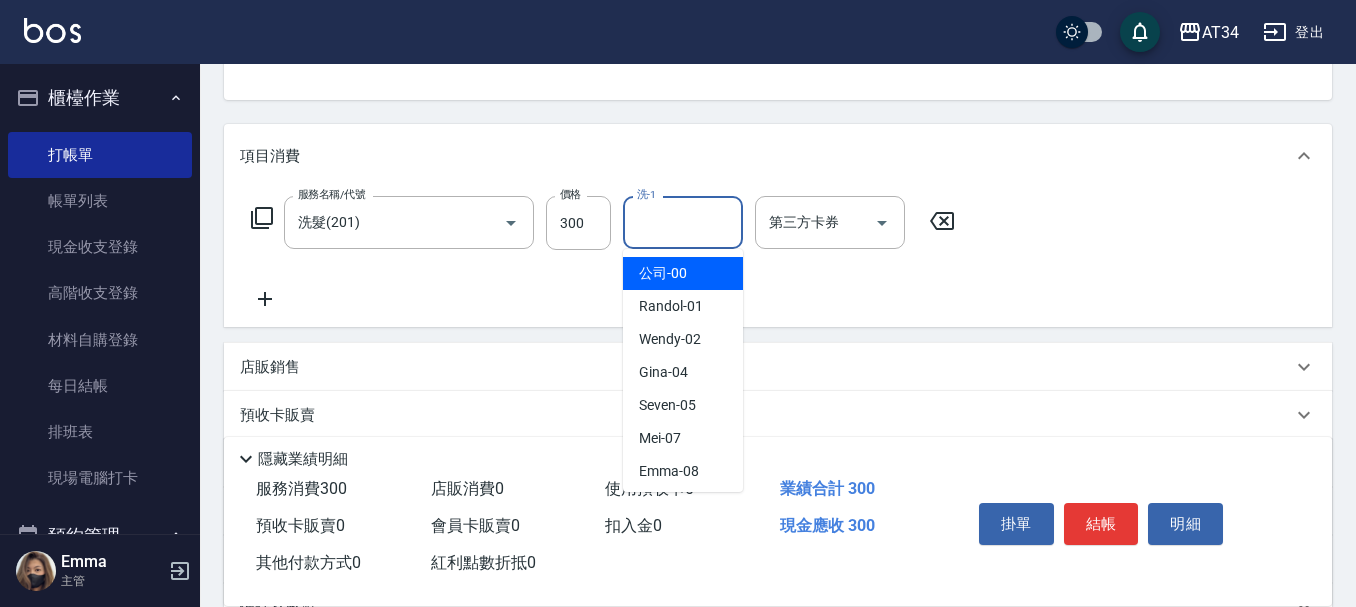 click on "洗-1" at bounding box center (683, 222) 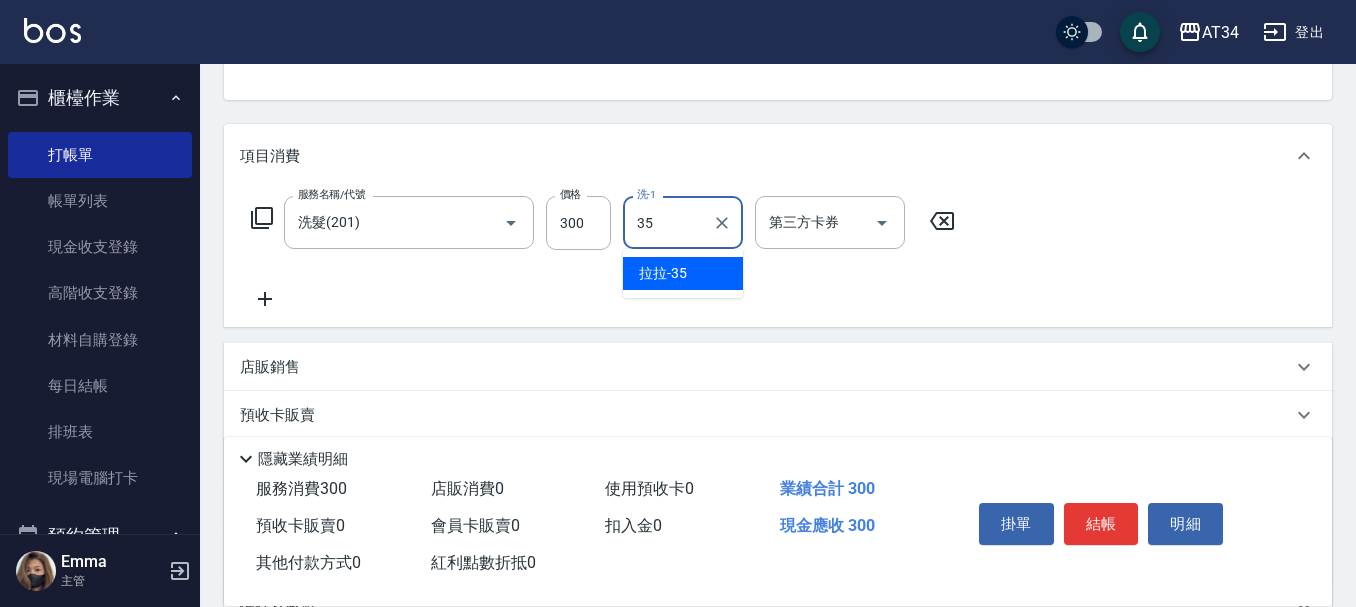 type on "拉拉-35" 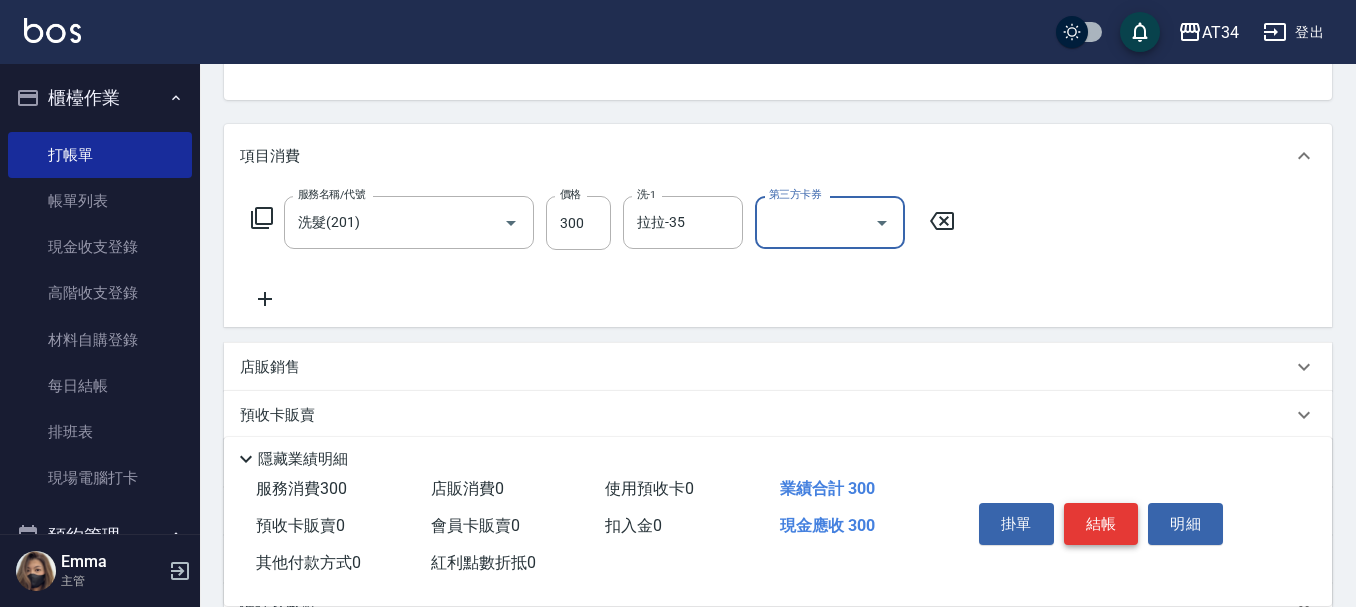 click on "結帳" at bounding box center [1101, 524] 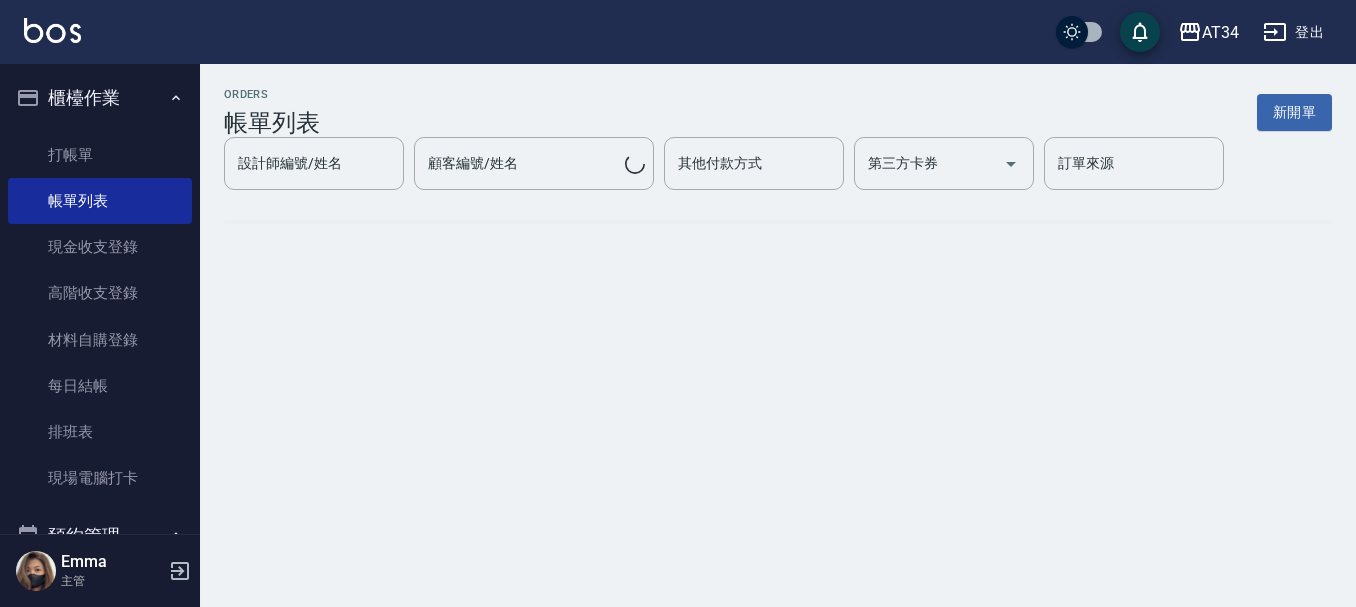 scroll, scrollTop: 0, scrollLeft: 0, axis: both 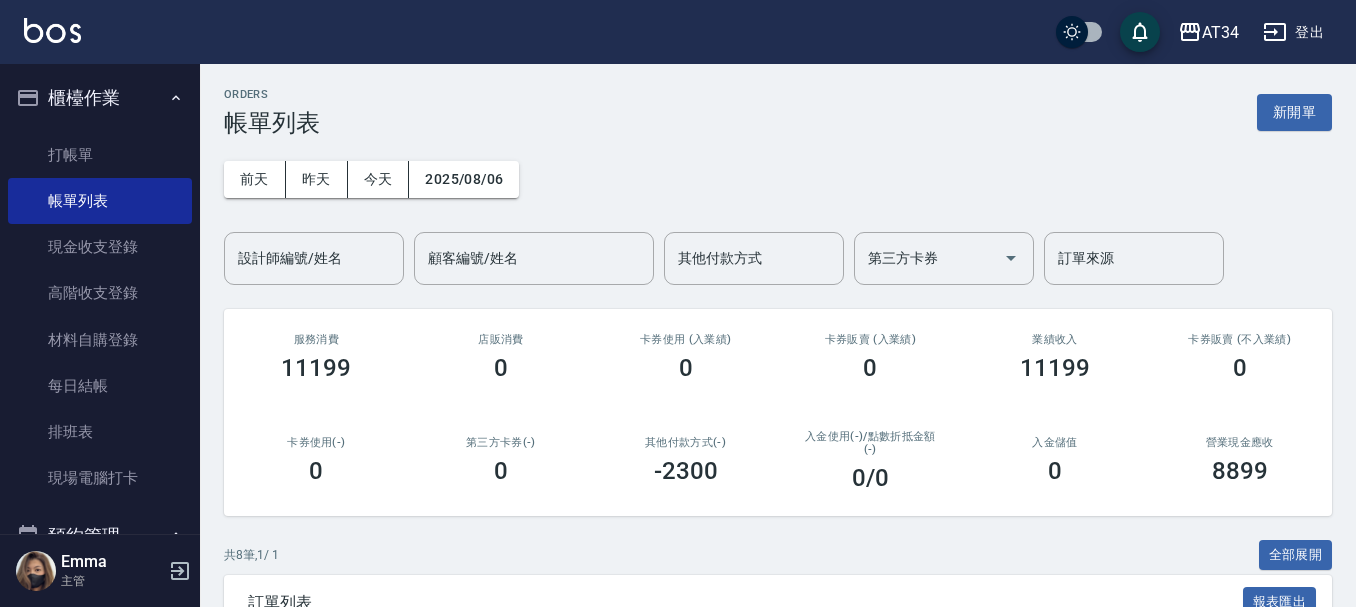 click on "入金儲值 0" at bounding box center [1055, 460] 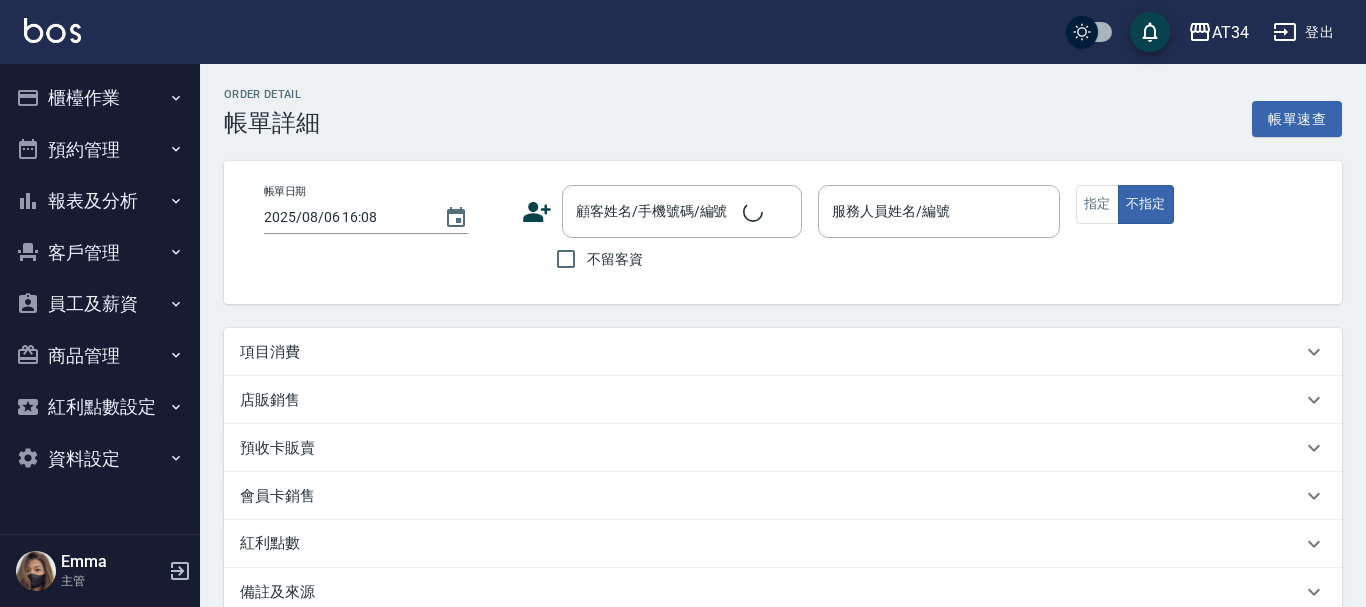 click on "項目消費" at bounding box center [771, 352] 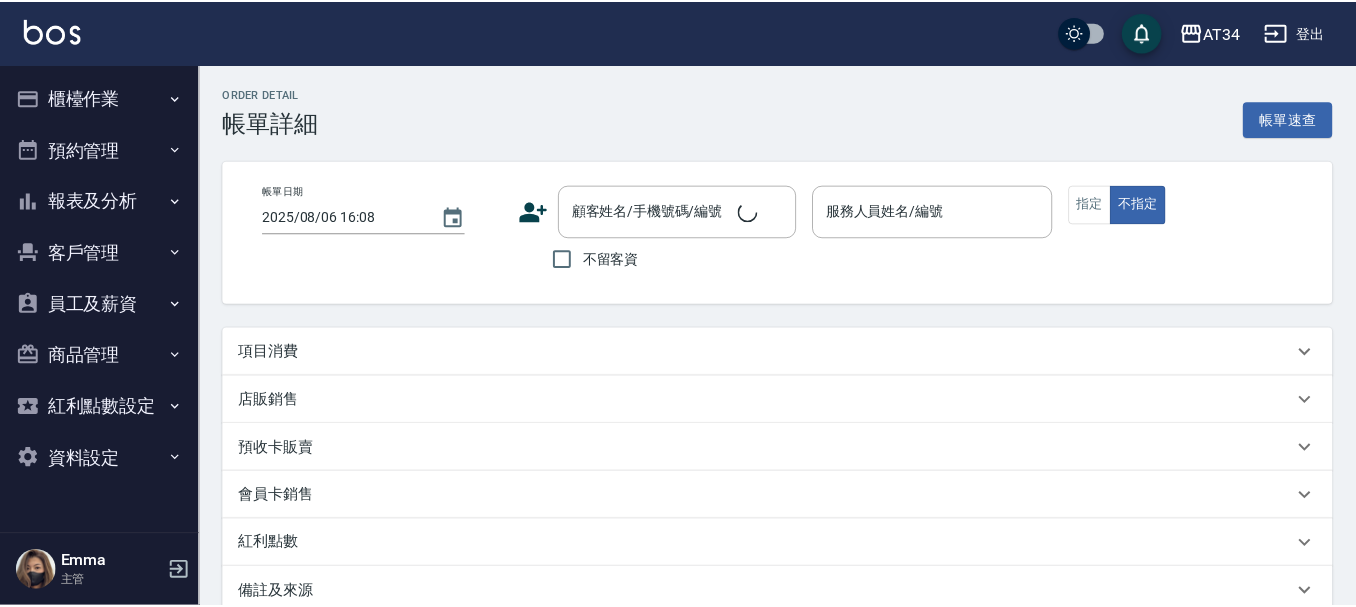 scroll, scrollTop: 0, scrollLeft: 0, axis: both 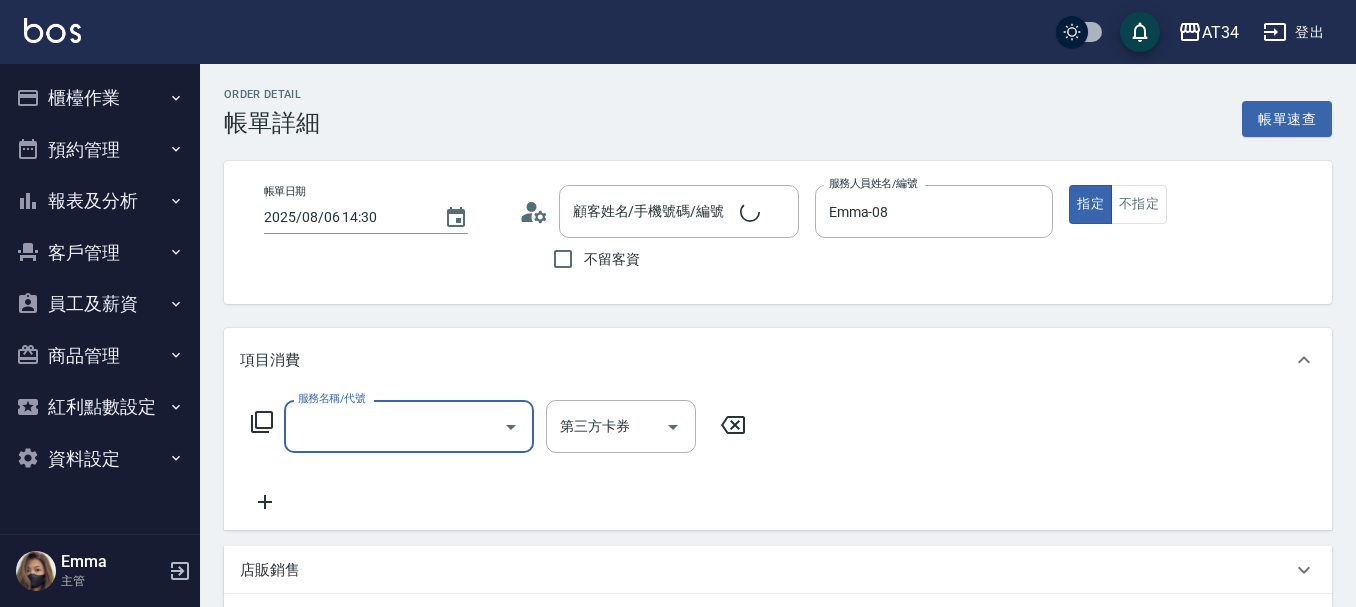 type on "2025/08/06 14:30" 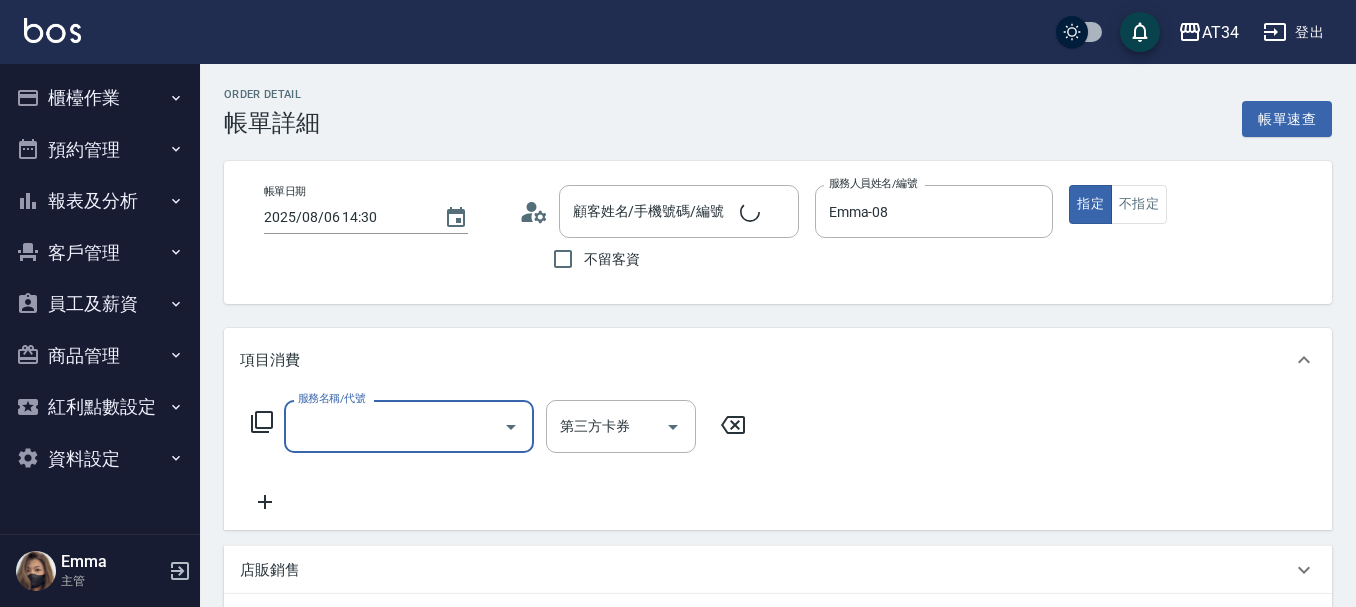 type on "Emma-08" 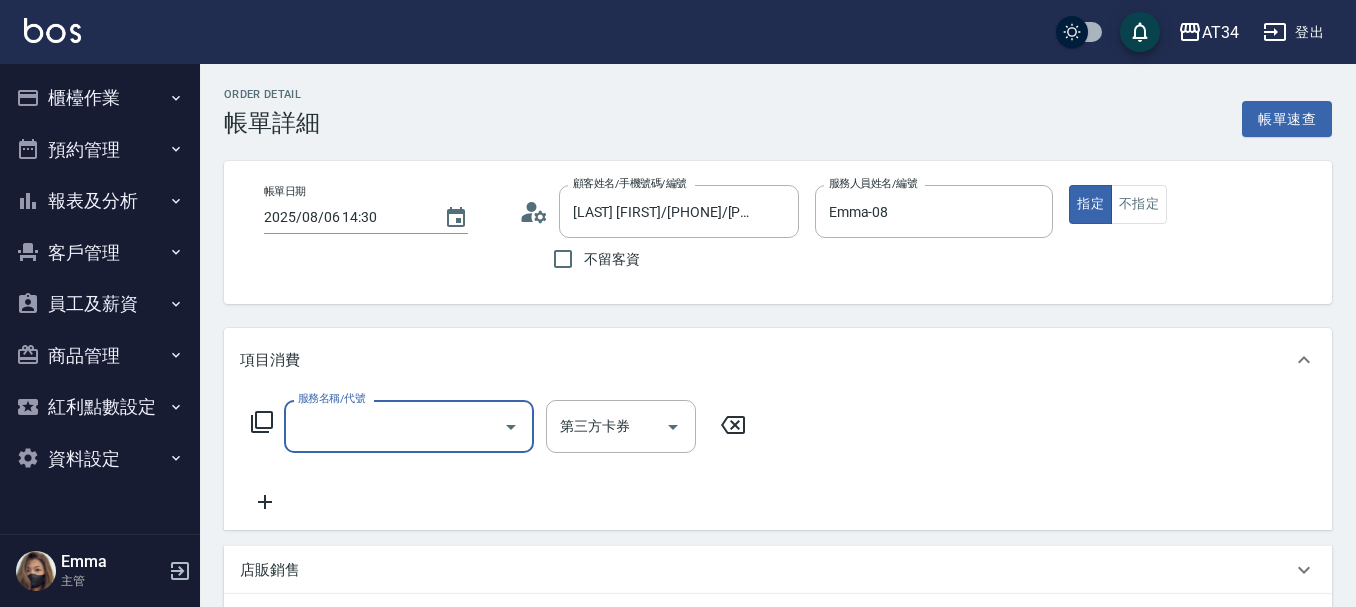 type on "陳韋良/0932060341/0932060341" 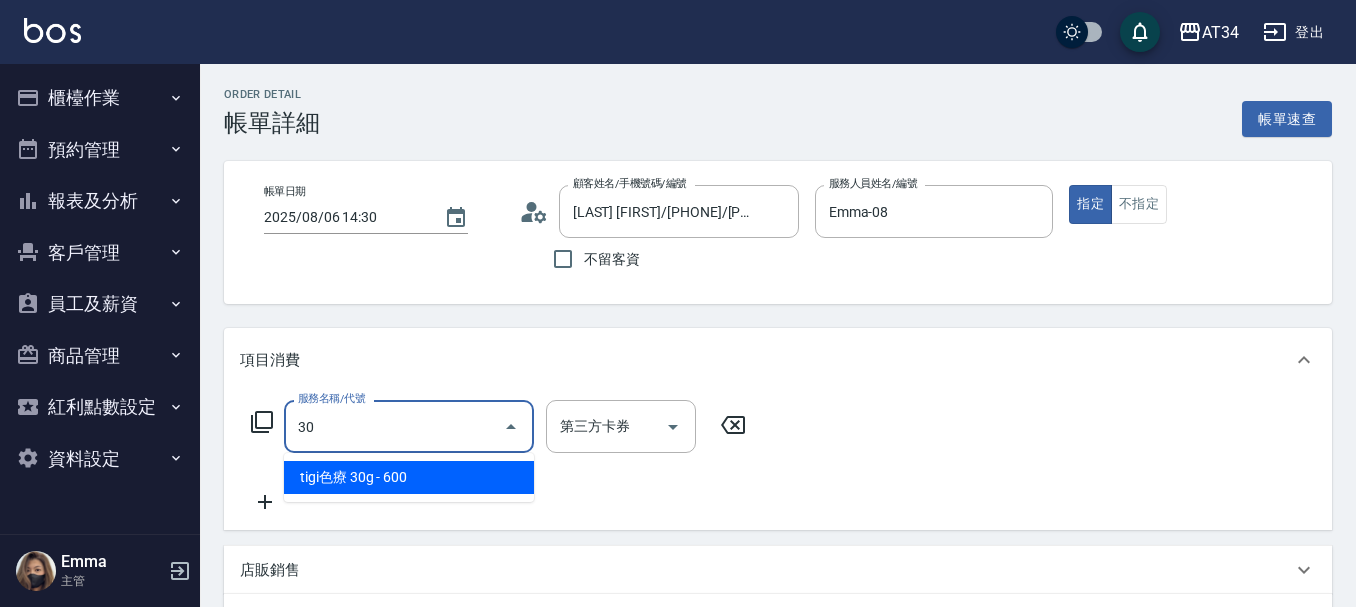 type on "300" 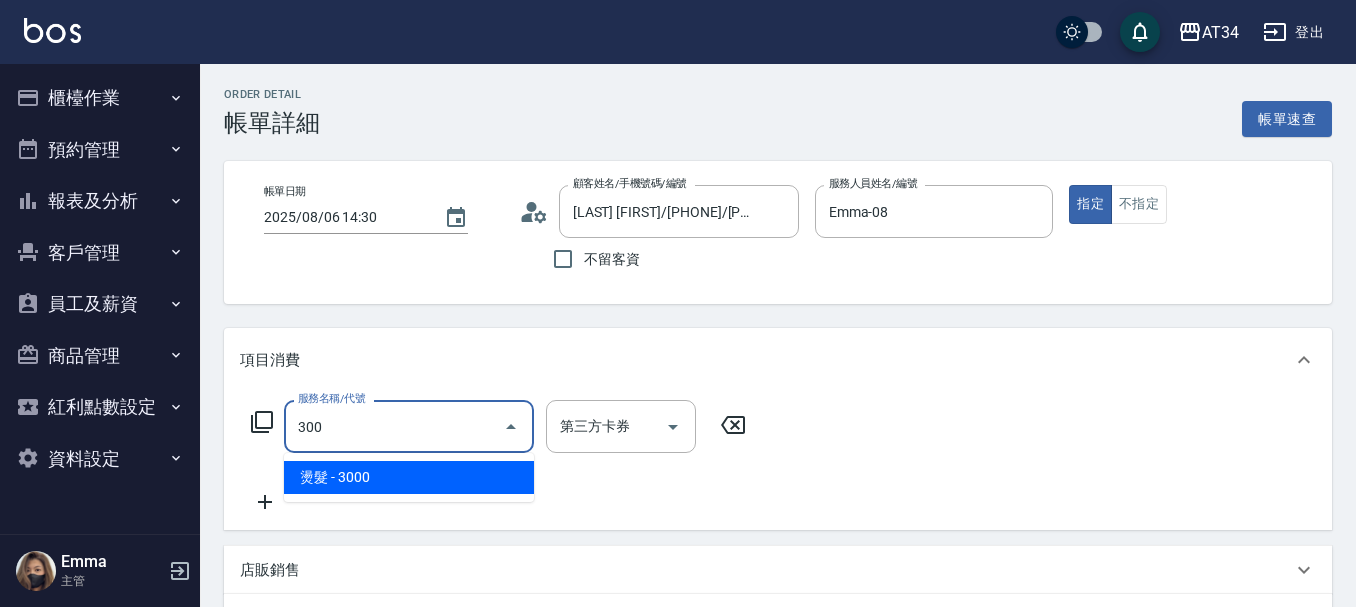 type on "300" 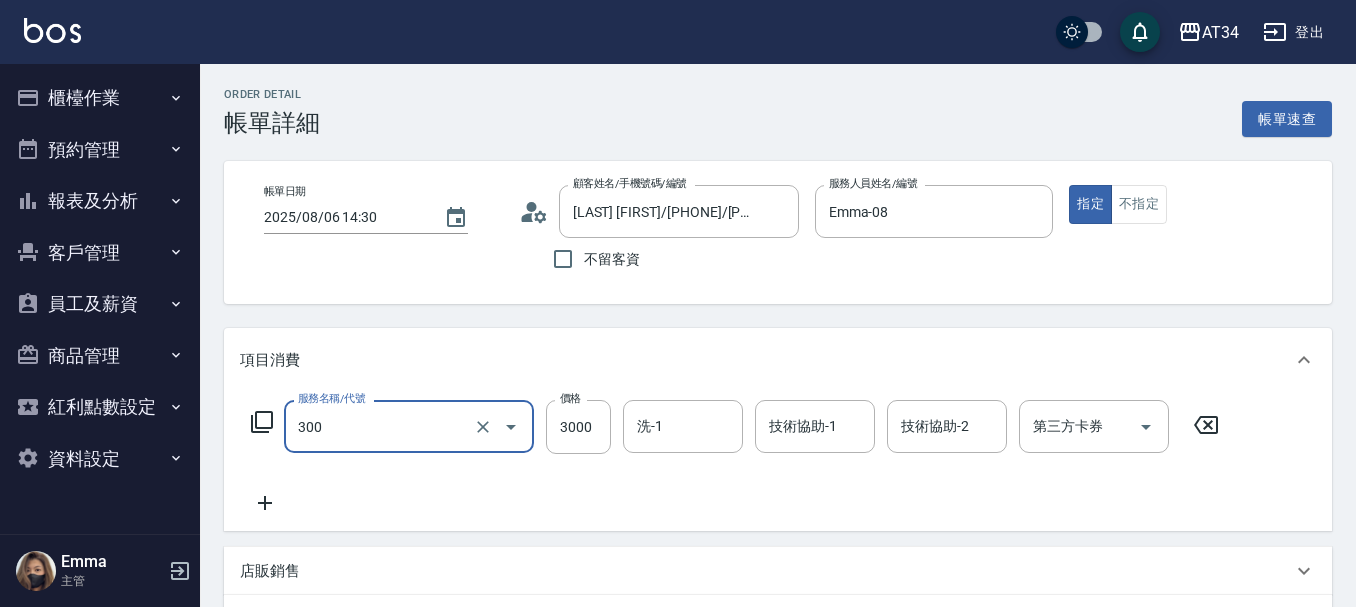 type on "燙髮(300)" 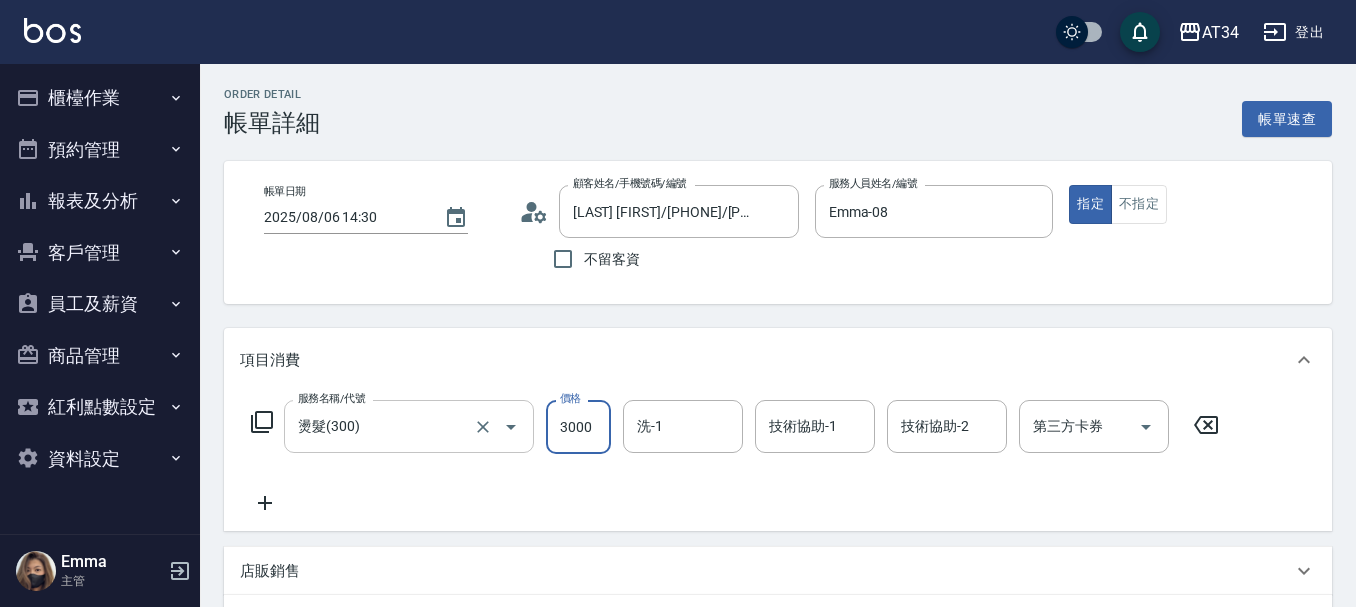 type on "0" 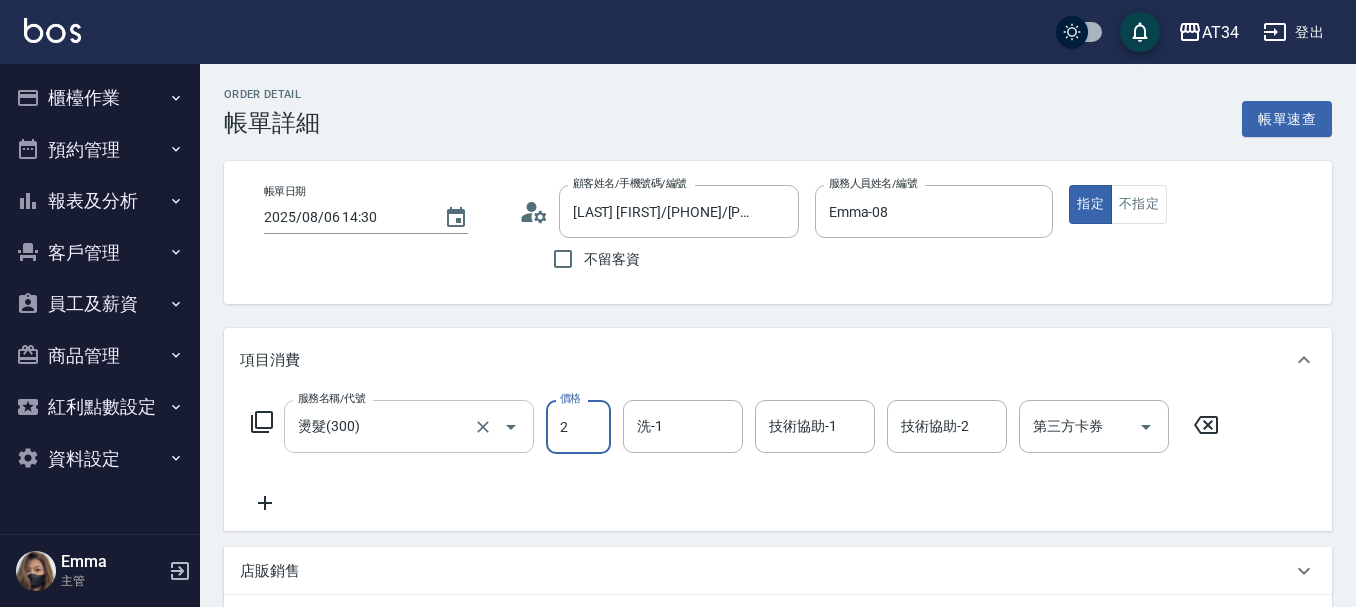 type on "20" 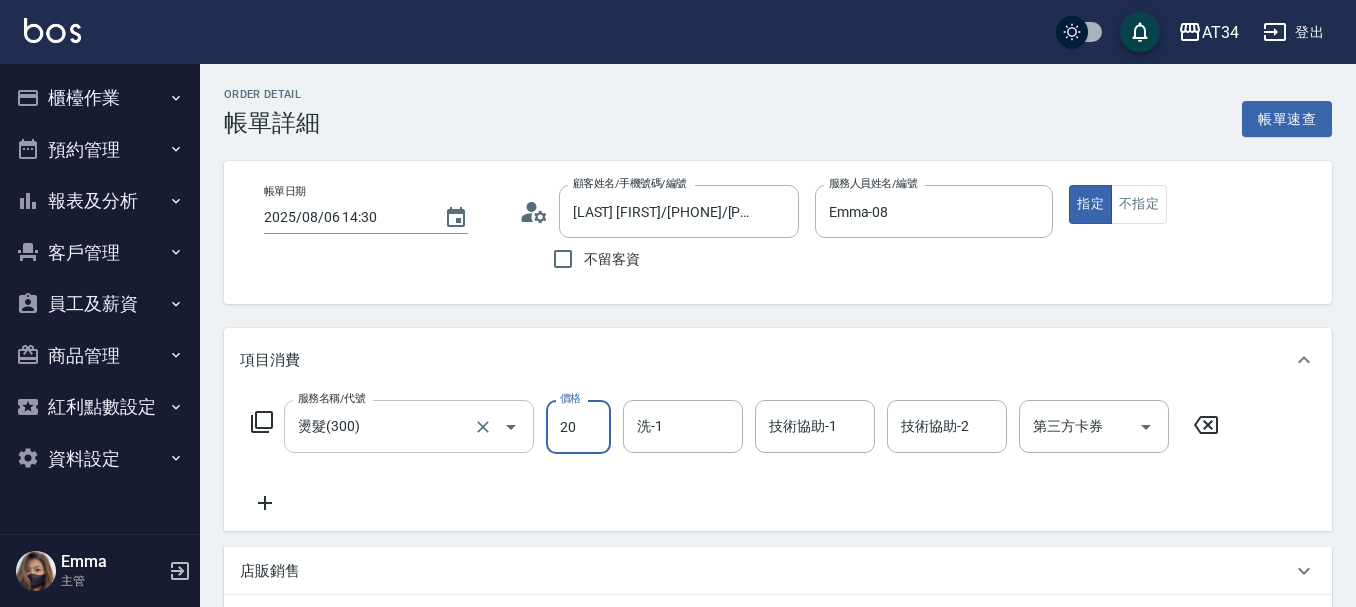 type on "20" 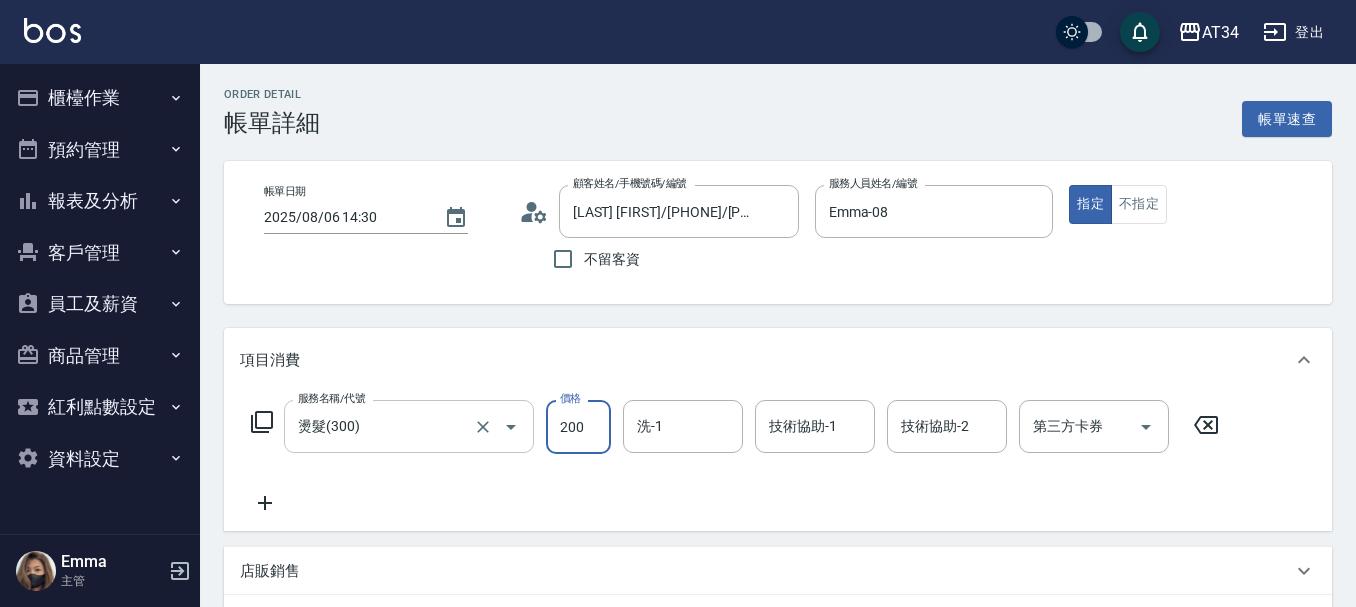 type on "200" 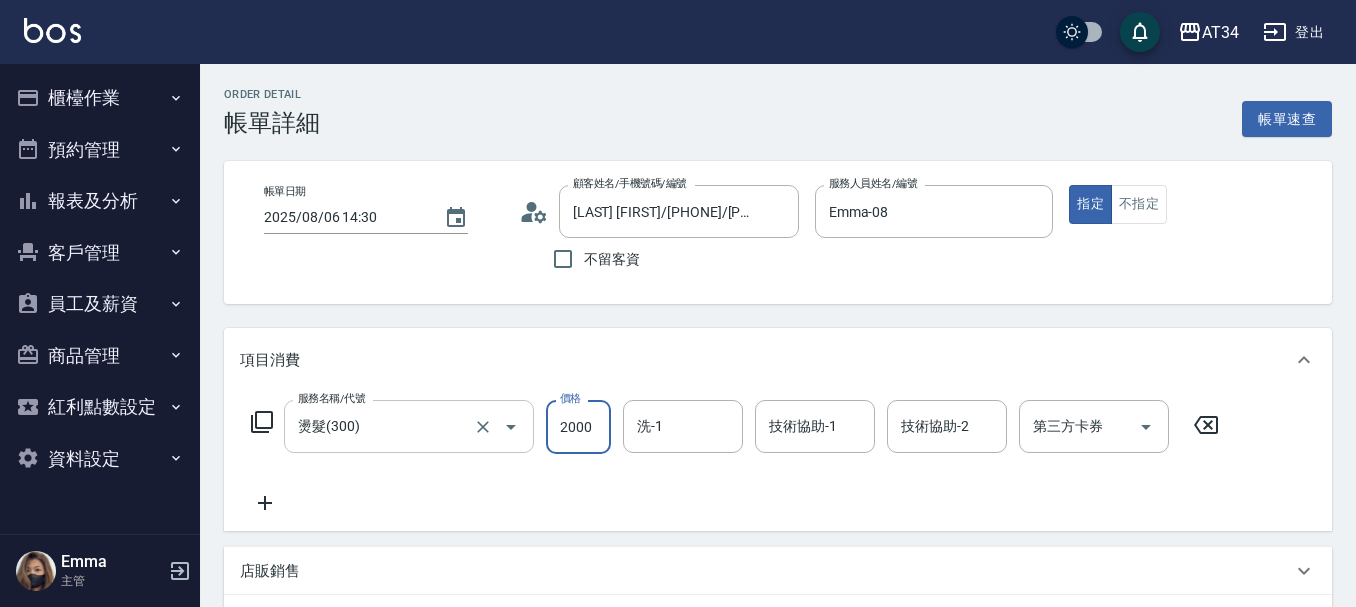 type on "2000" 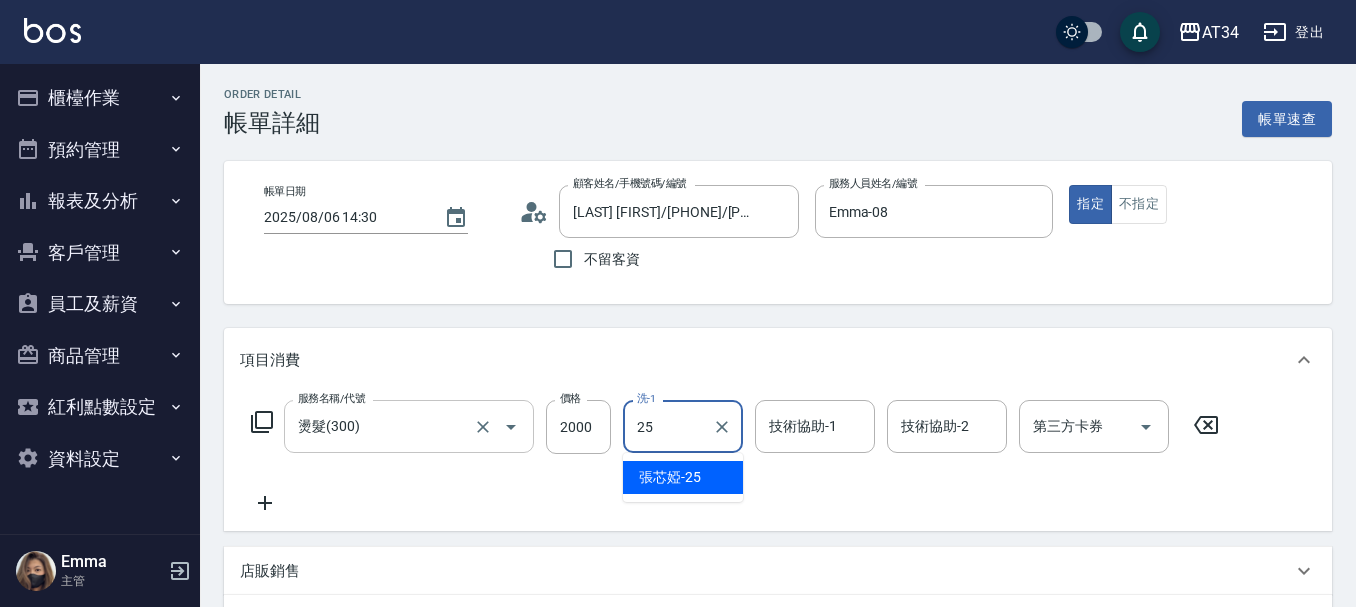 type on "張芯婭-25" 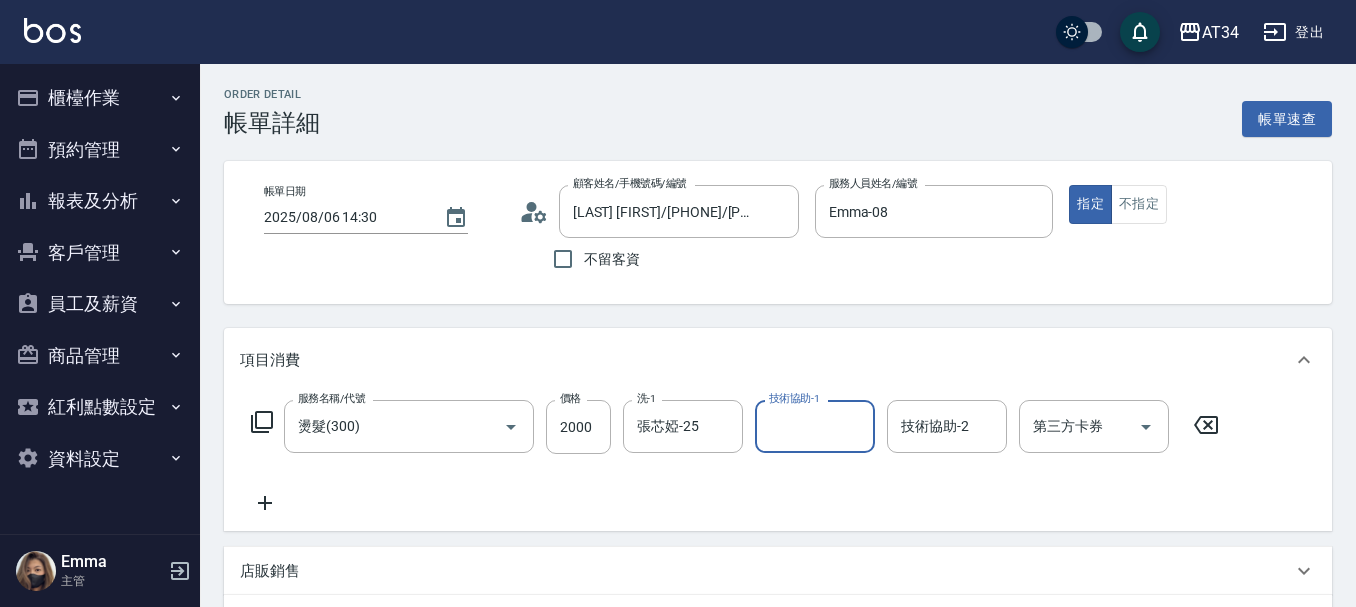 click 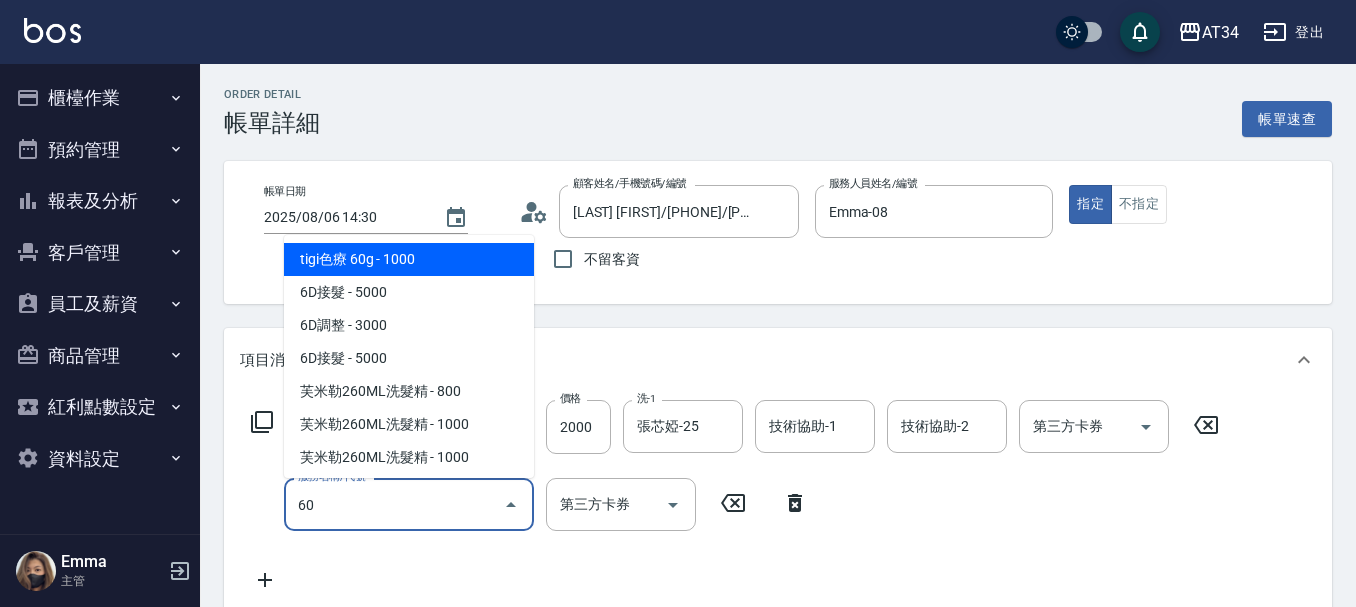 type on "601" 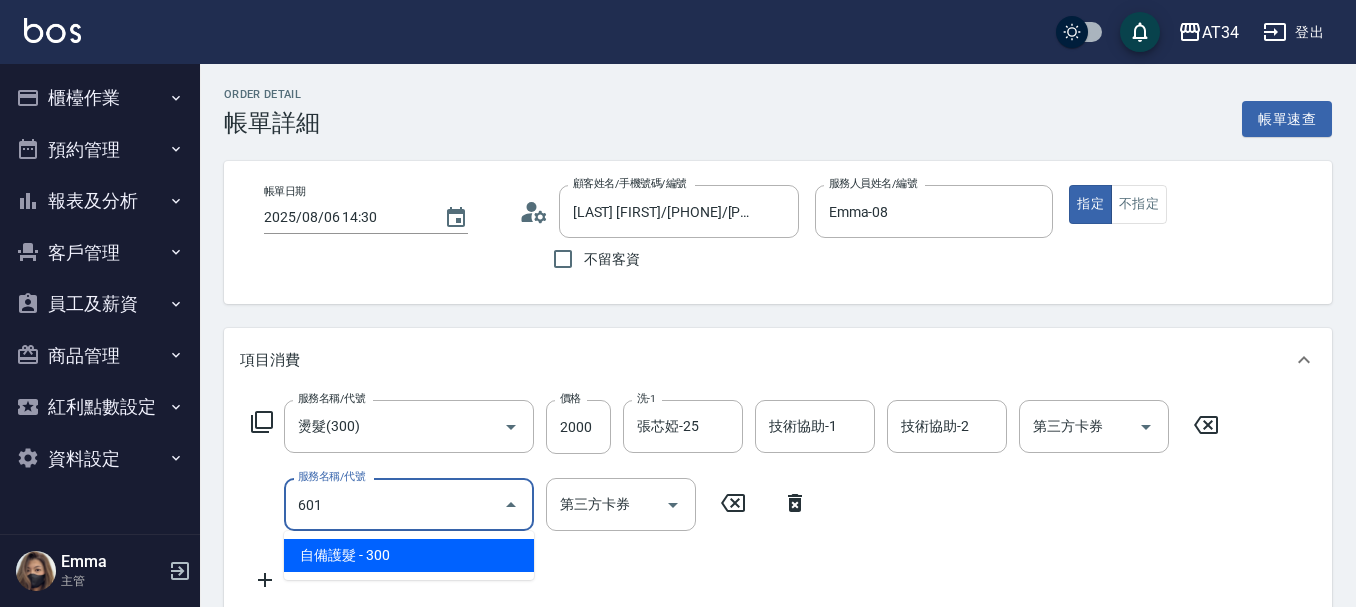type on "230" 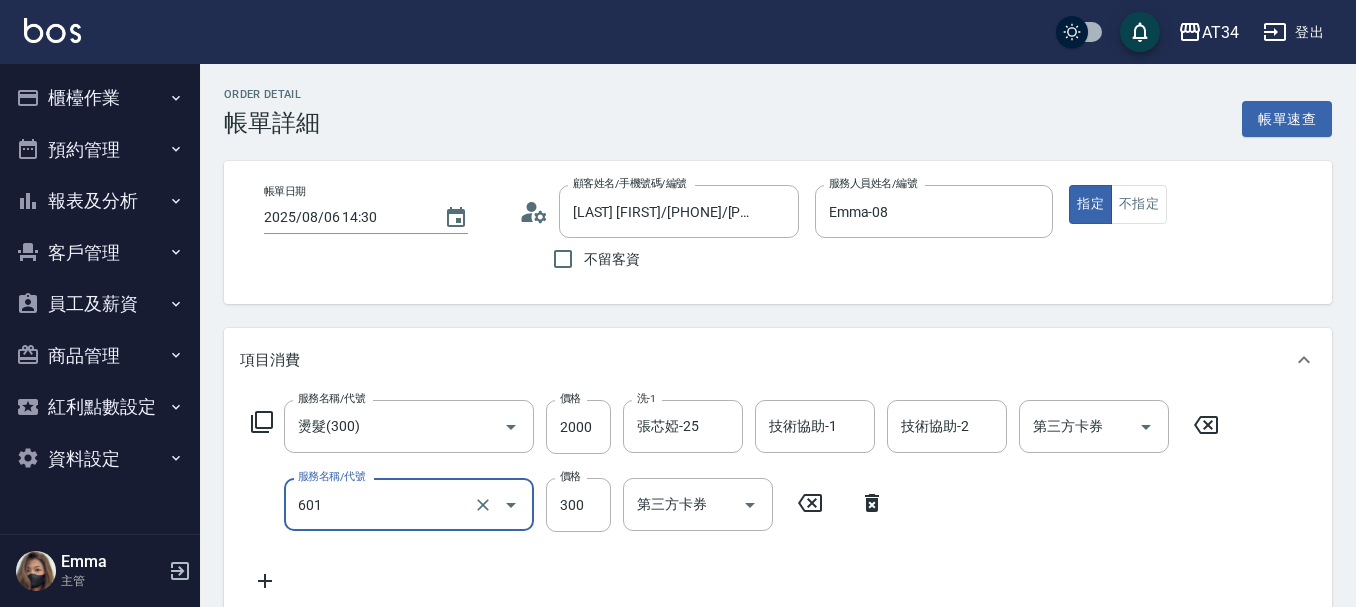 type on "自備護髮(601)" 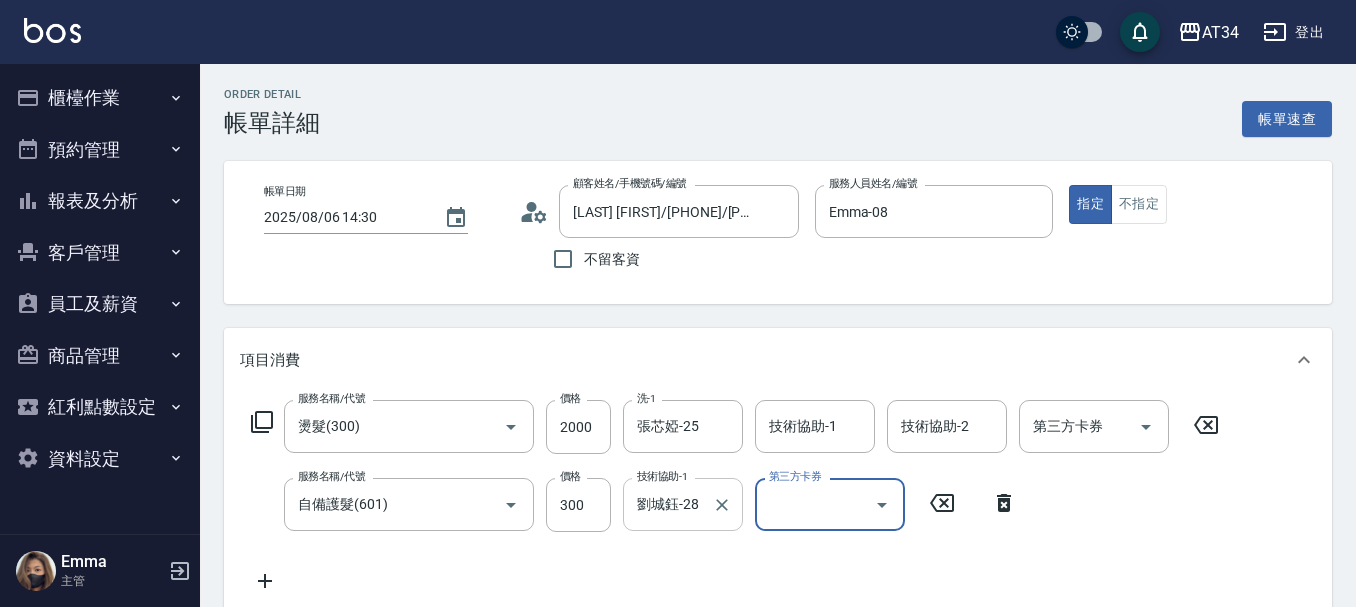 click on "劉城鈺-28 技術協助-1" at bounding box center (683, 504) 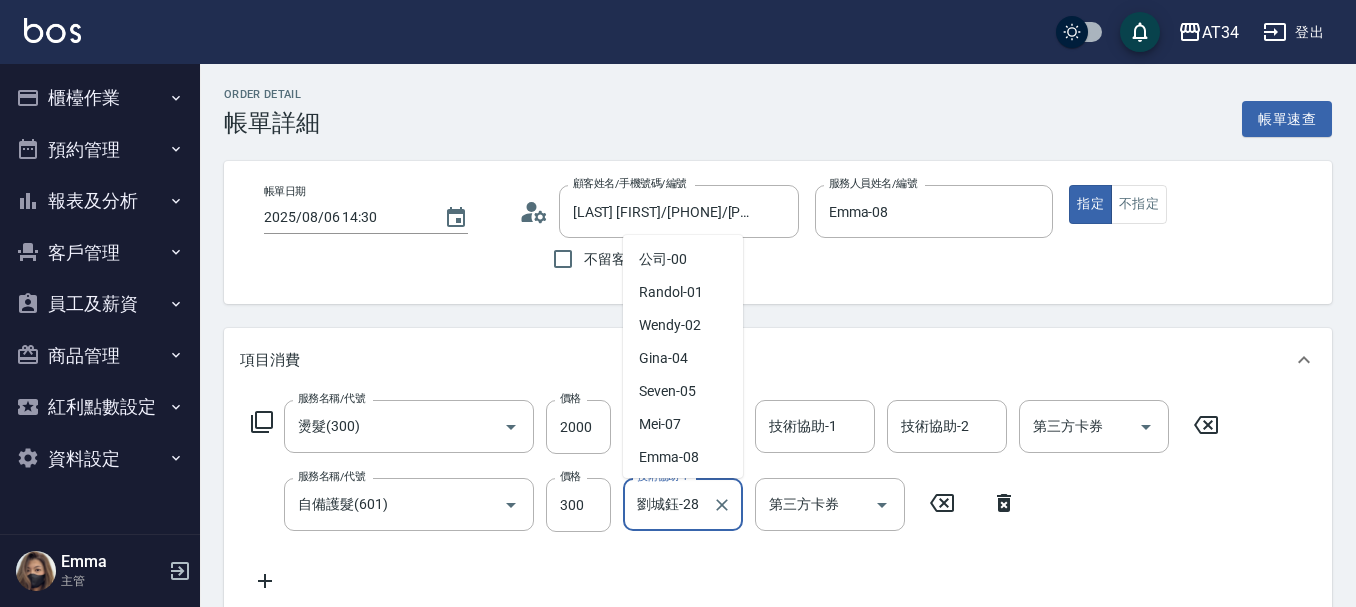 scroll, scrollTop: 194, scrollLeft: 0, axis: vertical 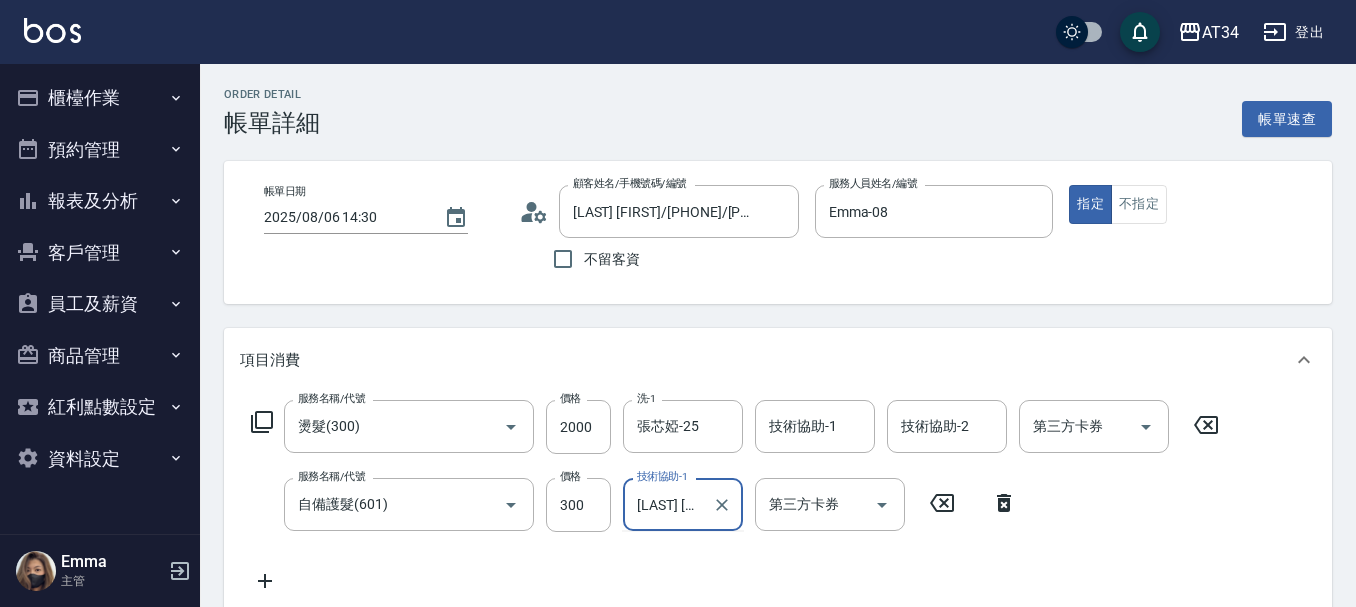 type on "劉" 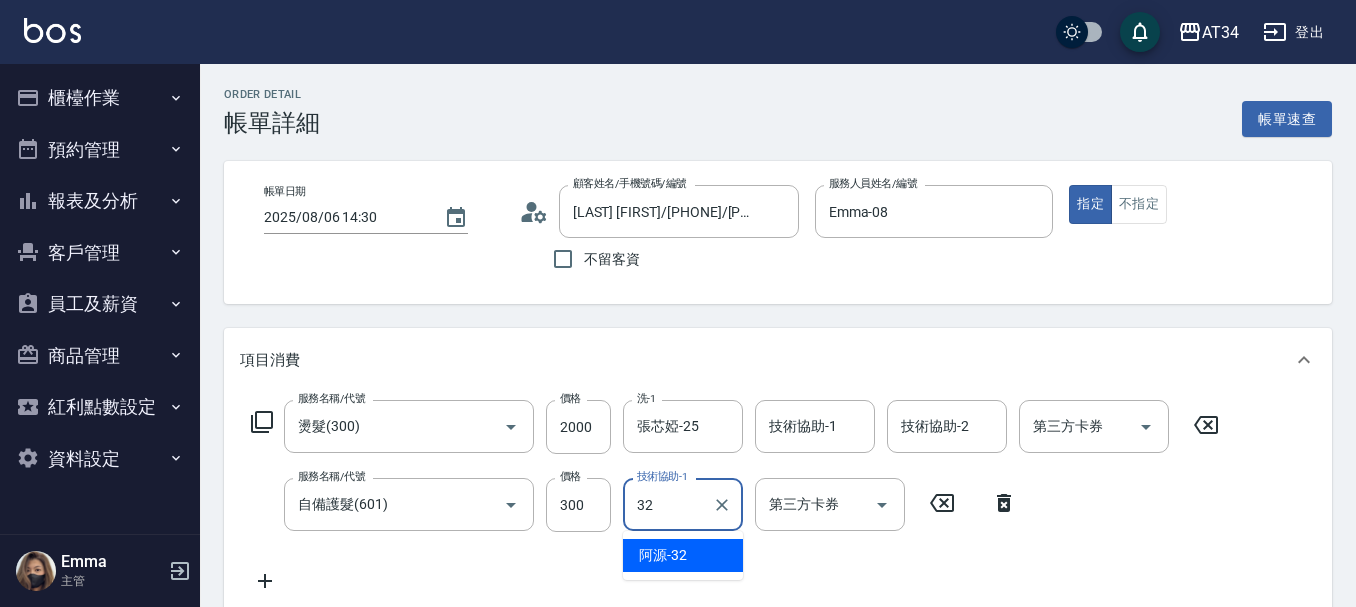 type on "阿源-32" 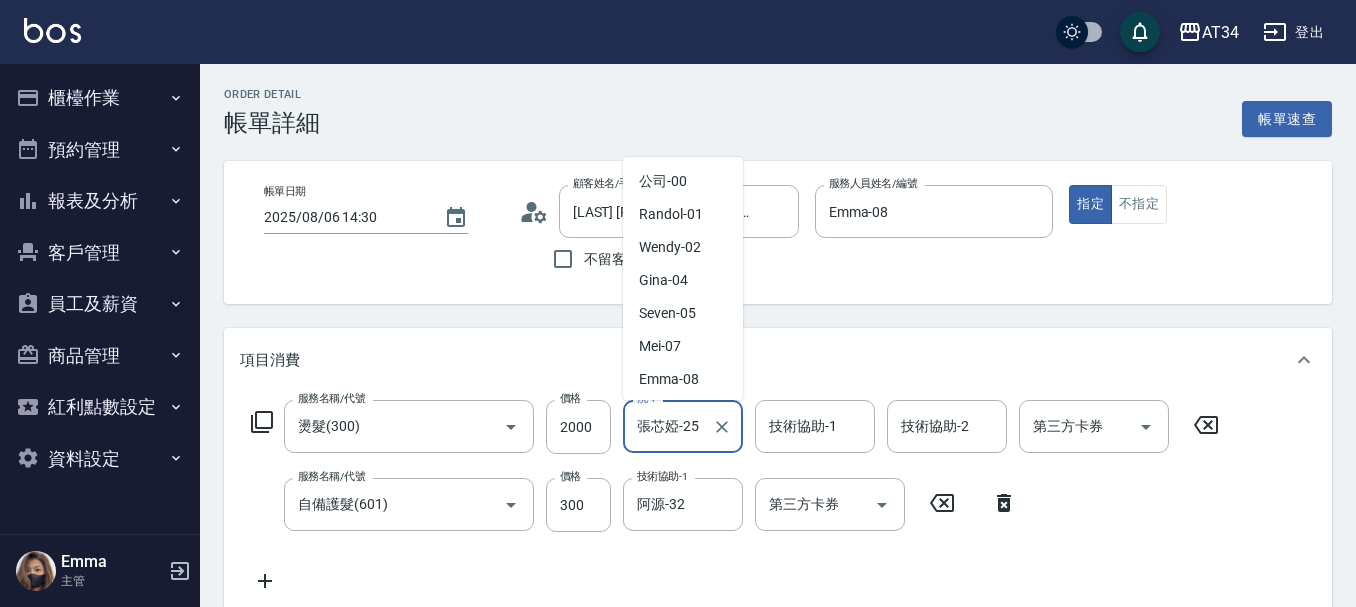 click on "張芯婭-25" at bounding box center (668, 426) 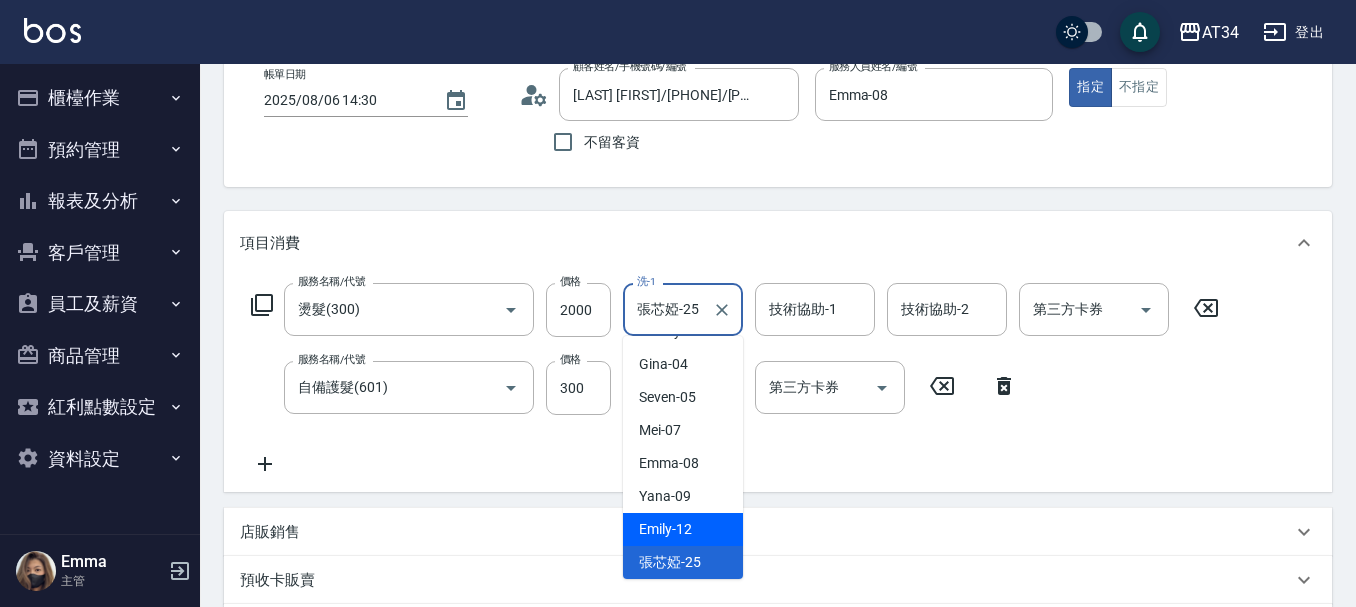 scroll, scrollTop: 100, scrollLeft: 0, axis: vertical 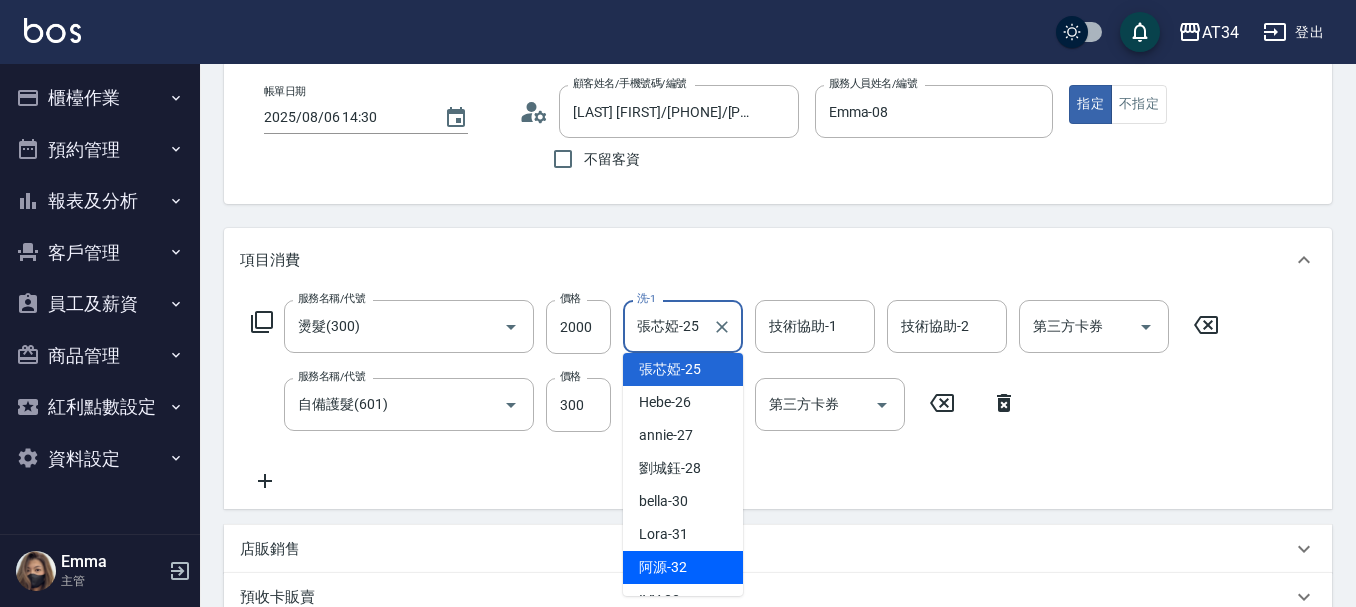 click on "阿源 -32" at bounding box center [683, 567] 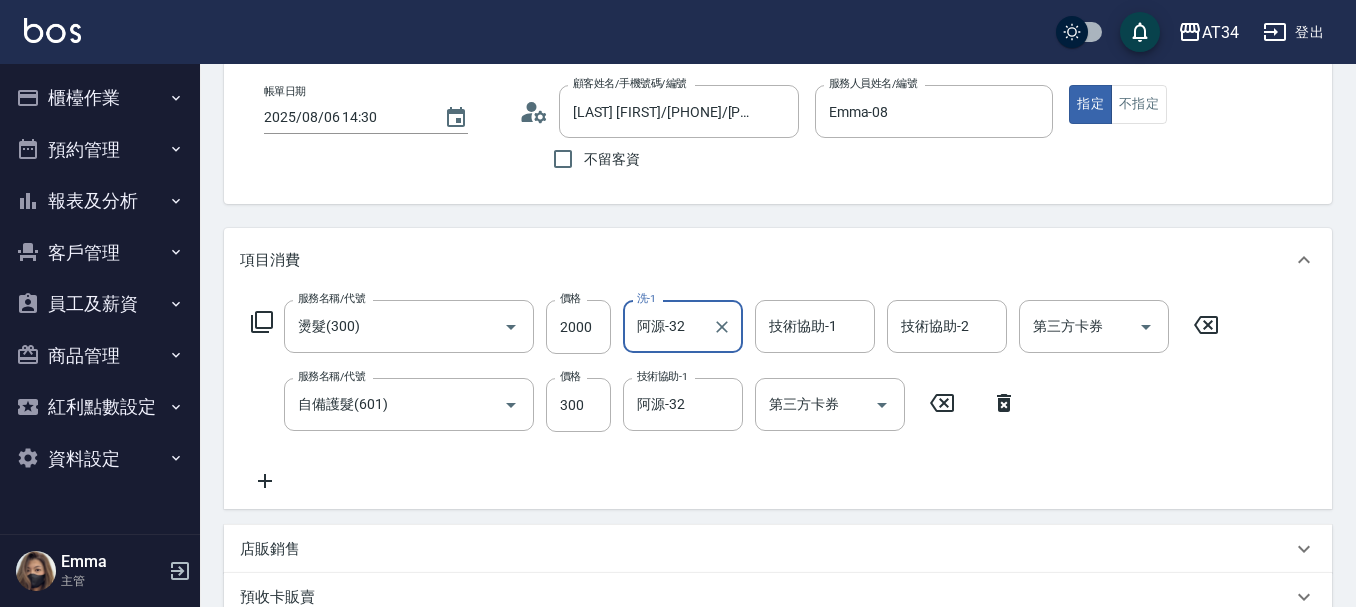 click on "服務名稱/代號 燙髮(300) 服務名稱/代號 價格 2000 價格 洗-1 阿源-32 洗-1 技術協助-1 技術協助-1 技術協助-2 技術協助-2 第三方卡券 第三方卡券 服務名稱/代號 自備護髮(601) 服務名稱/代號 價格 300 價格 技術協助-1 阿源-32 技術協助-1 第三方卡券 第三方卡券" at bounding box center (735, 396) 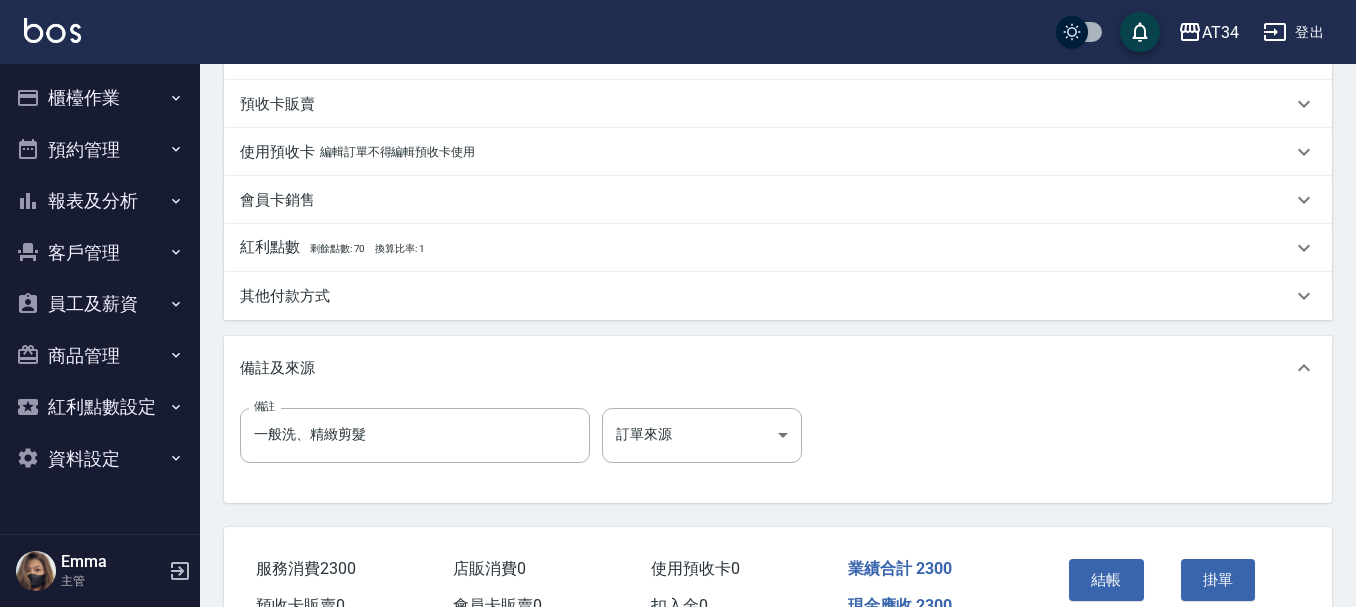 scroll, scrollTop: 600, scrollLeft: 0, axis: vertical 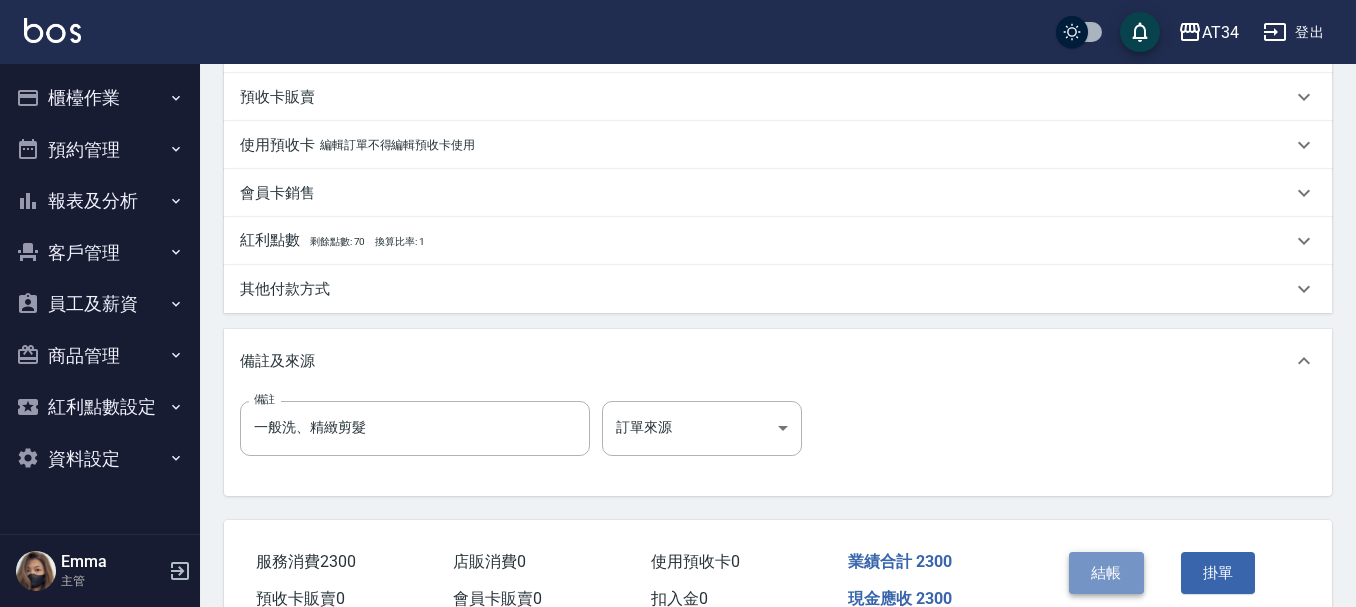 click on "結帳" at bounding box center (1106, 573) 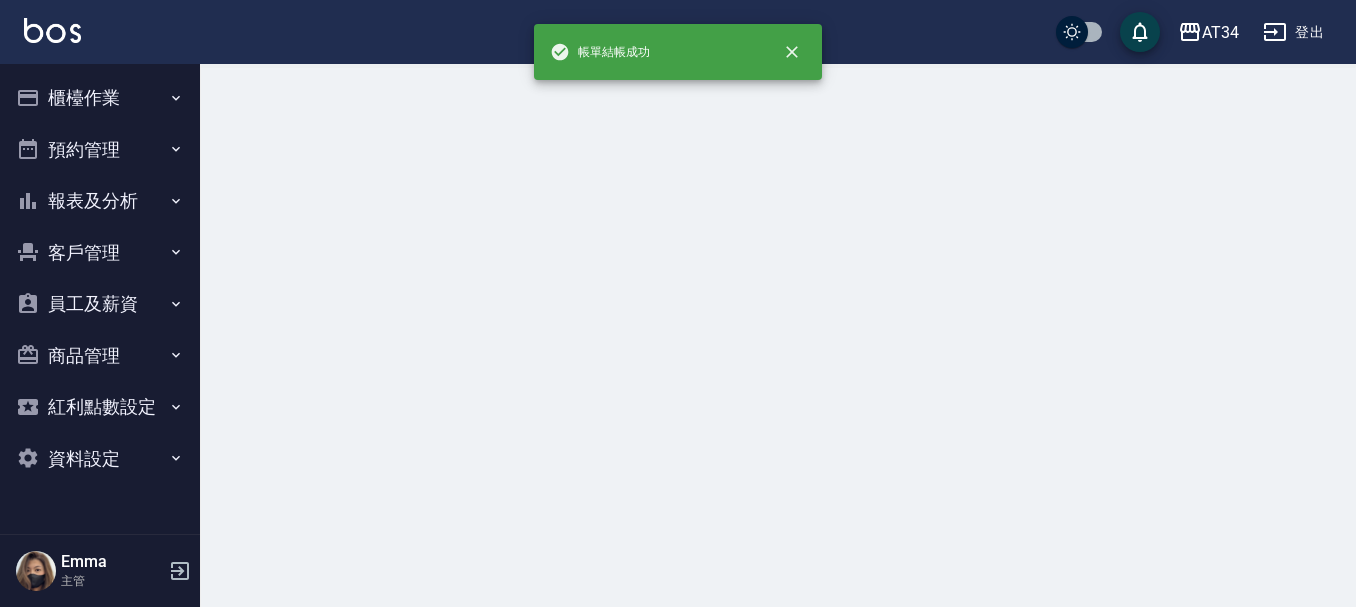 scroll, scrollTop: 0, scrollLeft: 0, axis: both 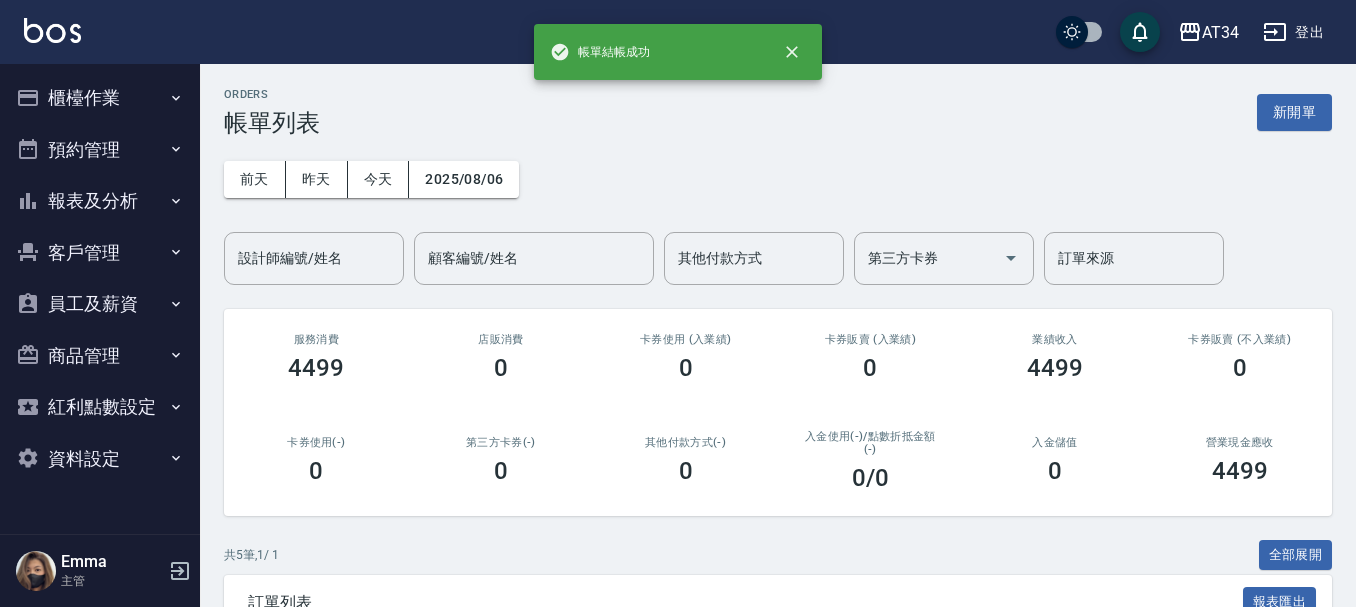 click on "櫃檯作業" at bounding box center (100, 98) 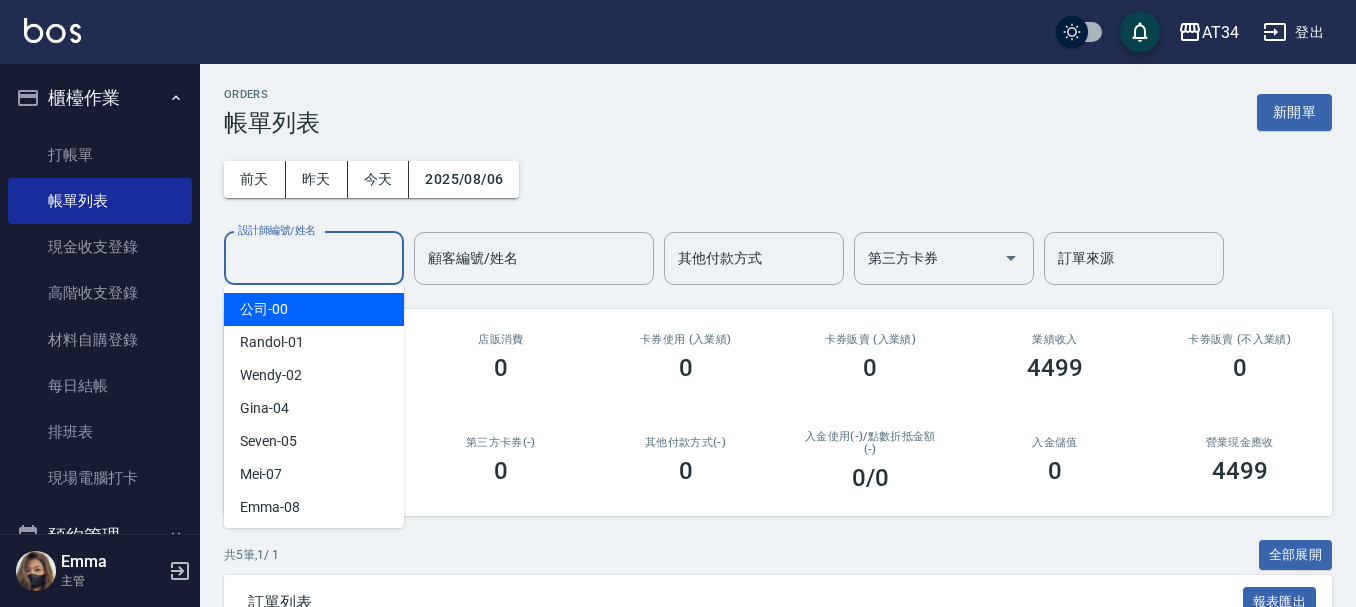 click on "設計師編號/姓名 設計師編號/姓名" at bounding box center (314, 258) 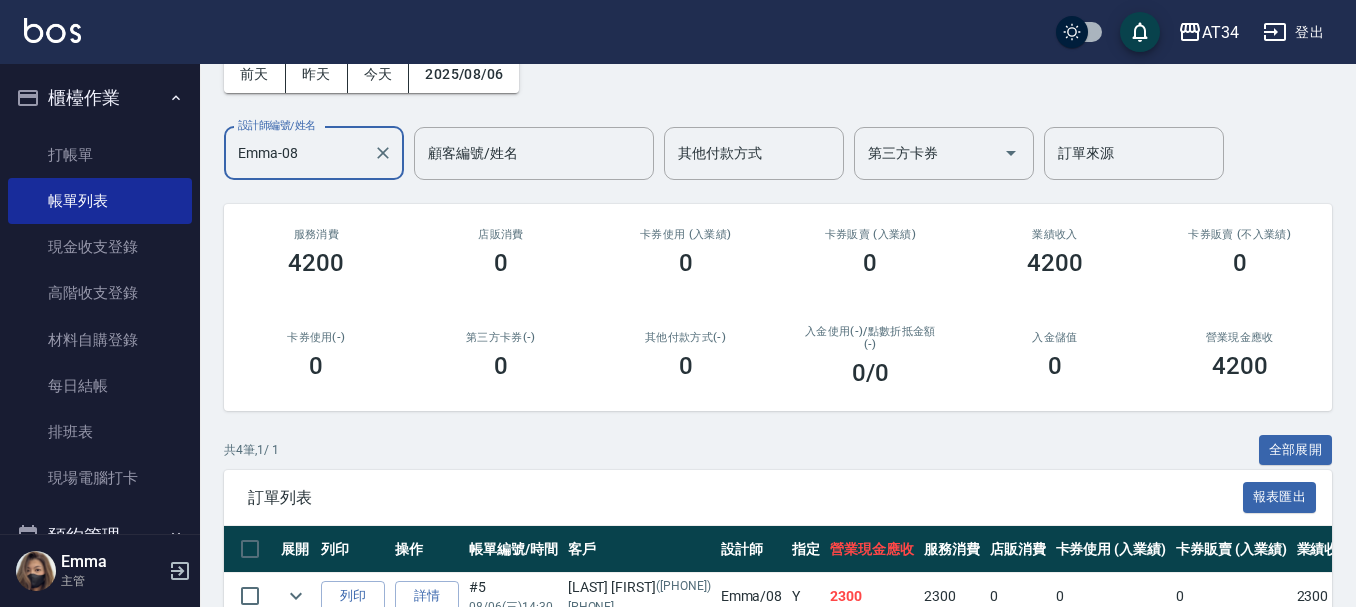 scroll, scrollTop: 356, scrollLeft: 0, axis: vertical 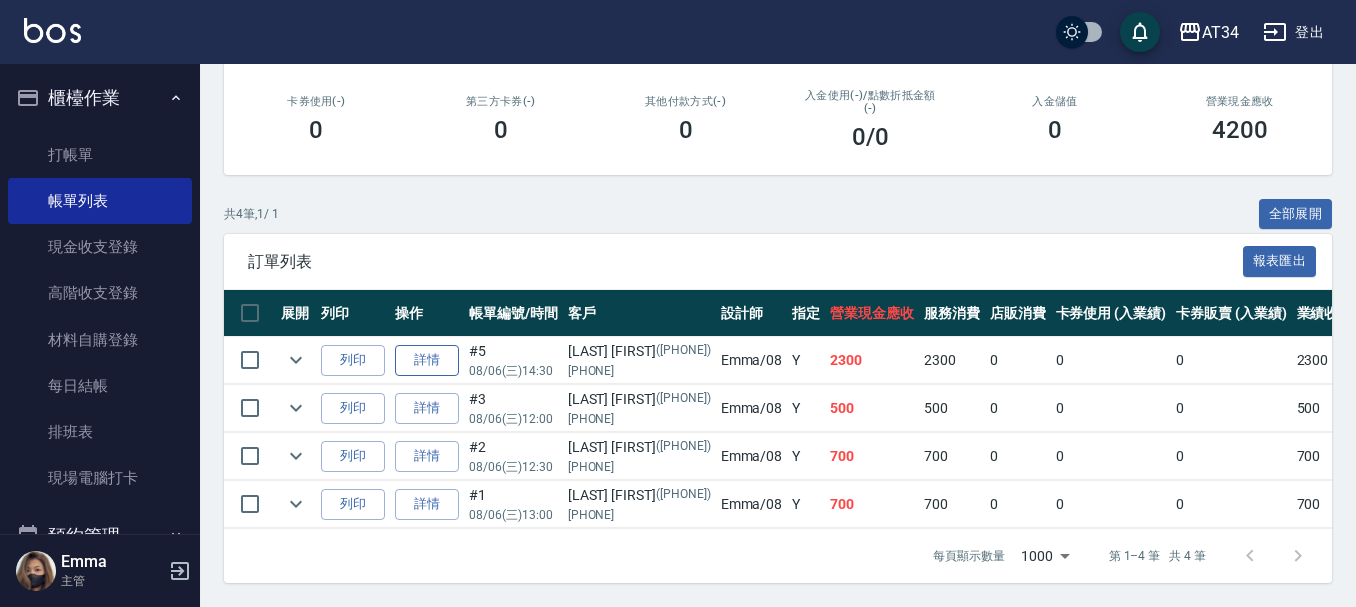 type on "Emma-08" 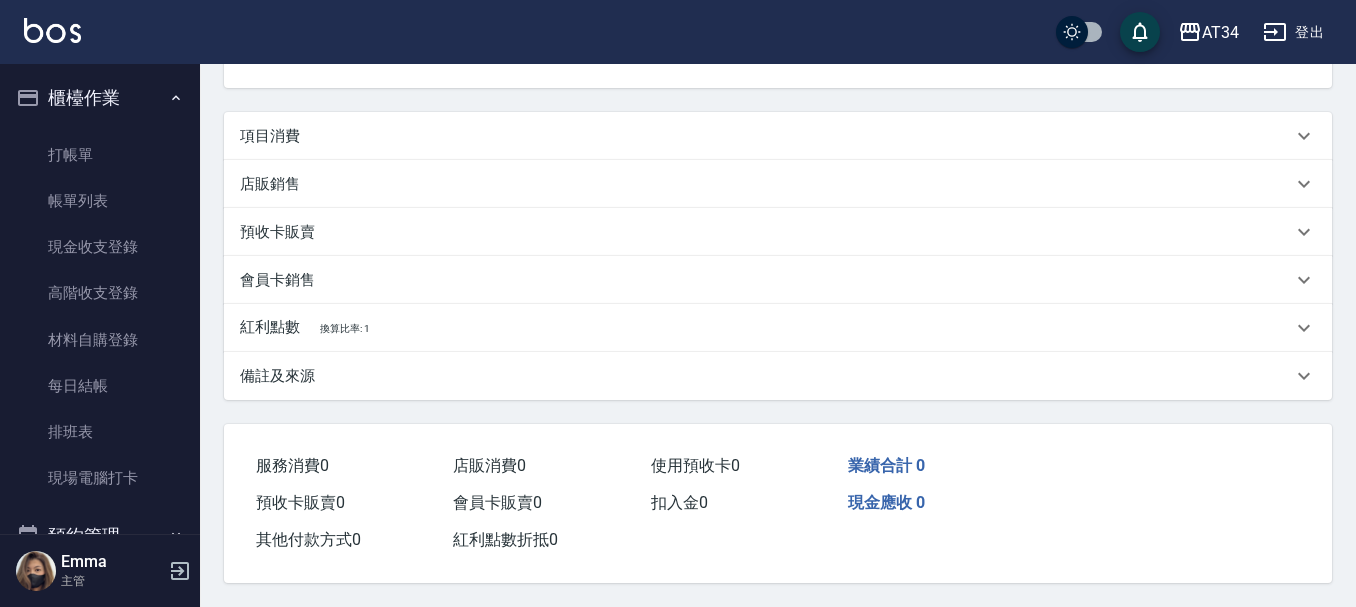 scroll, scrollTop: 0, scrollLeft: 0, axis: both 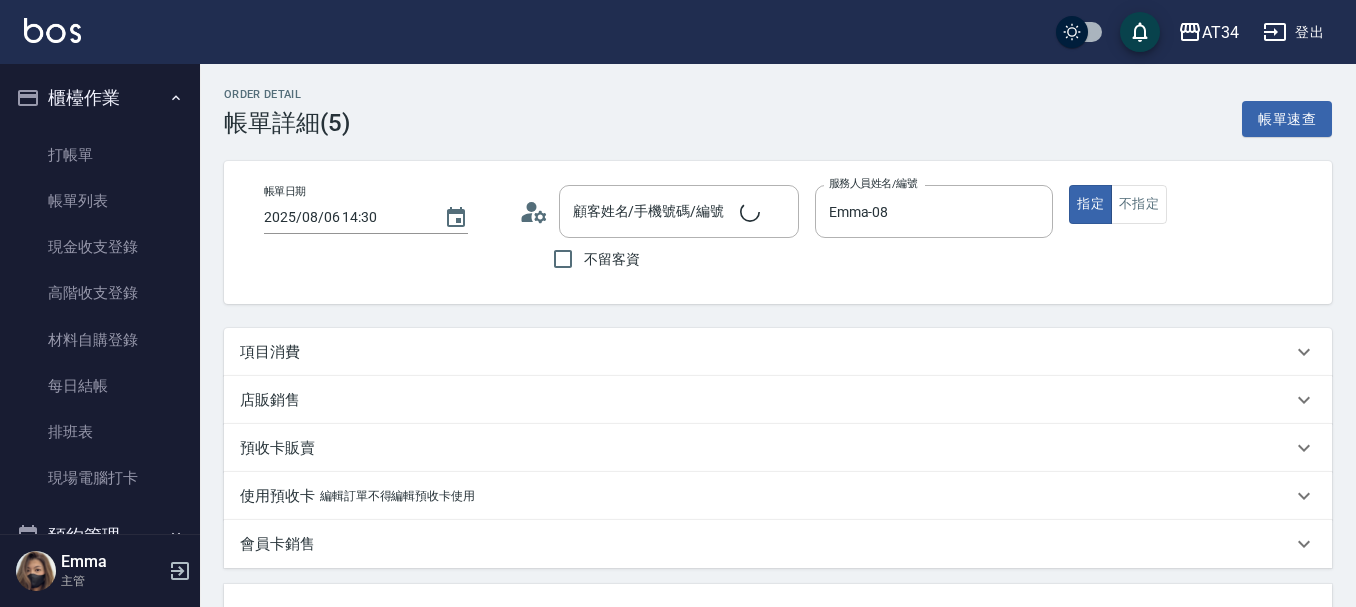 type on "2025/08/06 14:30" 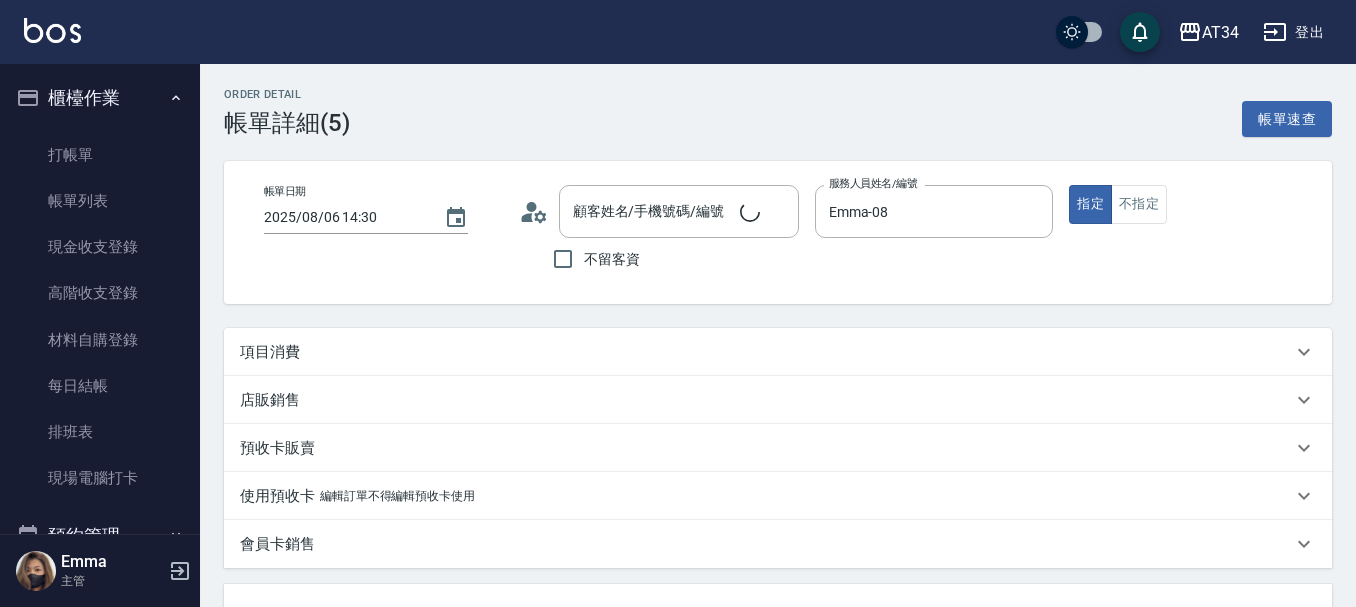 type on "Emma-08" 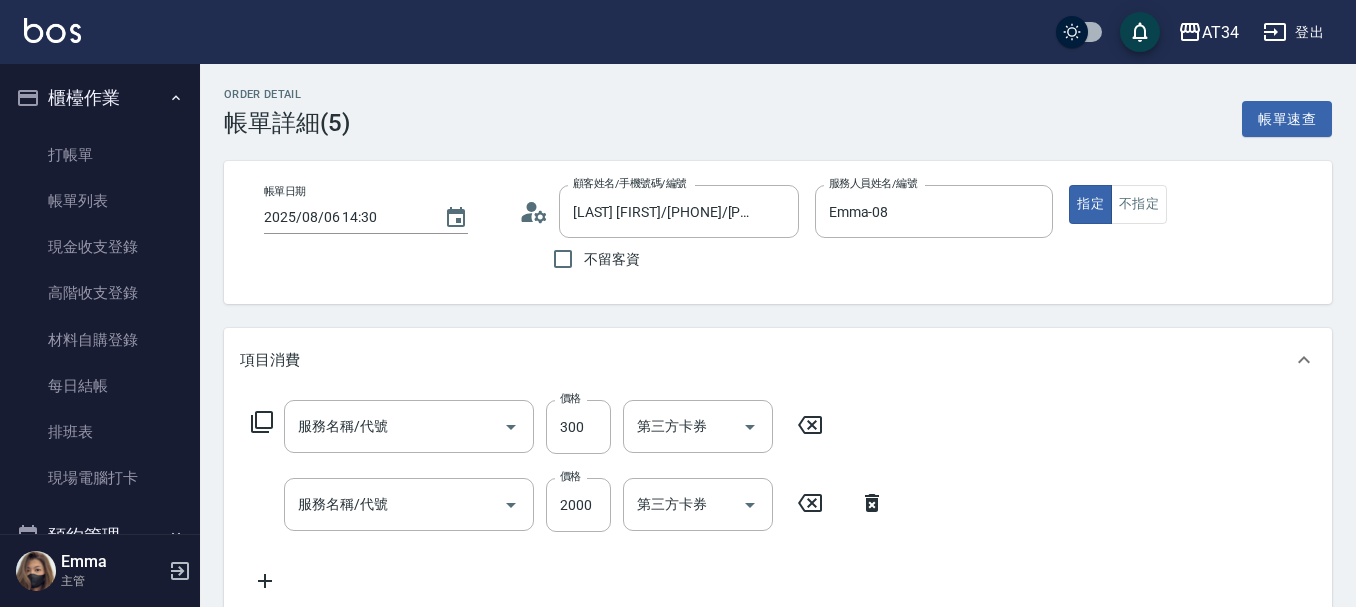 type on "陳韋良/0932060341/0932060341" 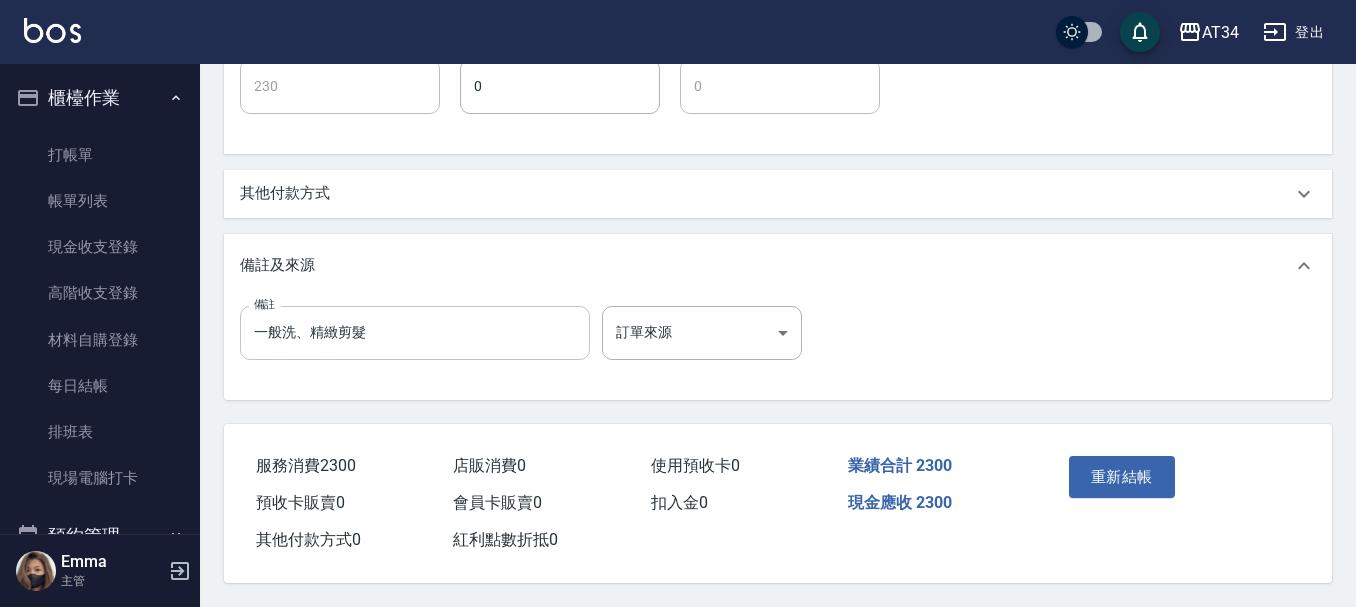 scroll, scrollTop: 855, scrollLeft: 0, axis: vertical 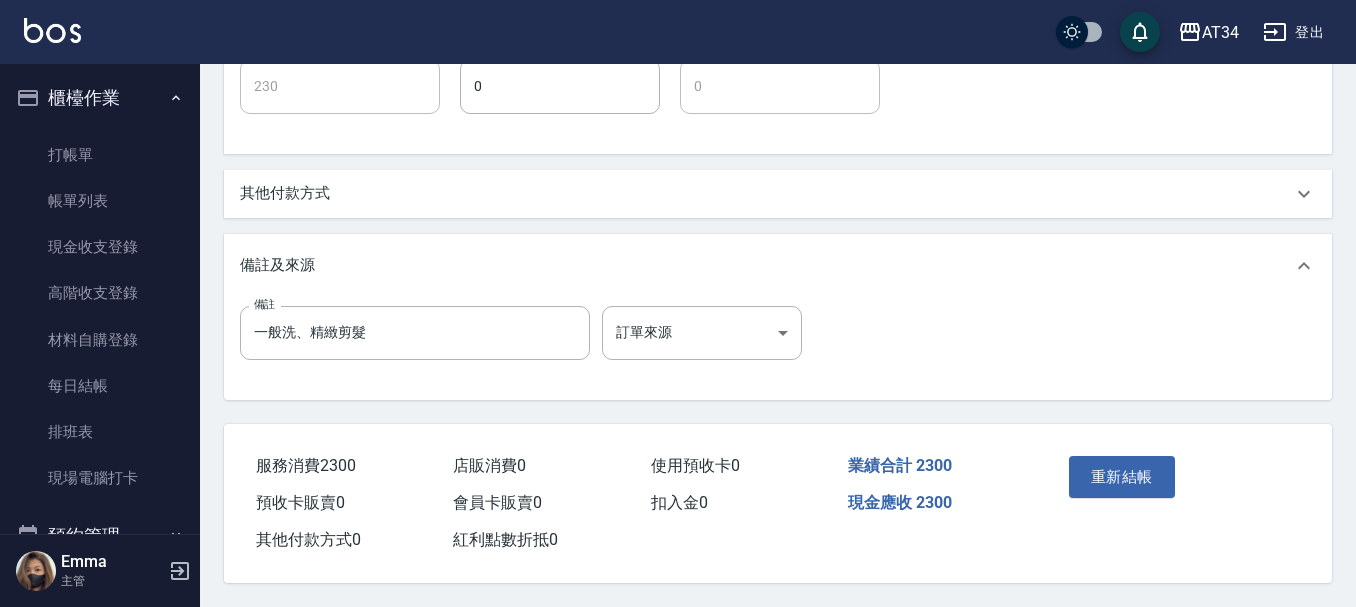 click on "其他付款方式" at bounding box center (285, 193) 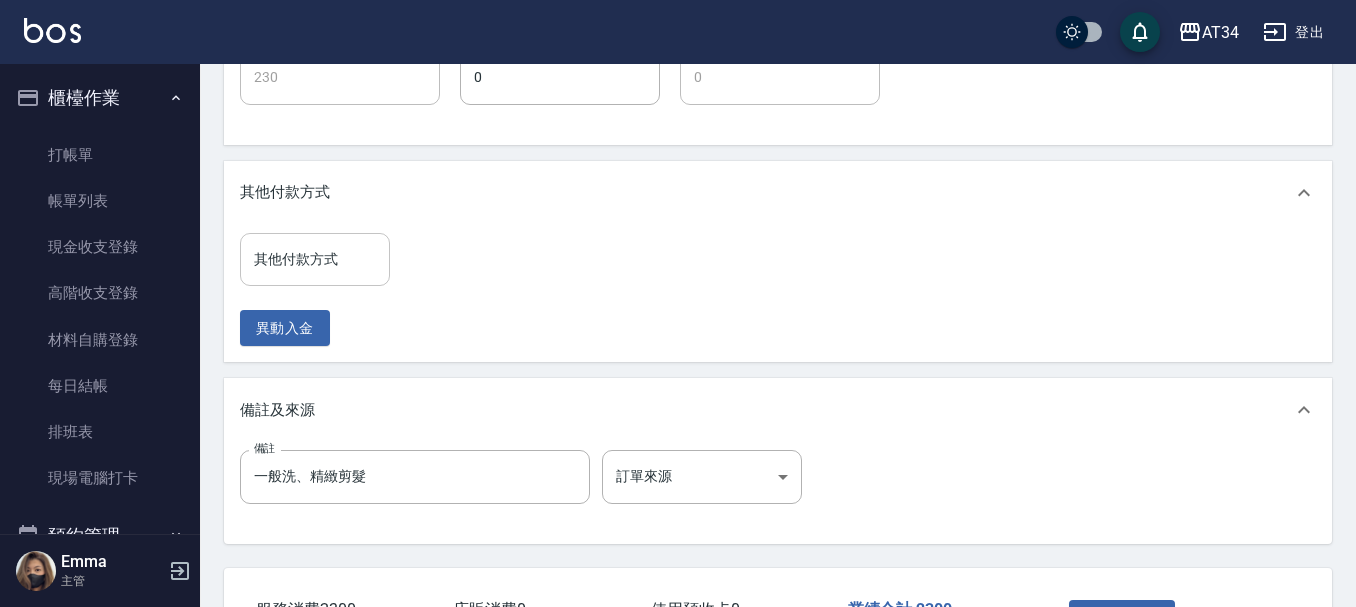 click on "其他付款方式" at bounding box center [315, 259] 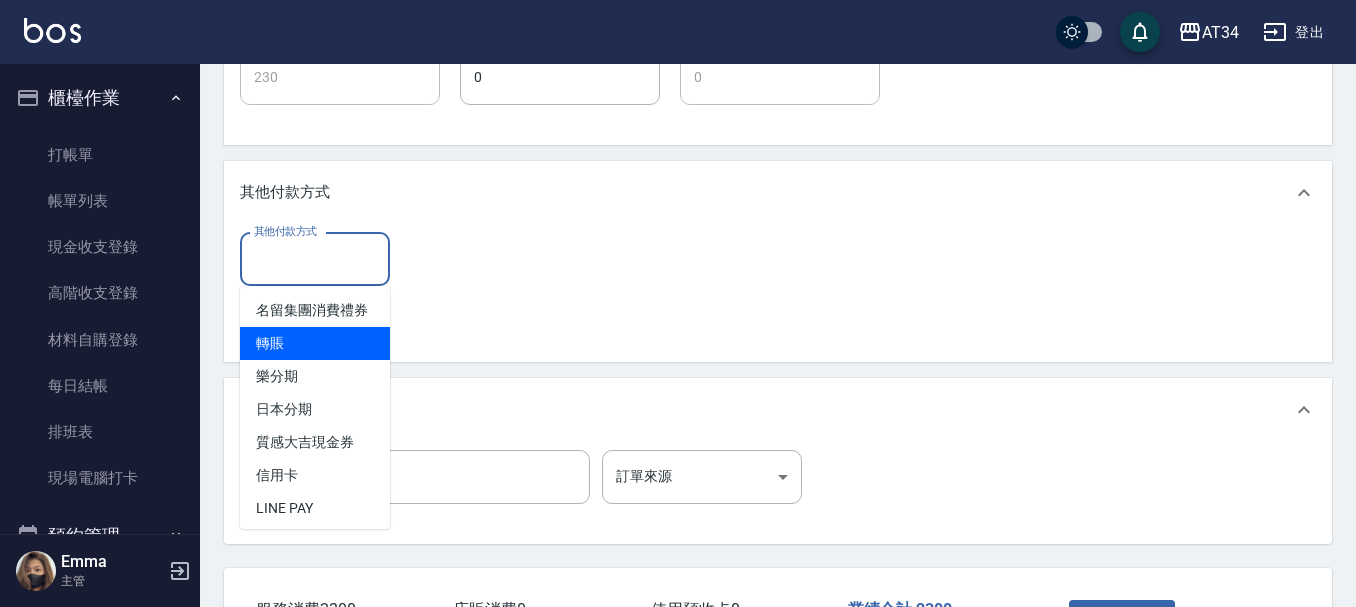 click on "轉賬" at bounding box center [315, 343] 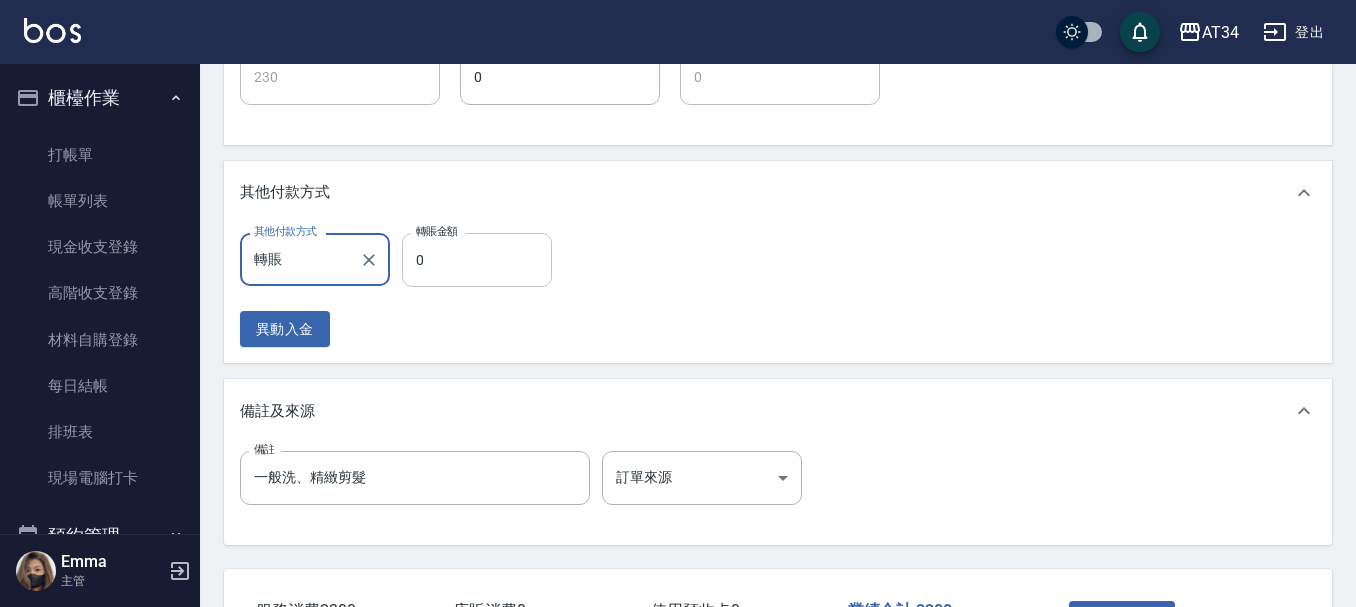 click on "0" at bounding box center [477, 260] 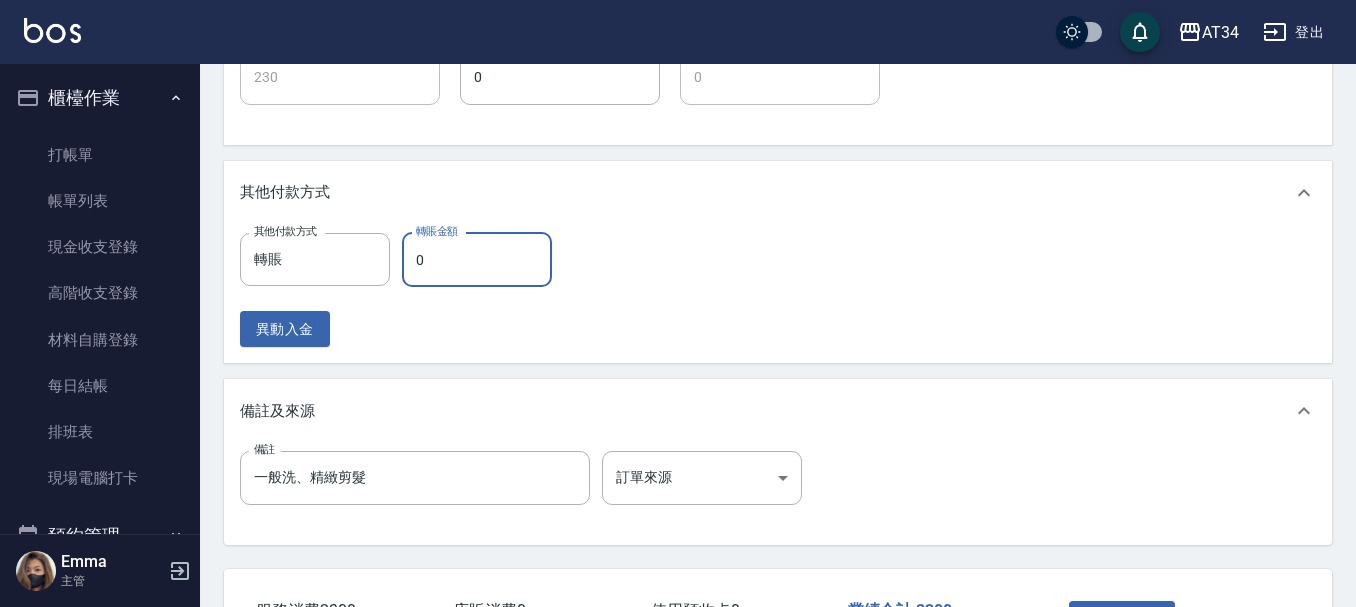type on "220" 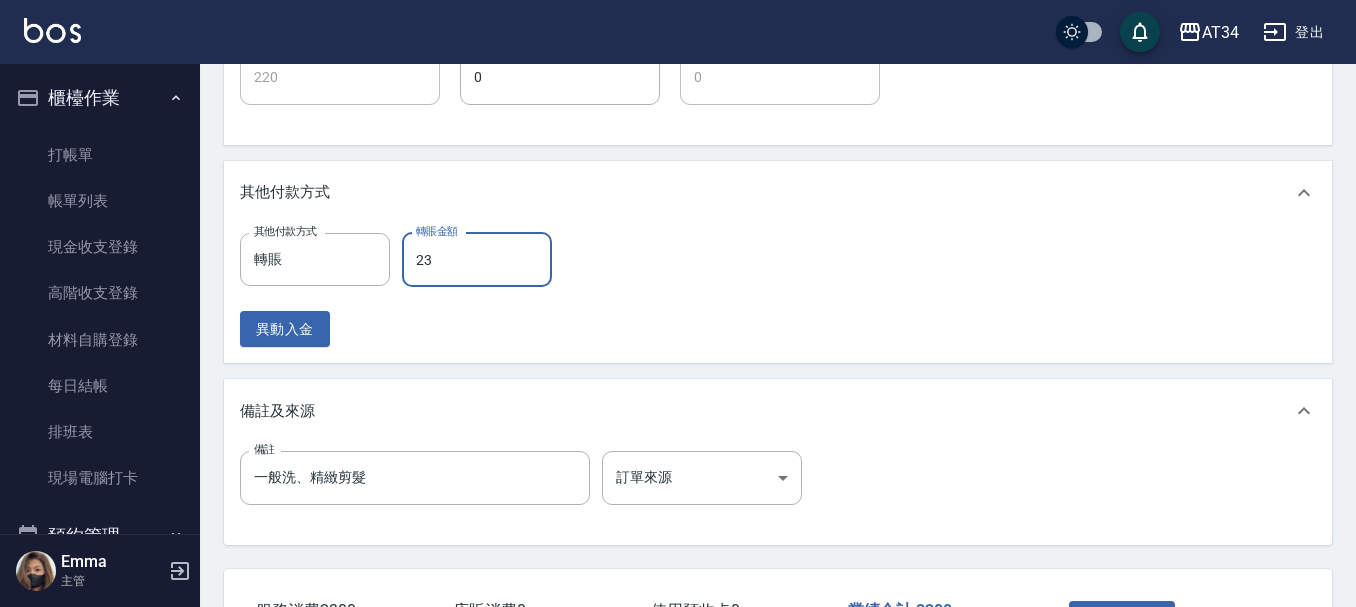 type on "230" 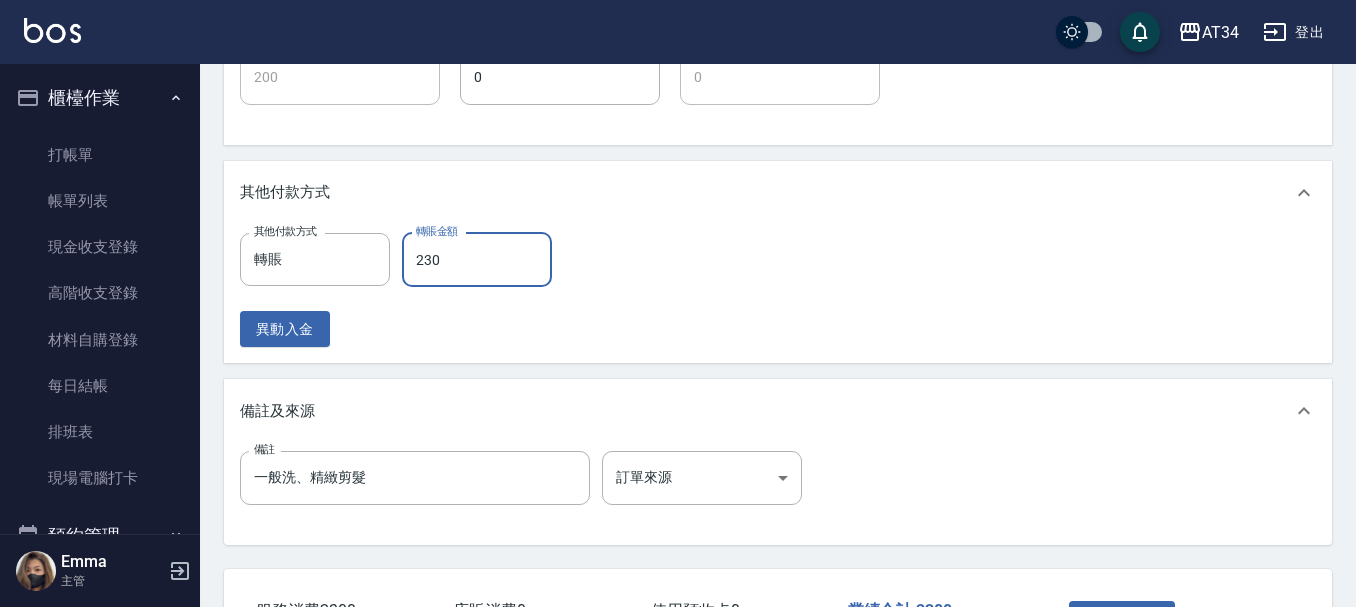 type on "0" 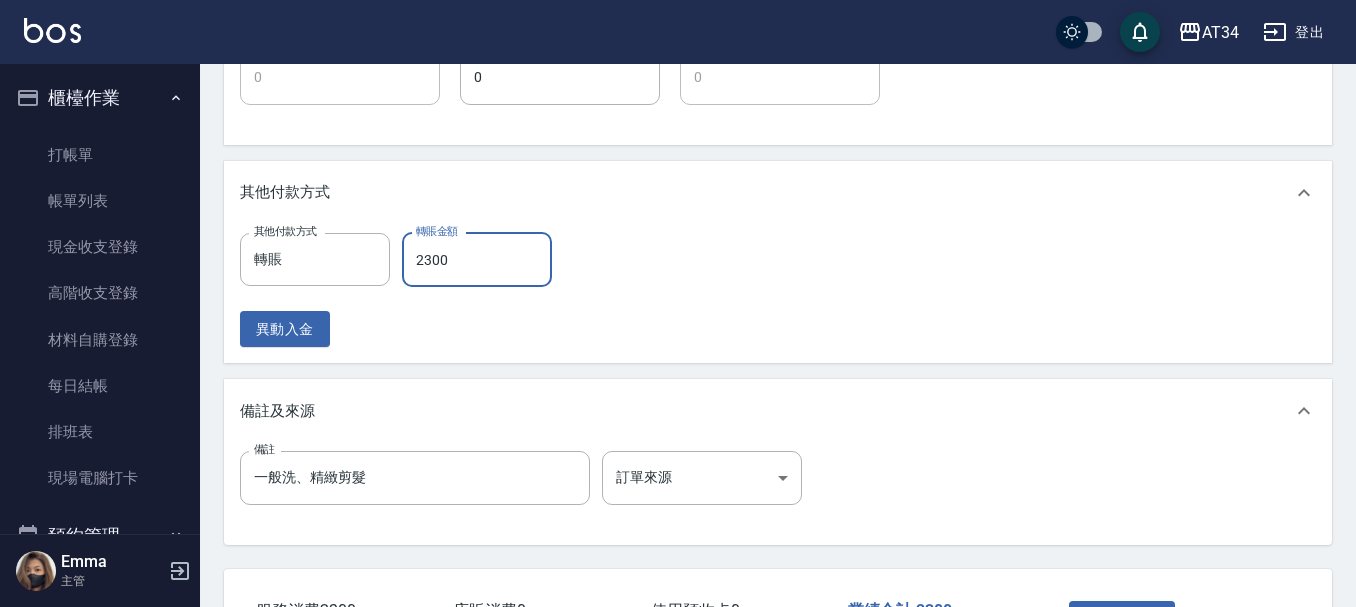 type on "2300" 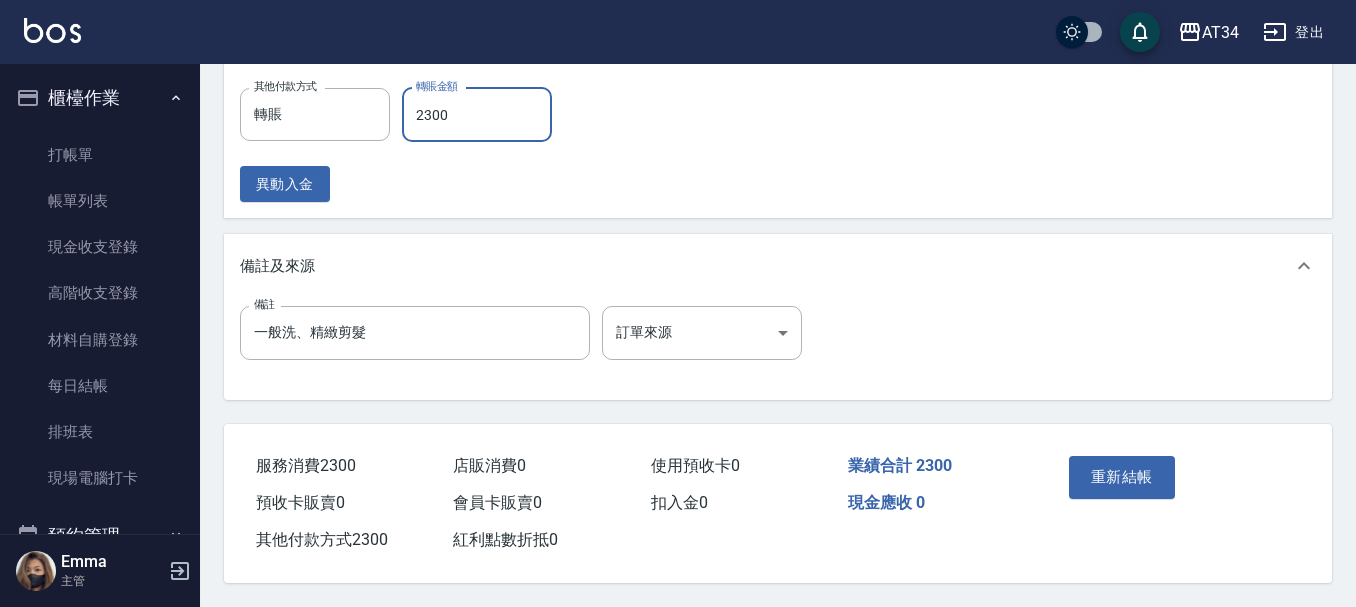 scroll, scrollTop: 1009, scrollLeft: 0, axis: vertical 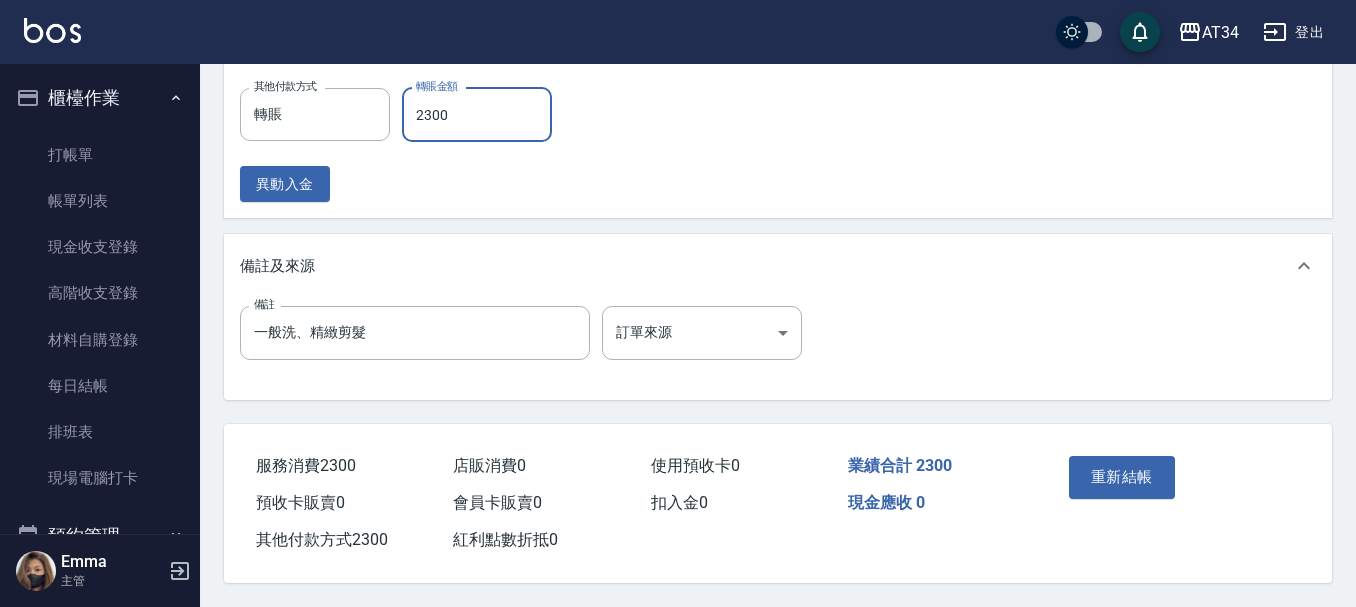 click on "重新結帳" at bounding box center (1172, 491) 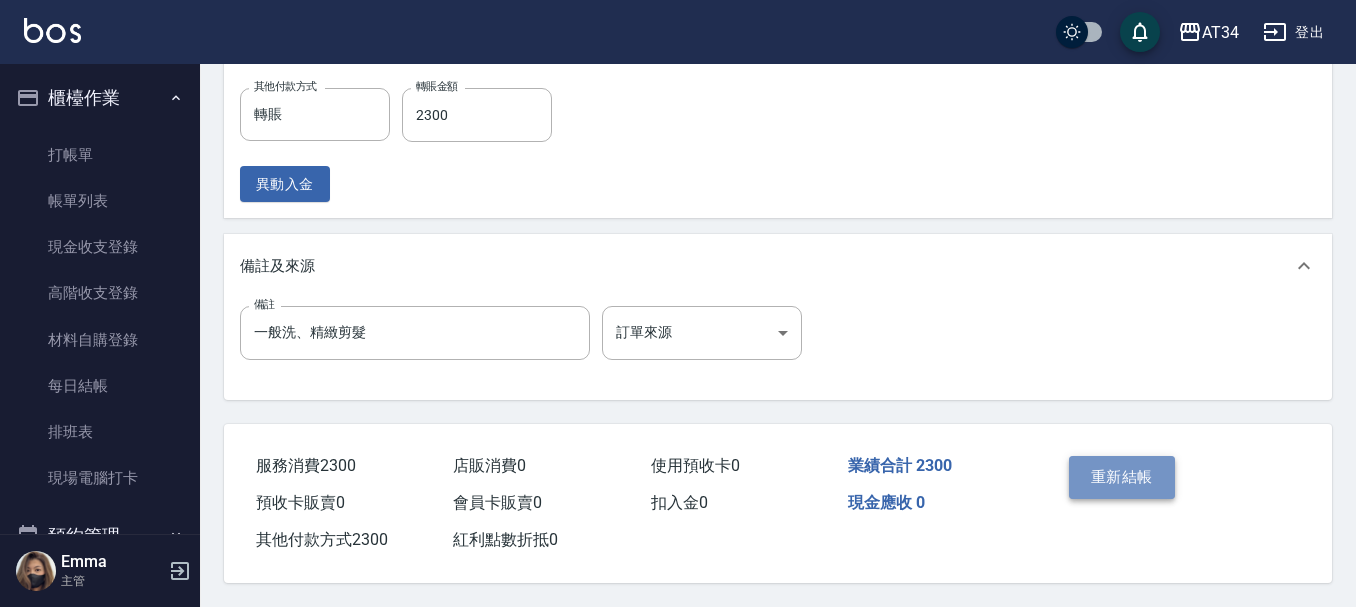 click on "重新結帳" at bounding box center (1122, 477) 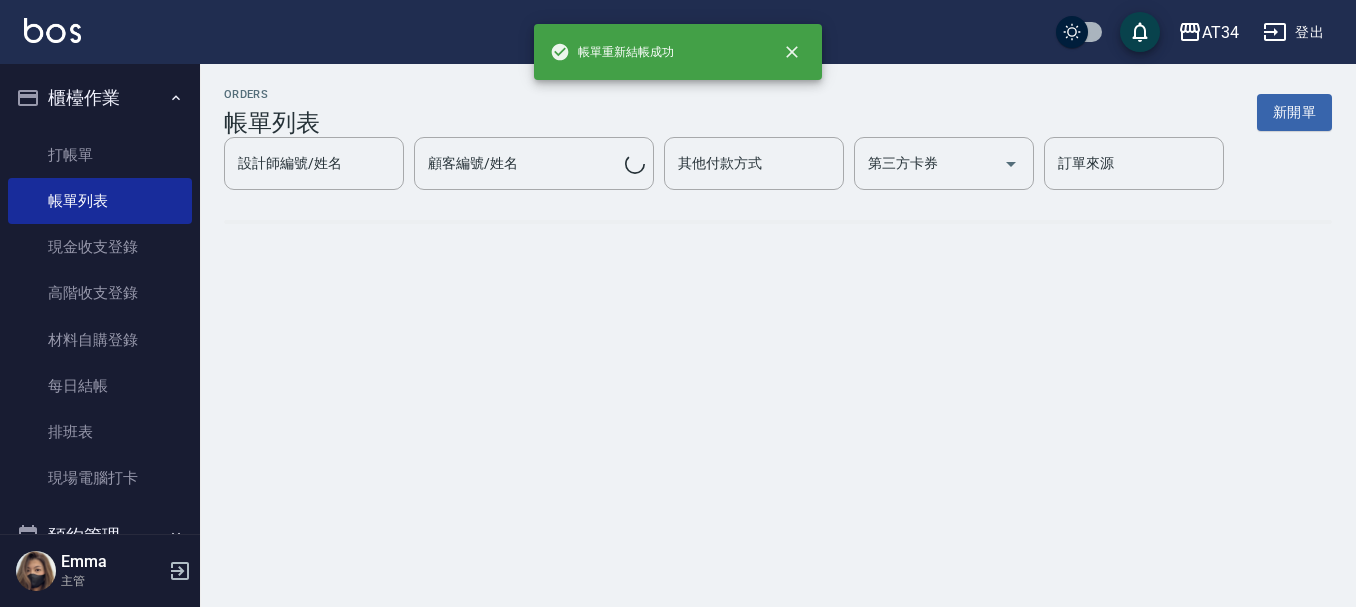 scroll, scrollTop: 0, scrollLeft: 0, axis: both 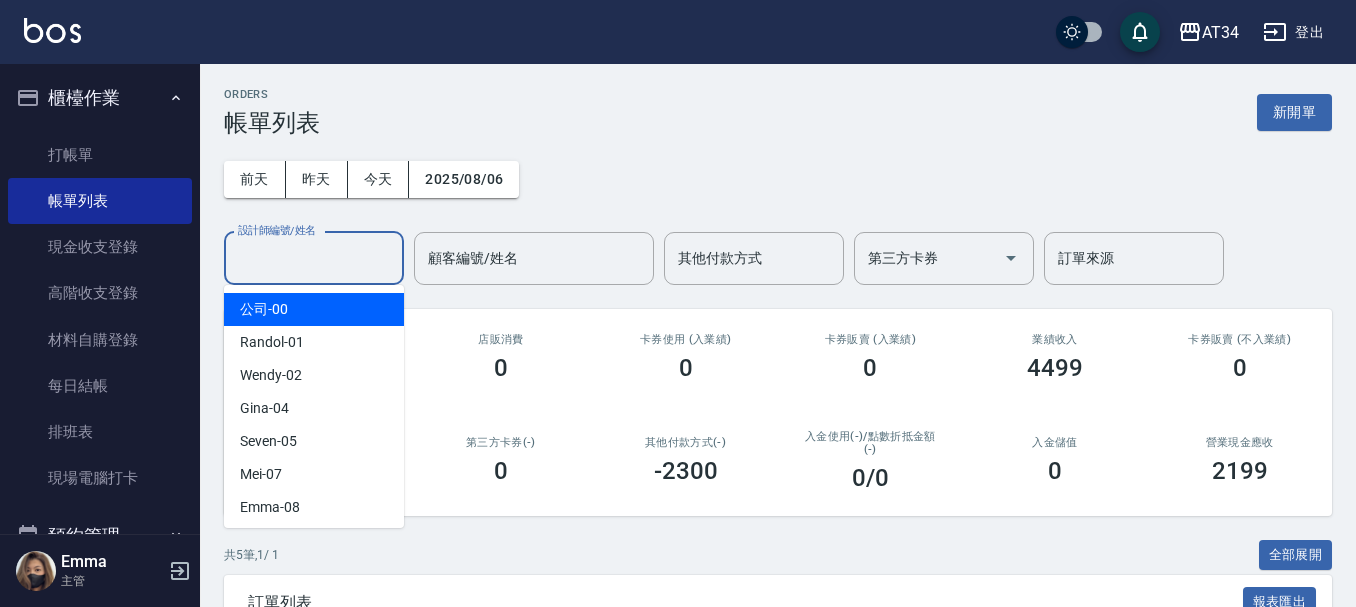click on "設計師編號/姓名 設計師編號/姓名" at bounding box center (314, 258) 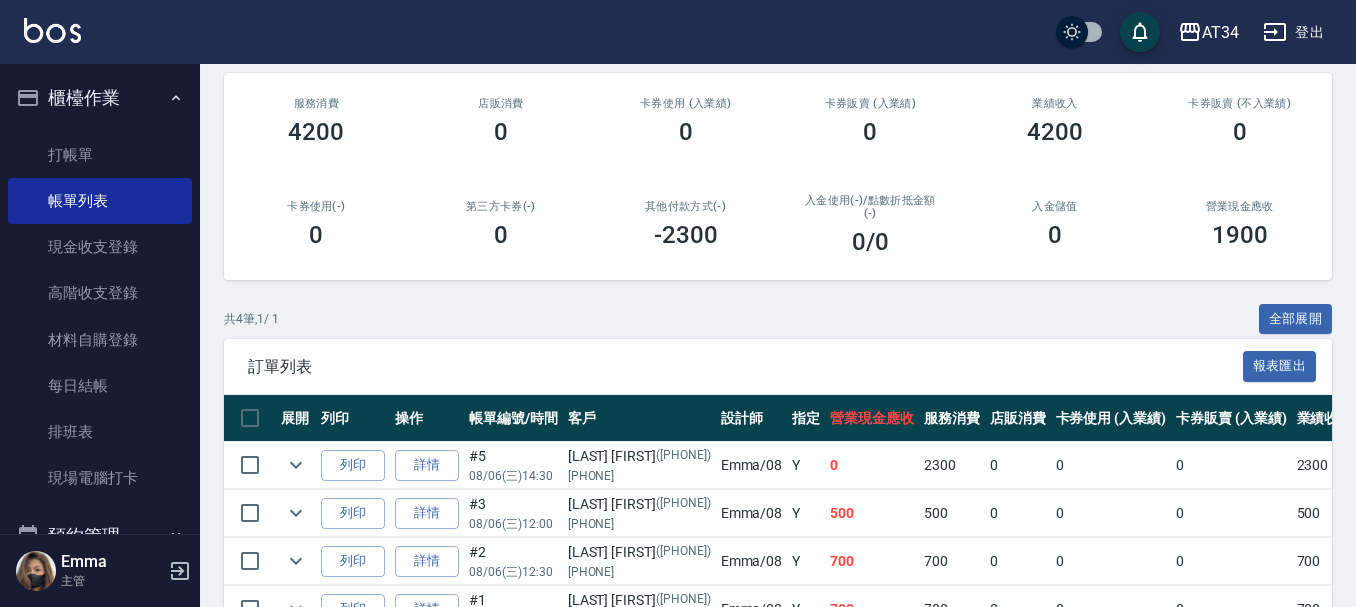 scroll, scrollTop: 356, scrollLeft: 0, axis: vertical 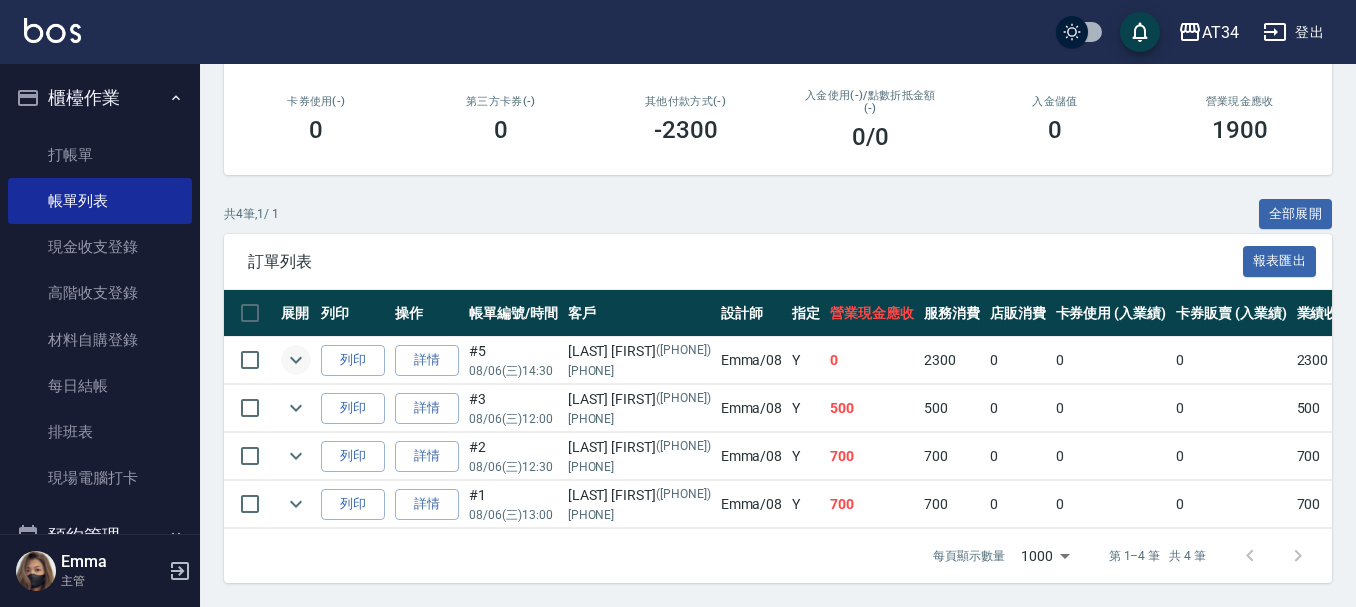 type on "Emma-08" 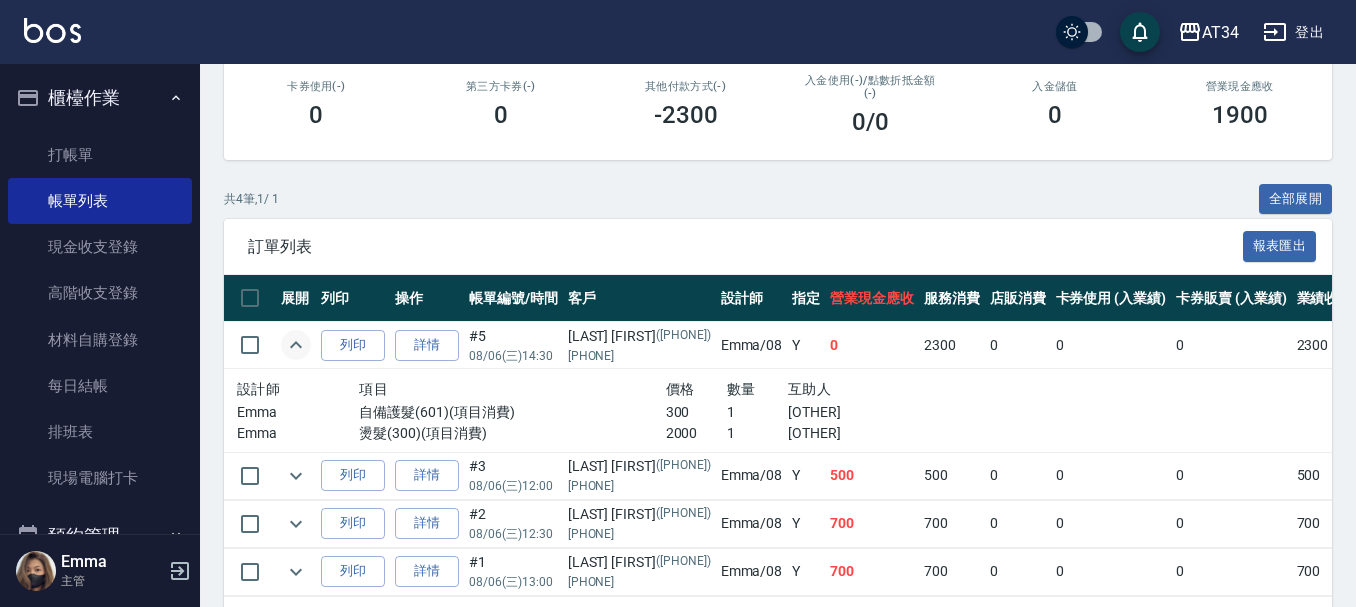 click 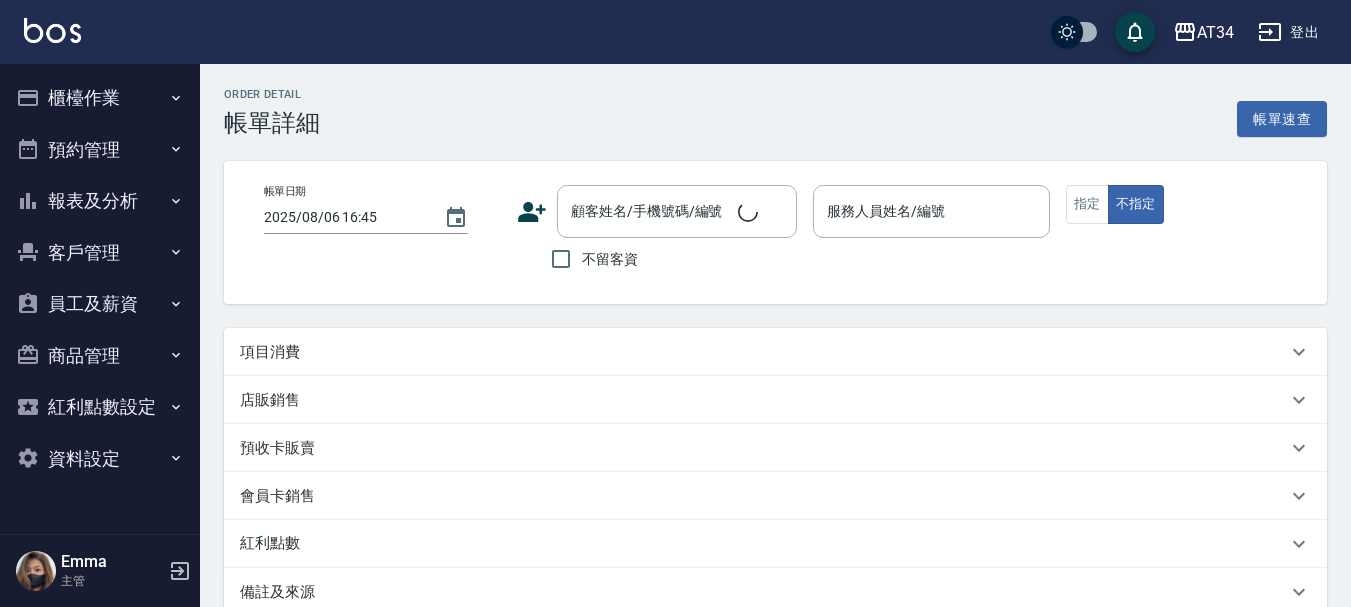 type on "[DATE] [TIME]" 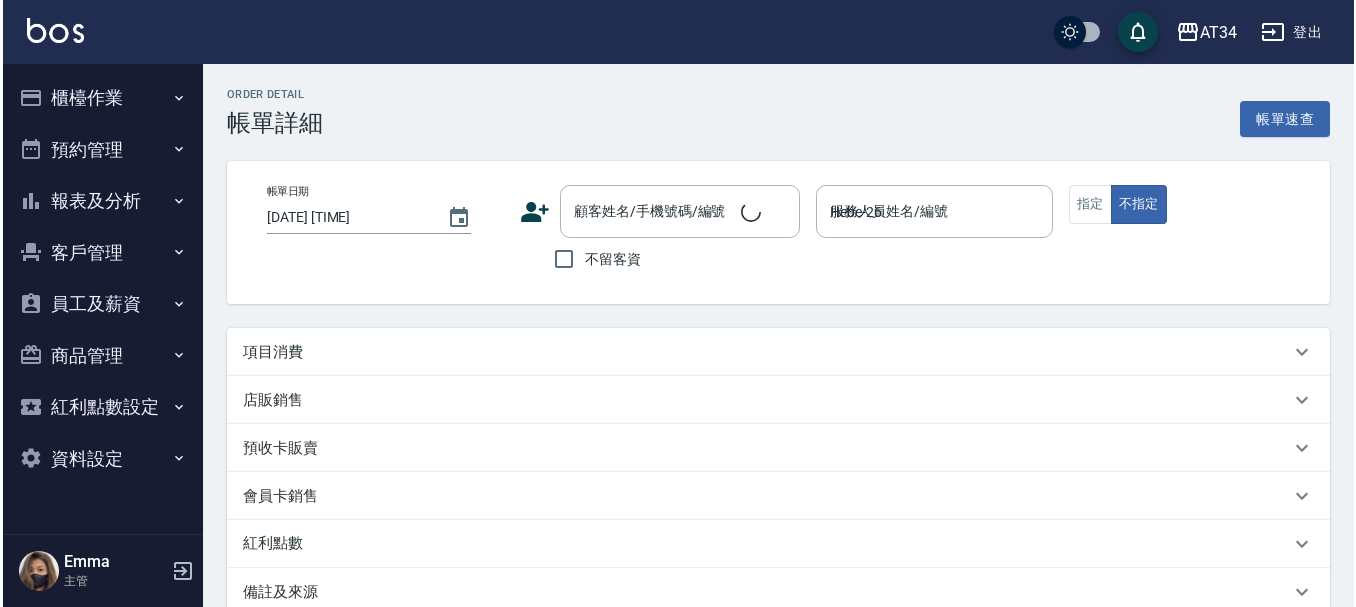 scroll, scrollTop: 0, scrollLeft: 0, axis: both 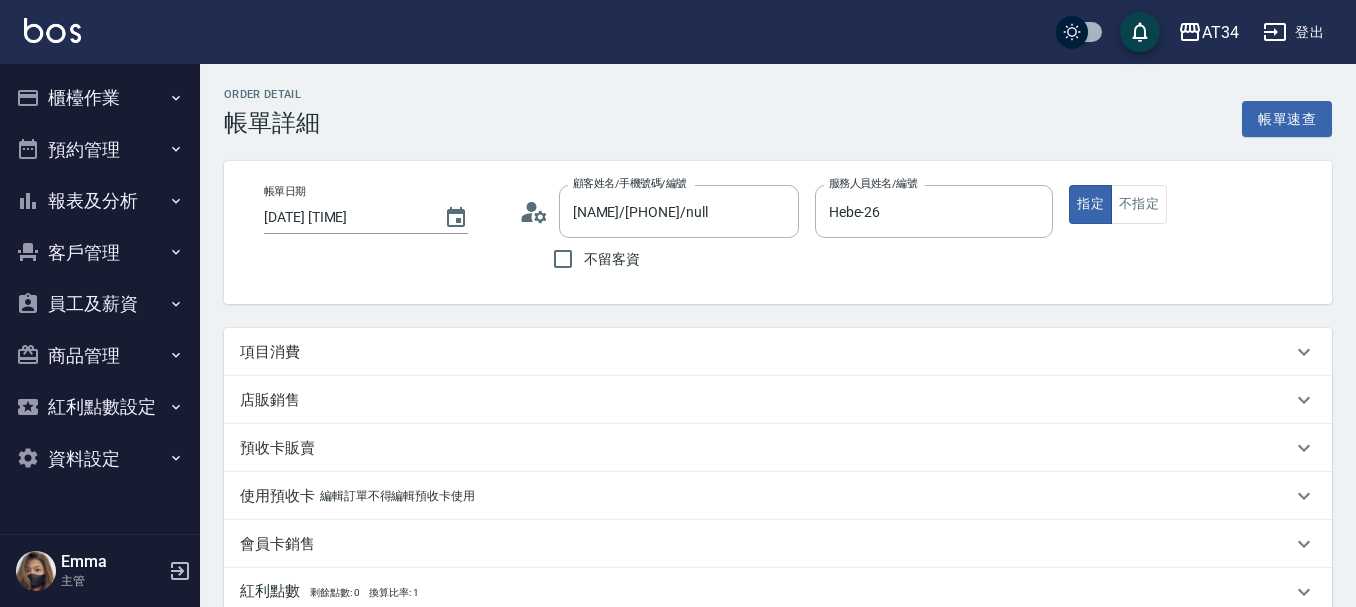 type on "[NAME]/[PHONE]/null" 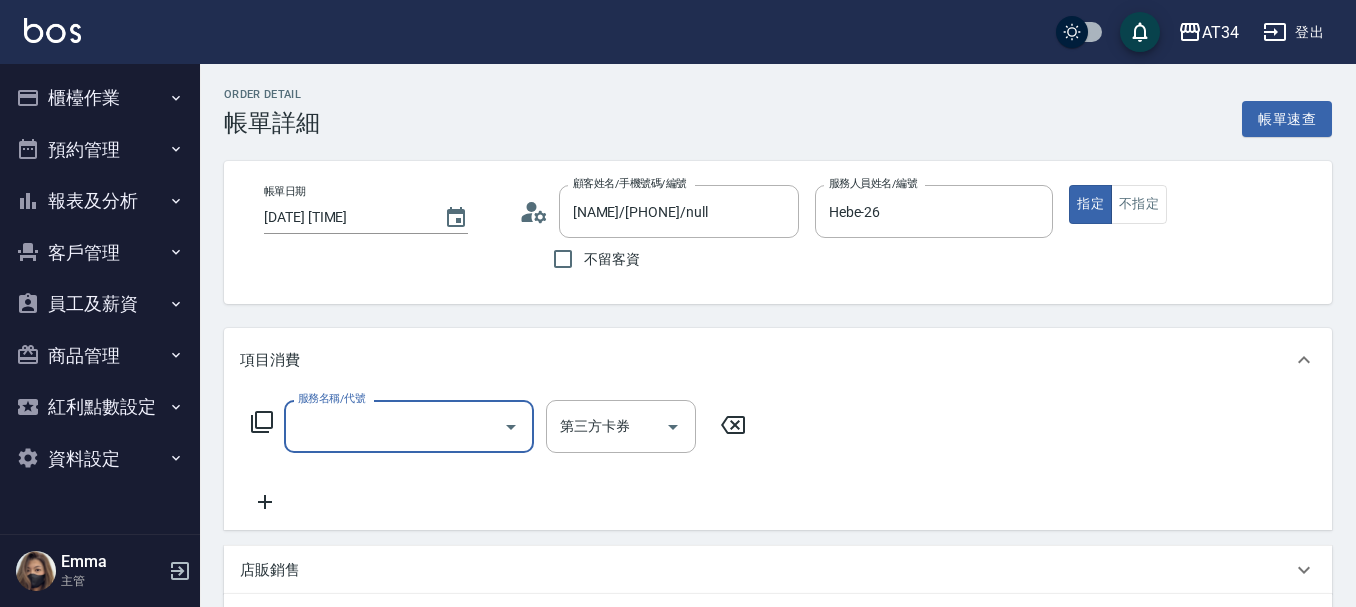 scroll, scrollTop: 0, scrollLeft: 0, axis: both 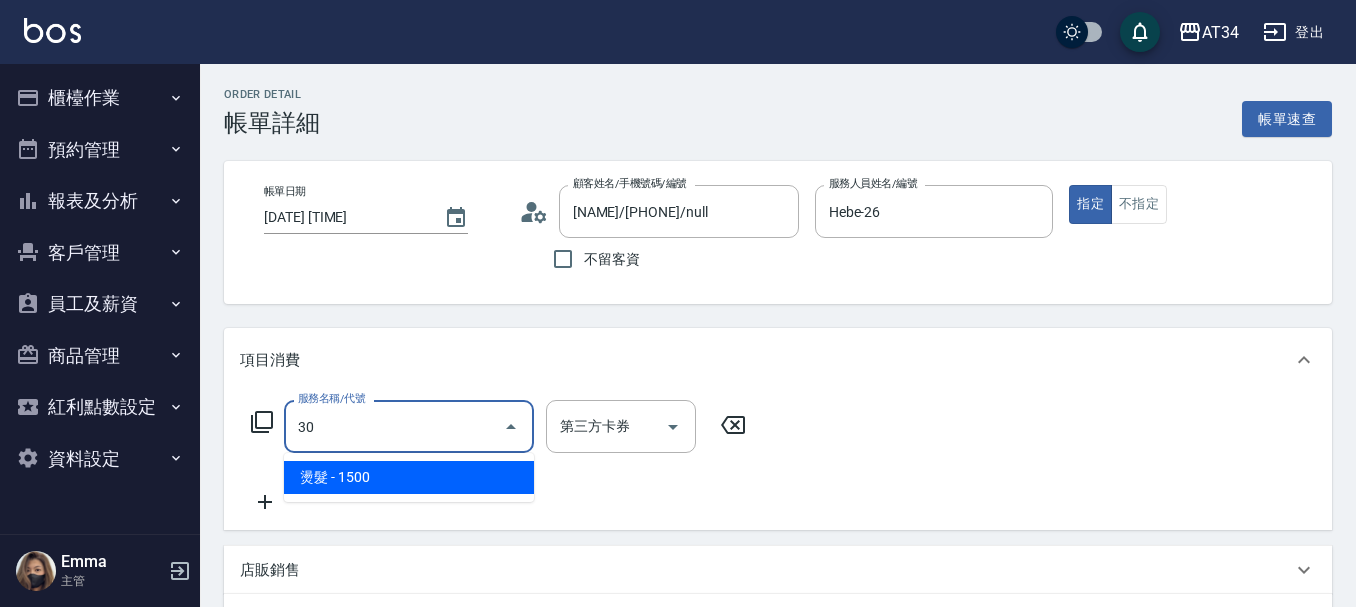 type on "301" 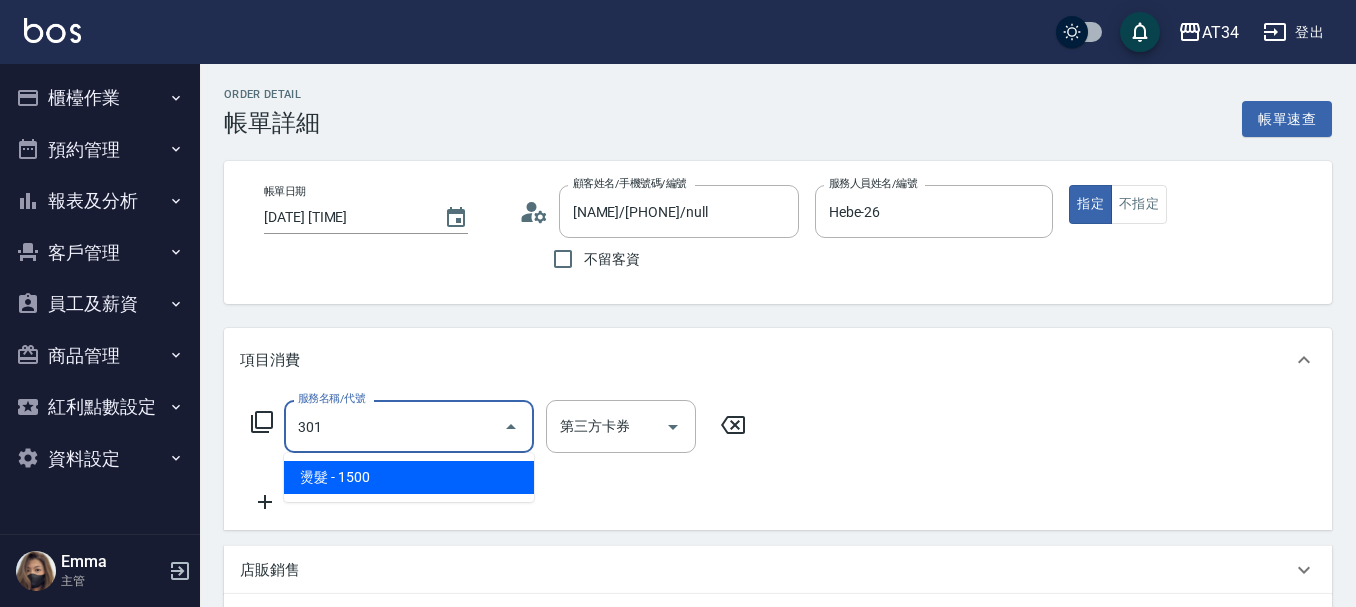 type on "150" 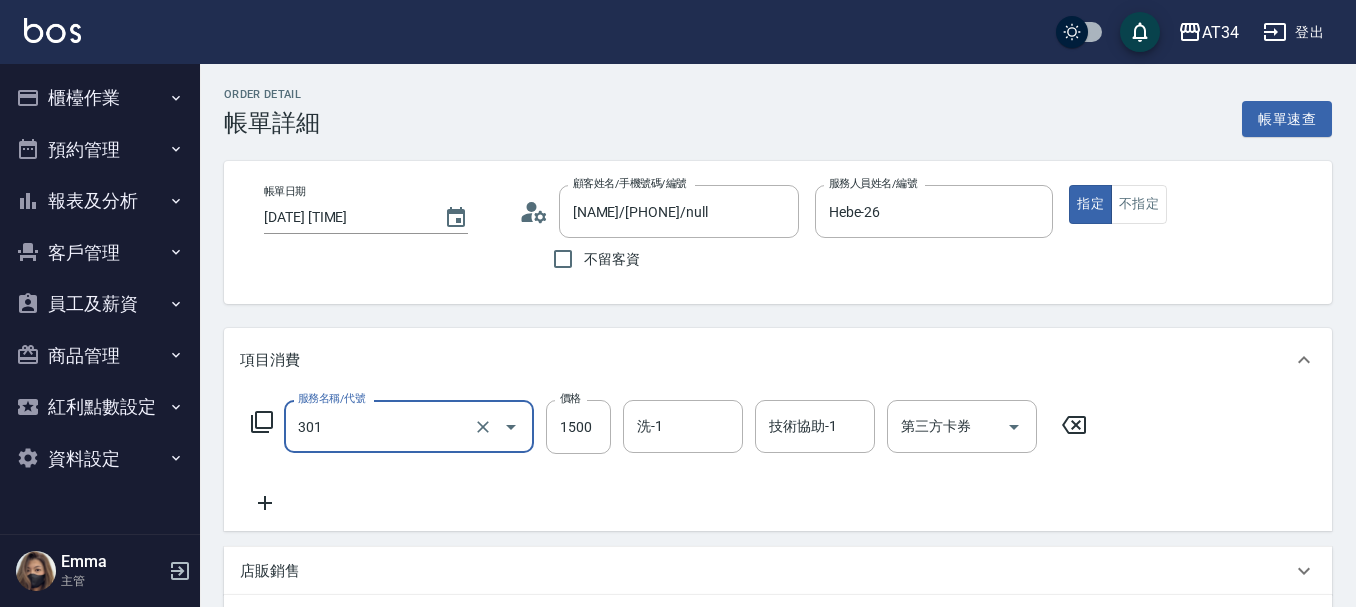 type on "燙髮(301)" 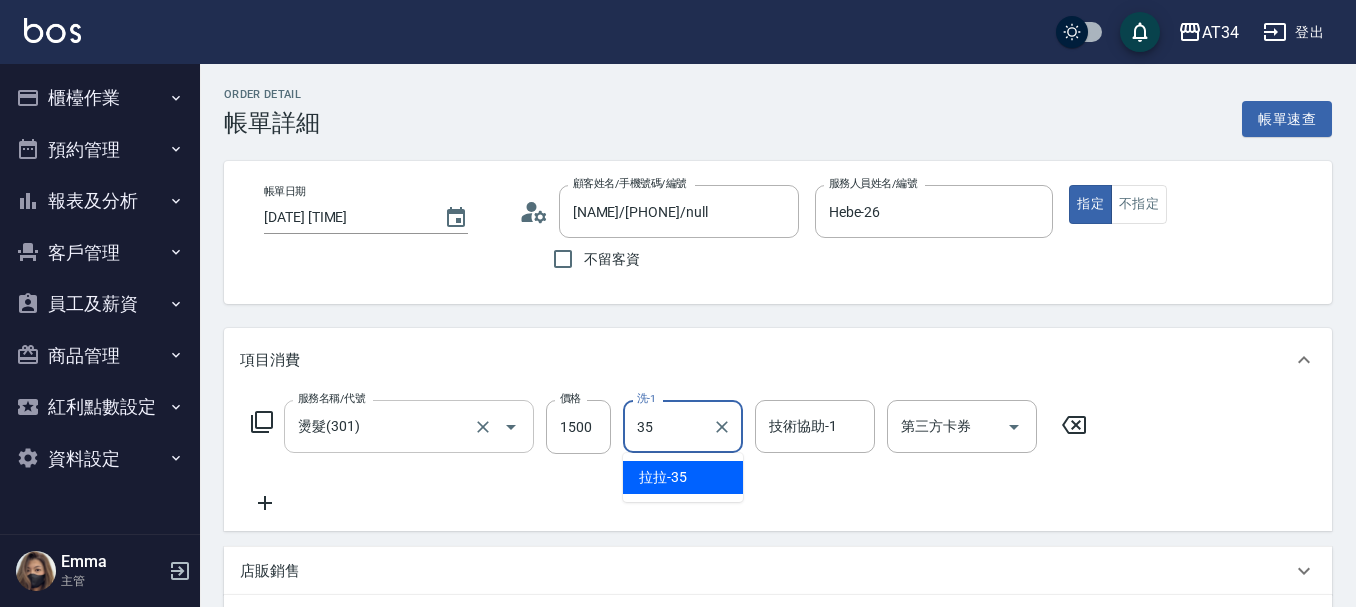 type on "拉拉-35" 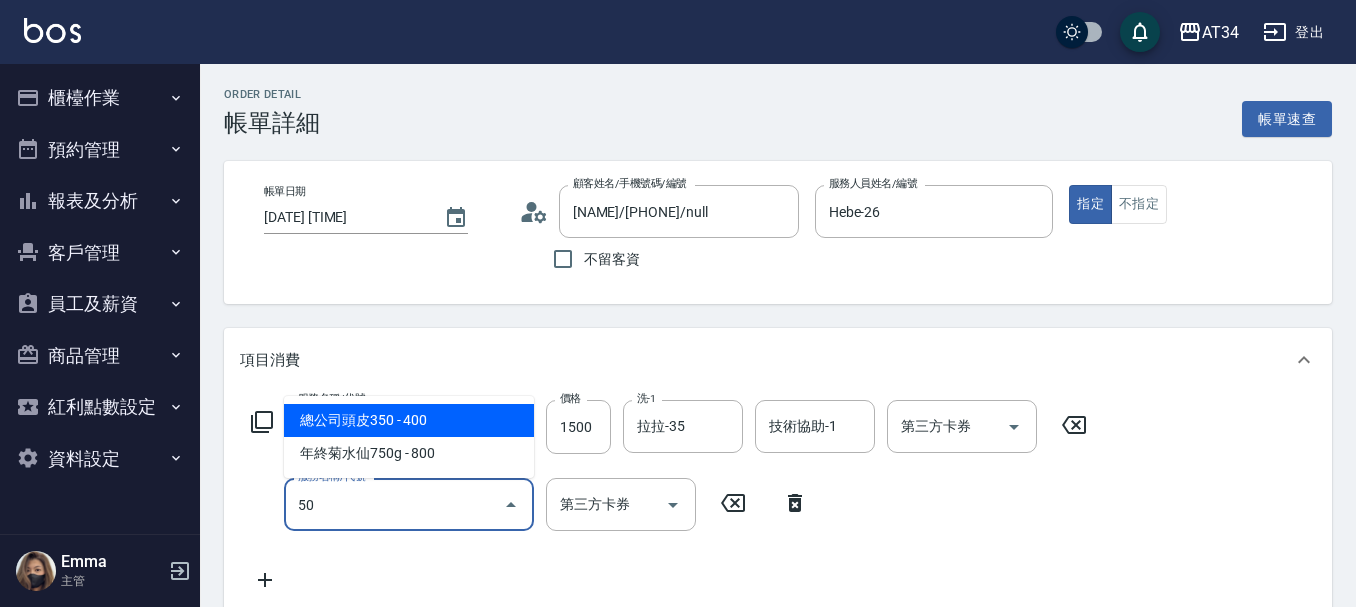 type on "501" 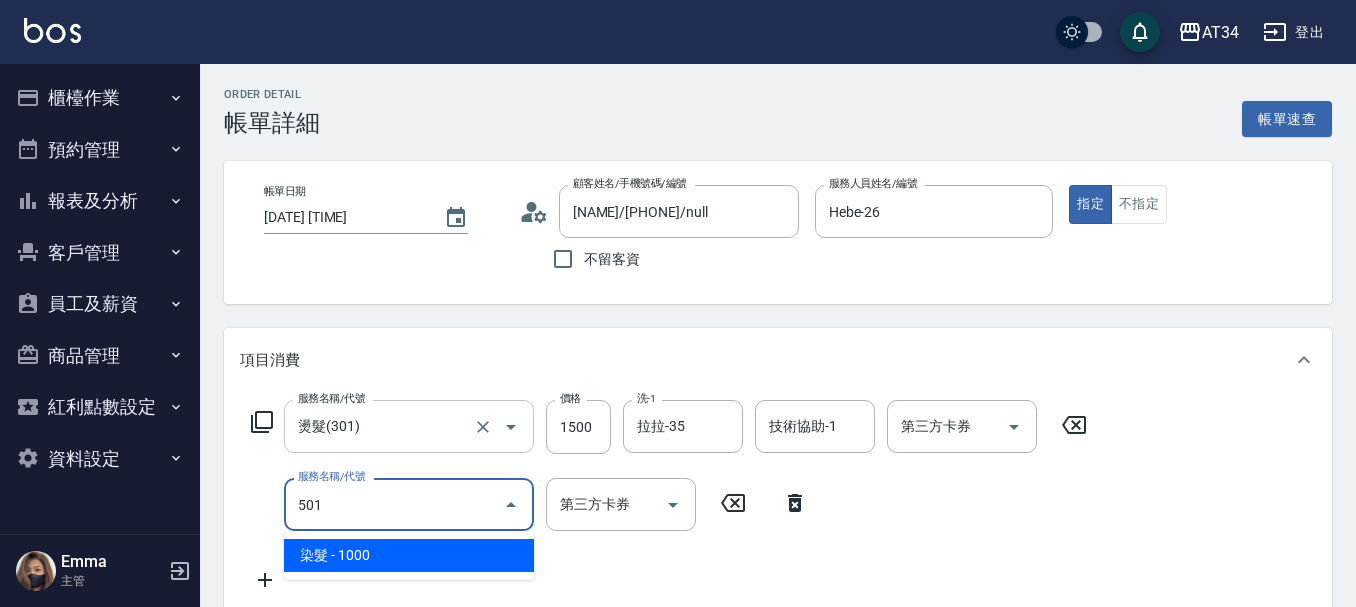 type on "250" 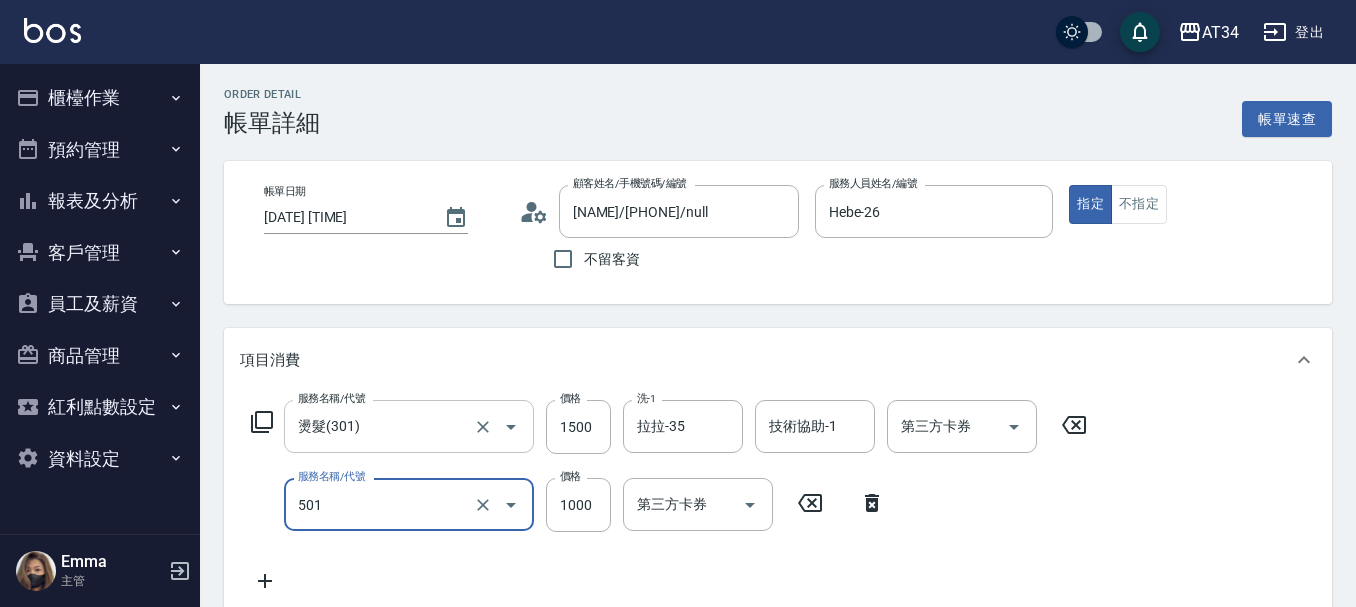 type on "染髮(501)" 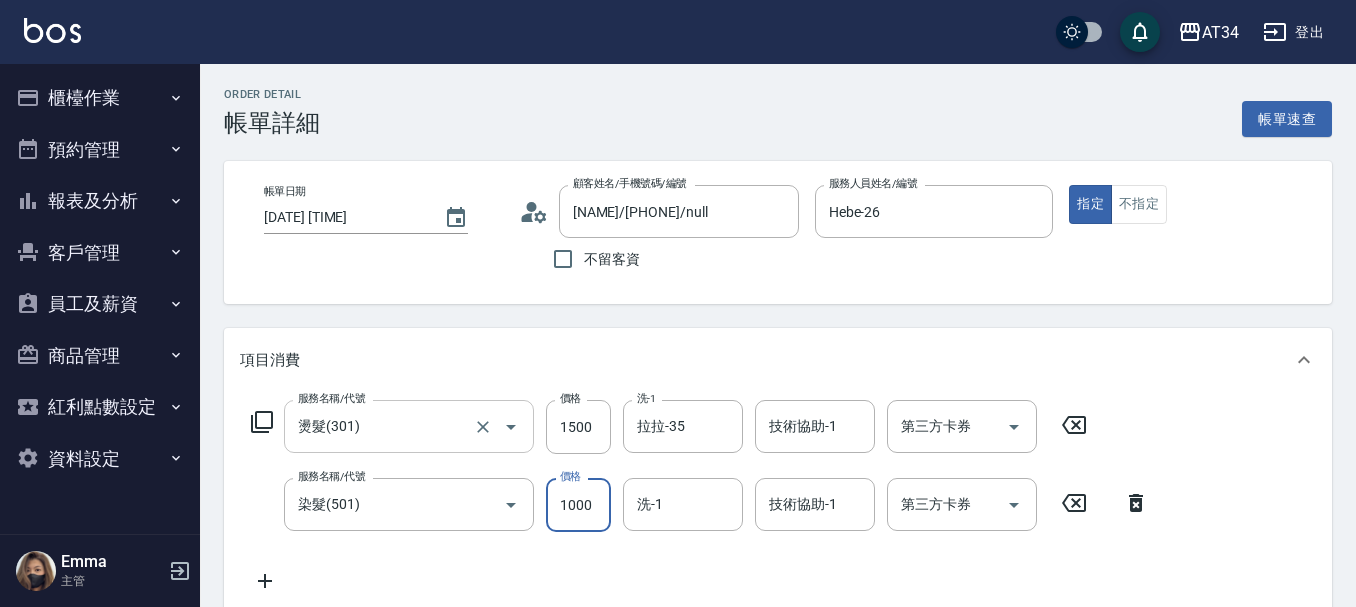 type on "150" 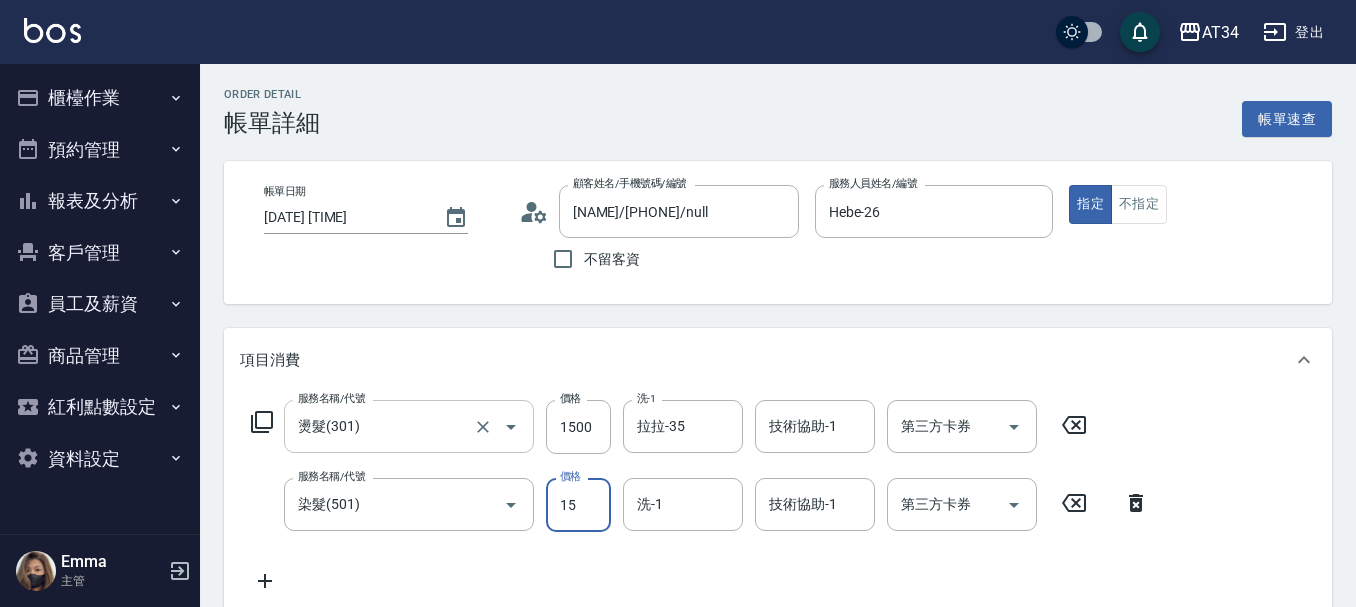 type on "150" 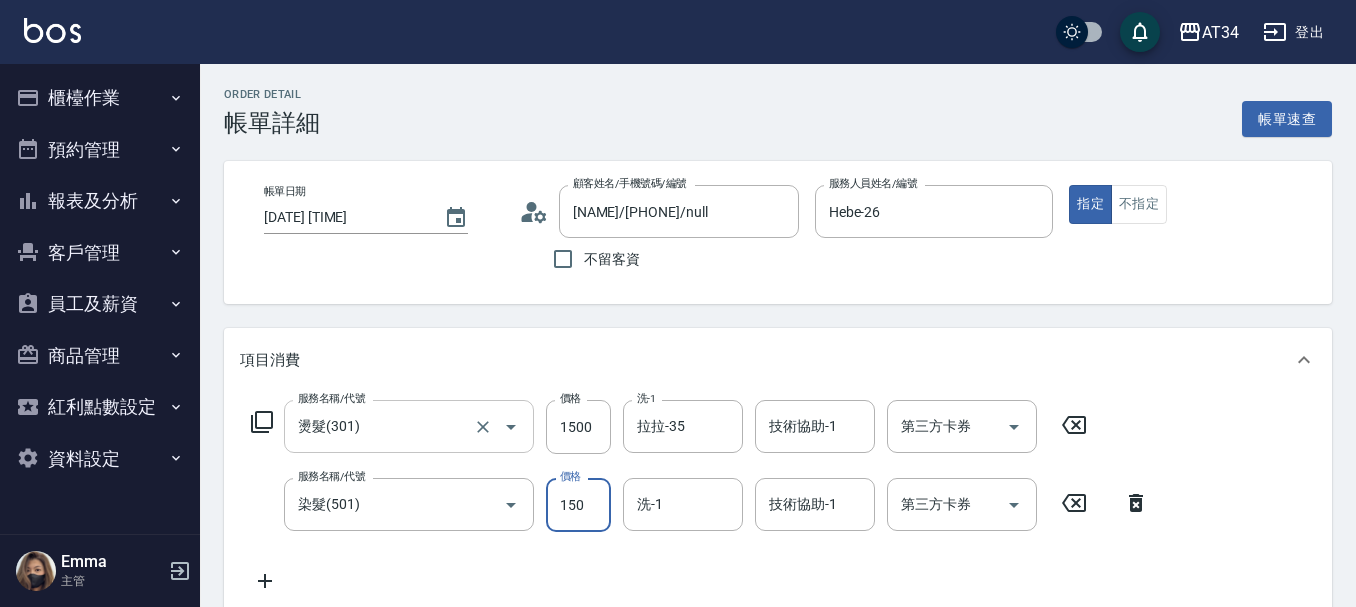 type on "300" 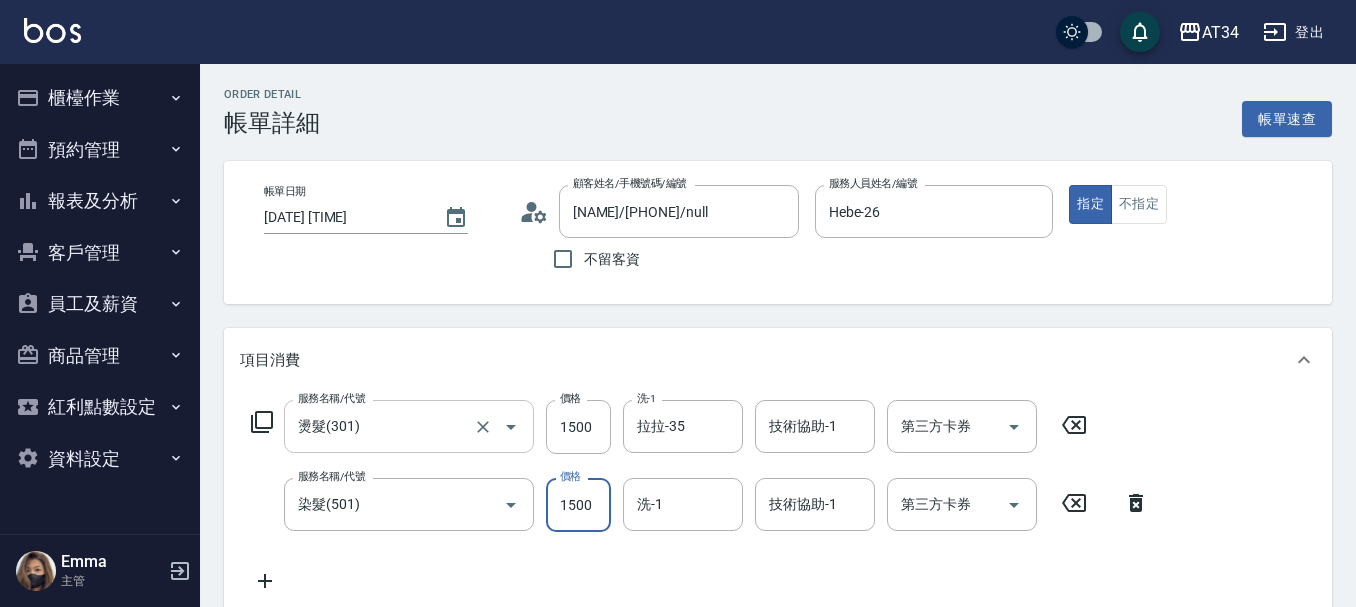 type on "1500" 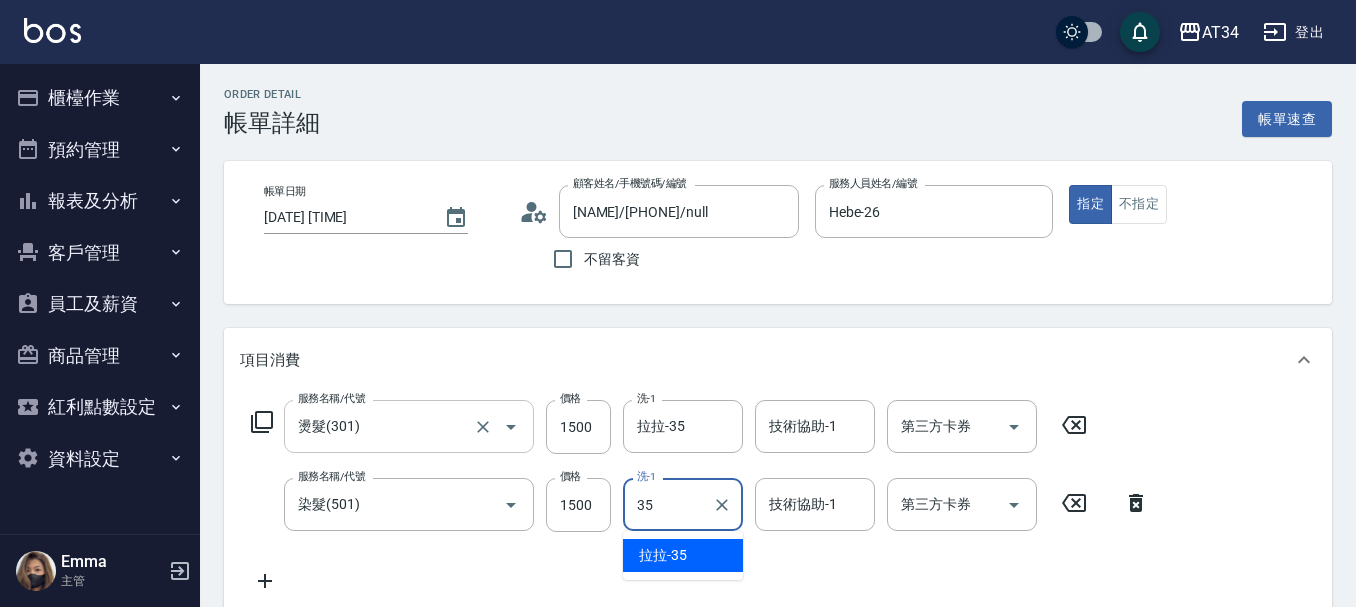 type on "拉拉-35" 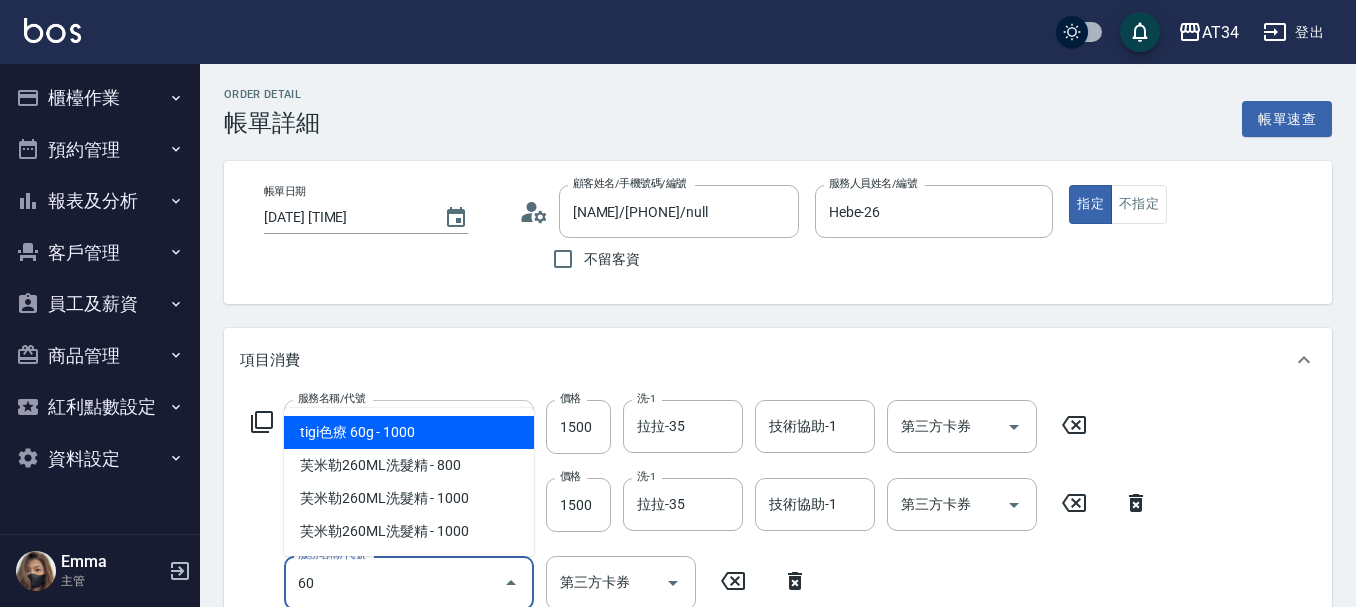 type on "601" 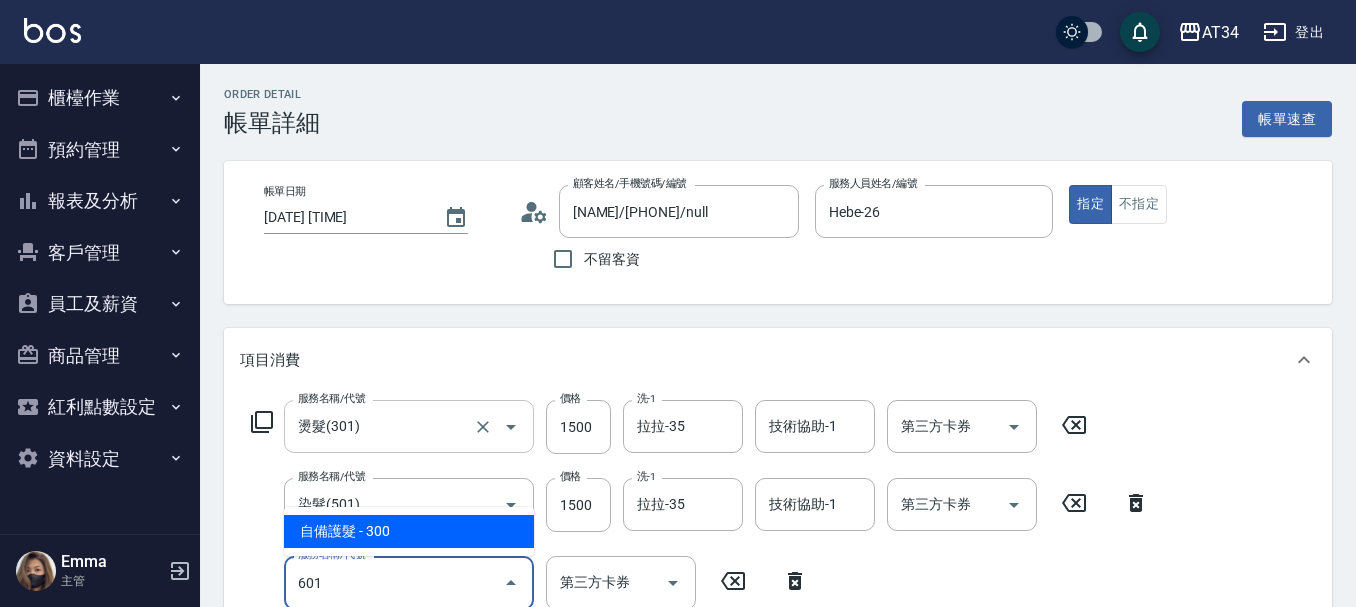 type on "330" 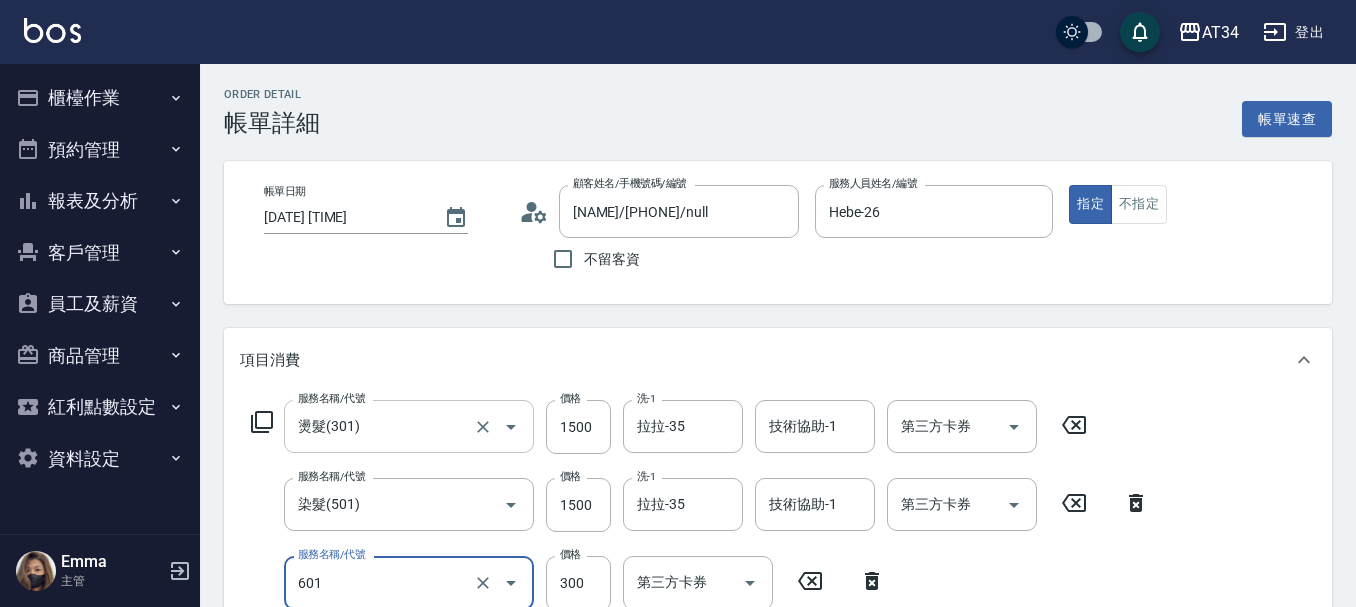 type on "自備護髮(601)" 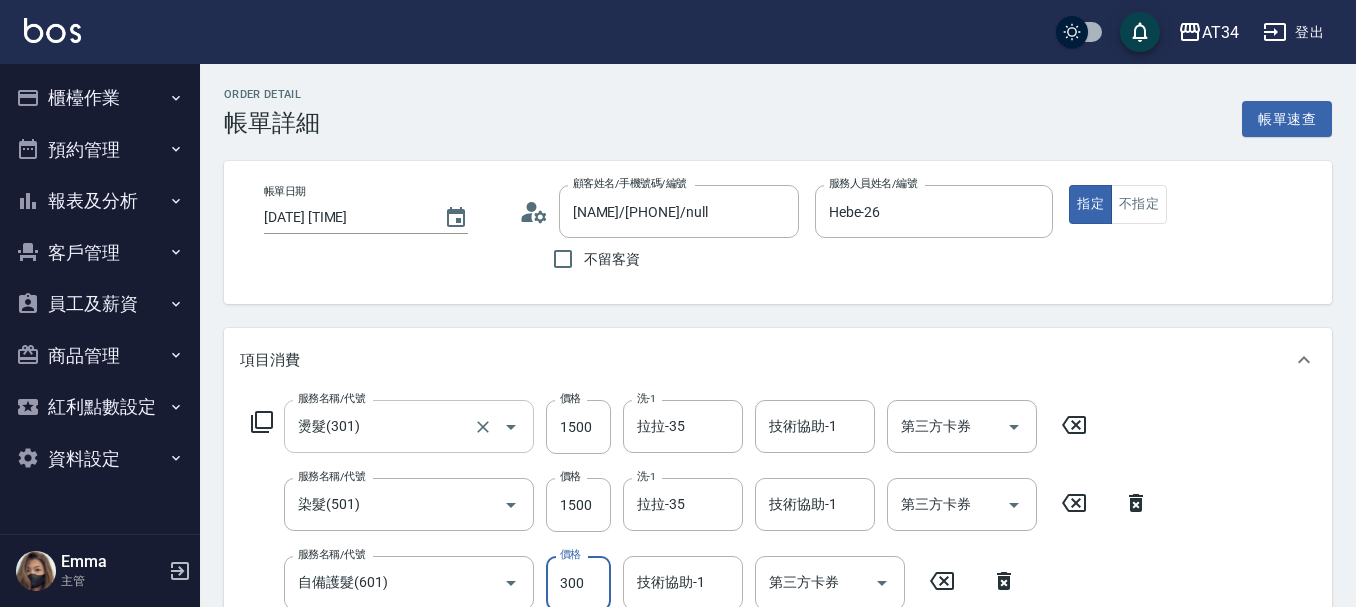 scroll, scrollTop: 4, scrollLeft: 0, axis: vertical 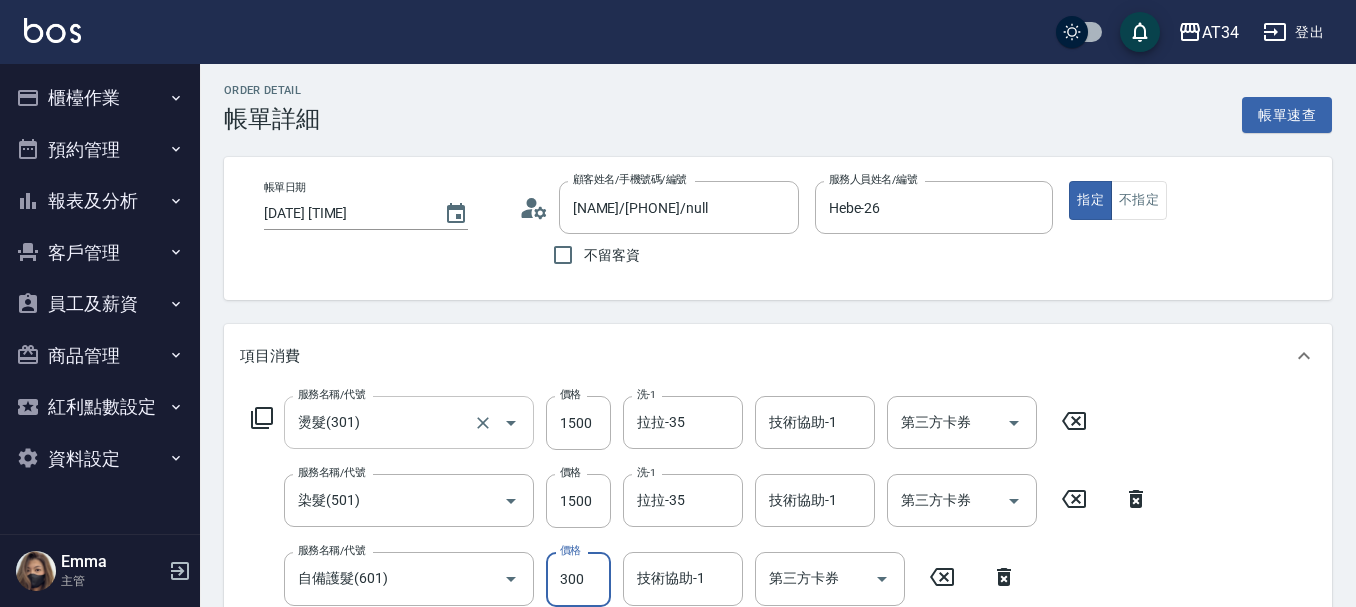 type on "1" 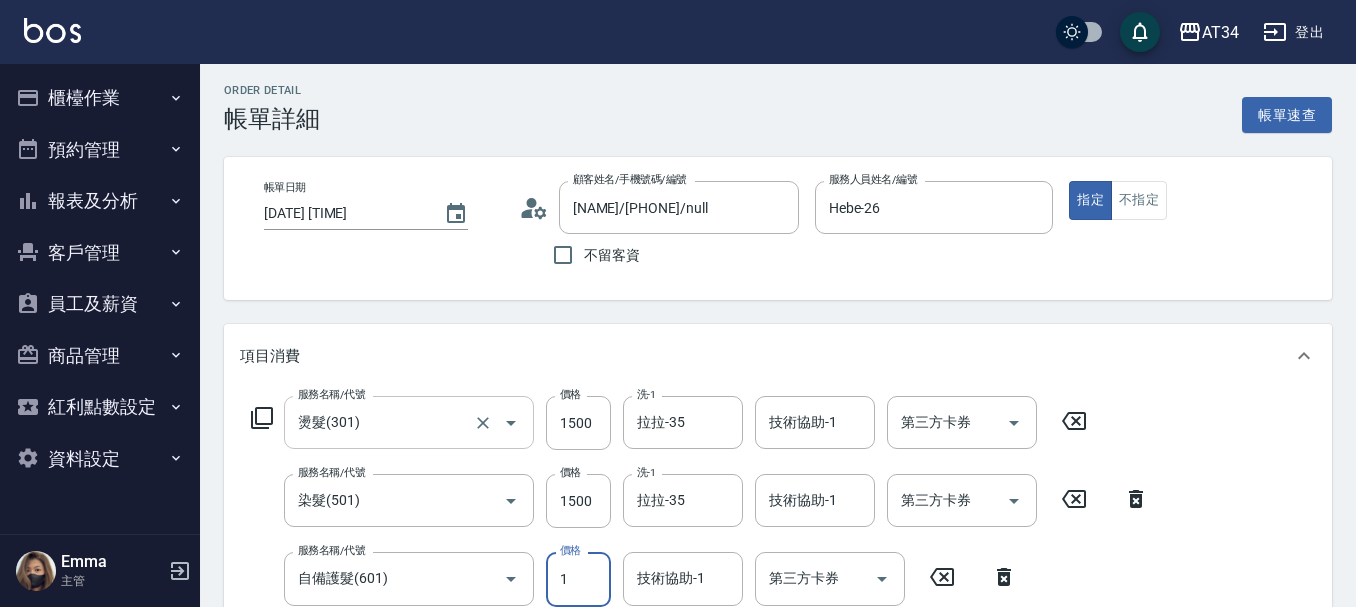 type on "300" 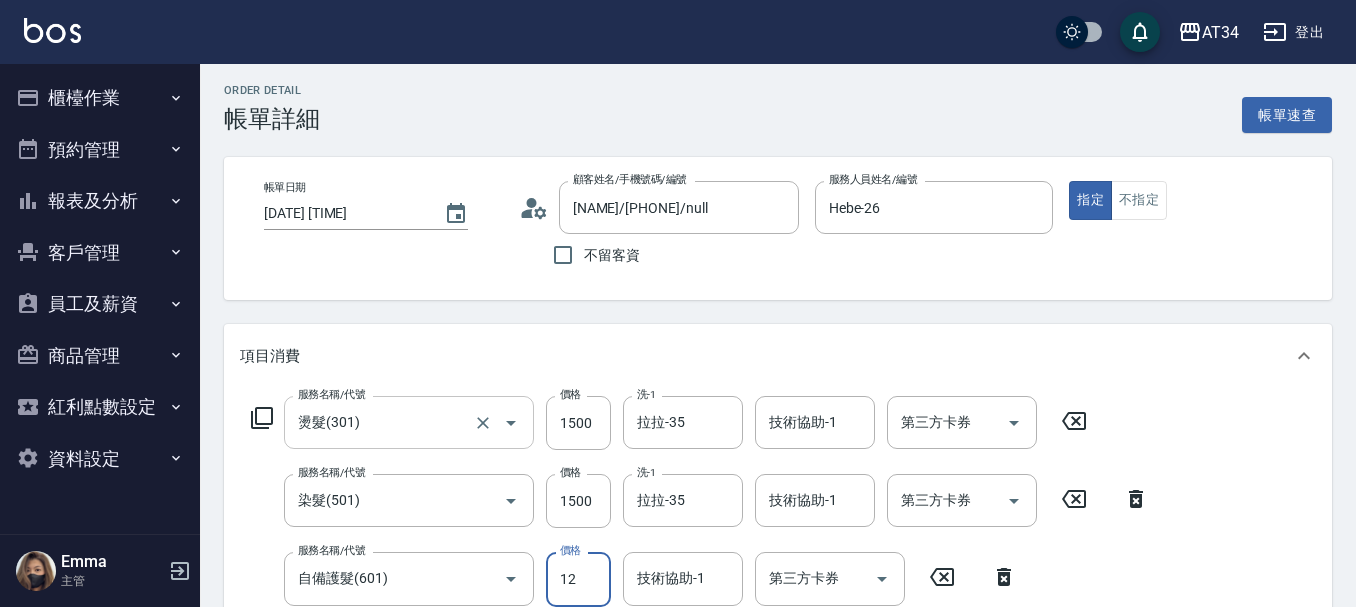 type on "121" 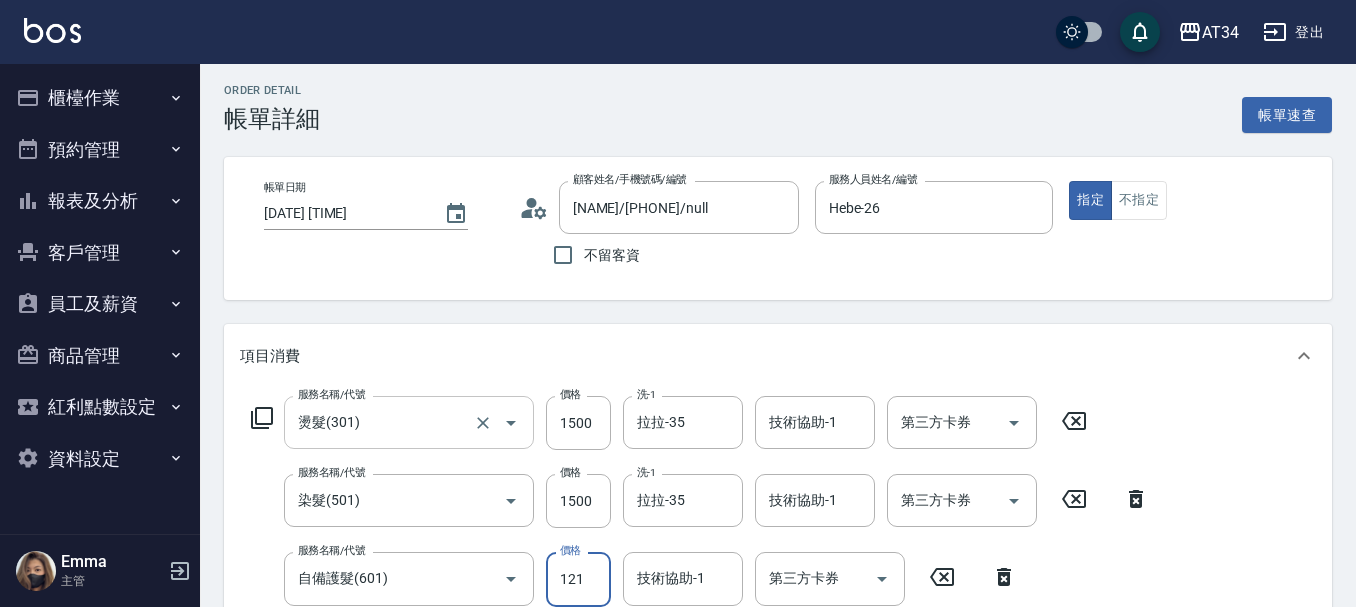 type on "310" 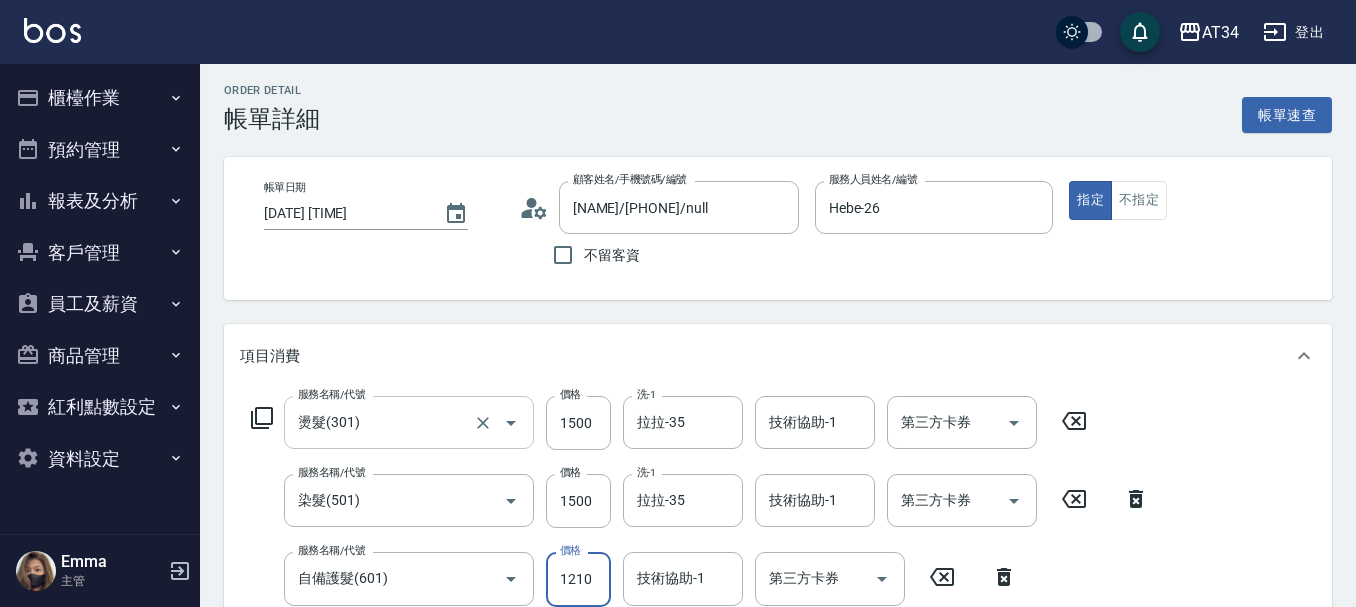 type on "420" 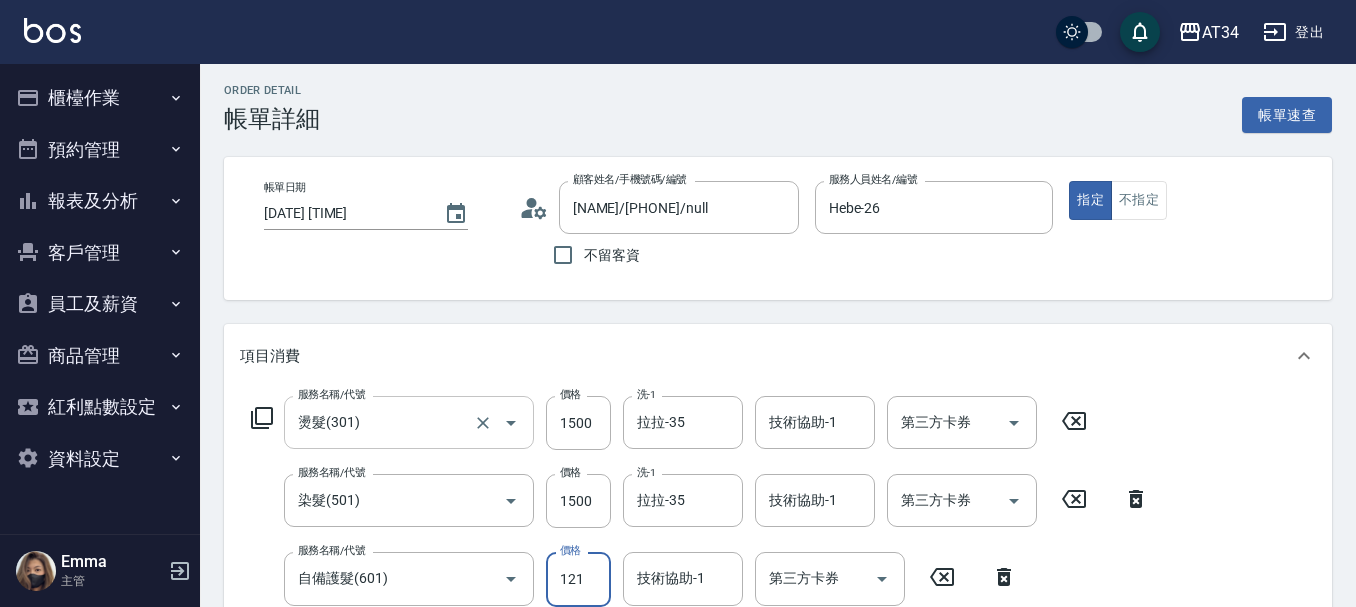 type on "310" 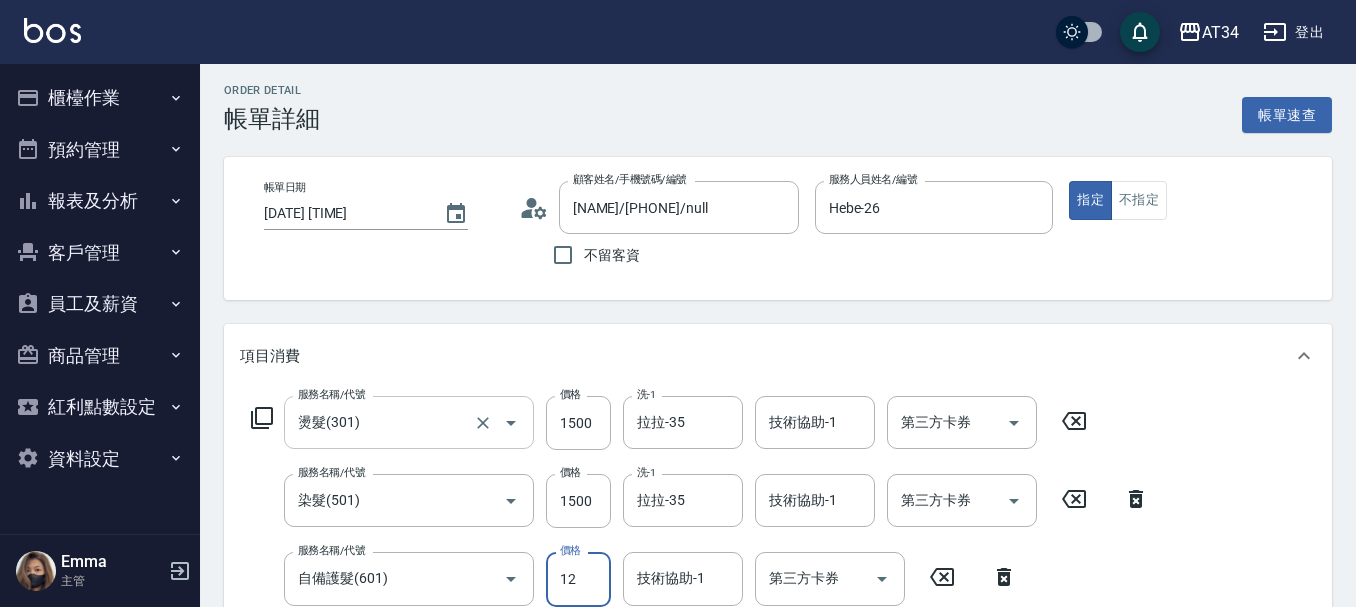 type on "300" 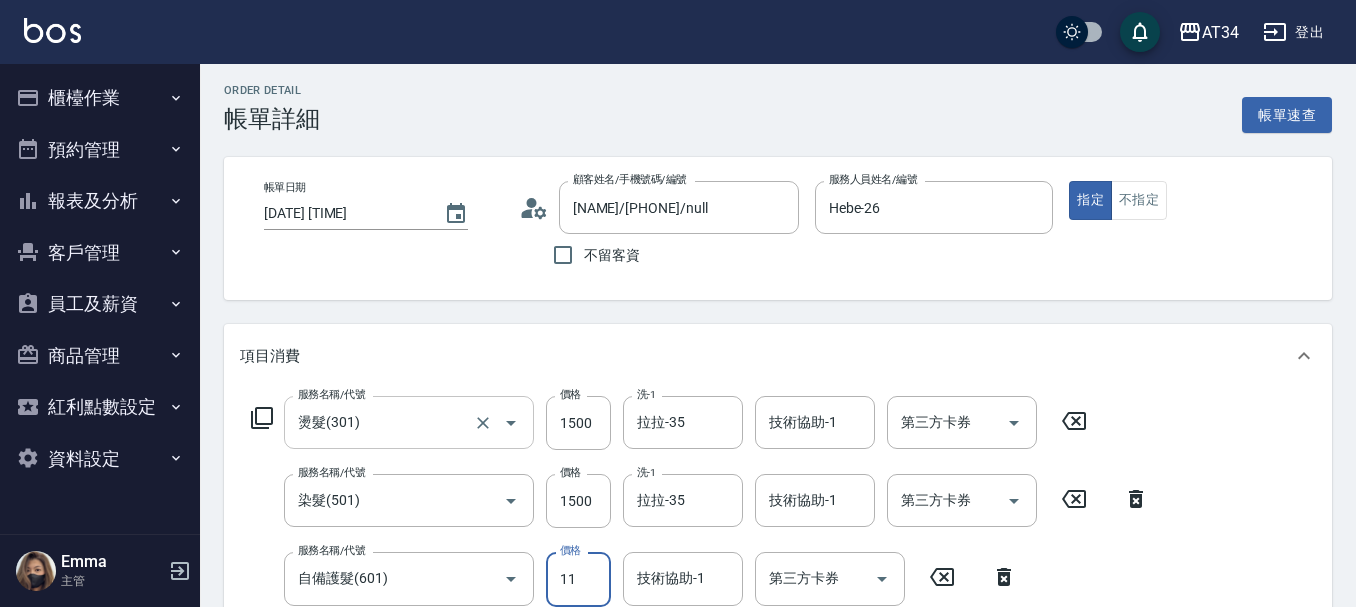 type on "110" 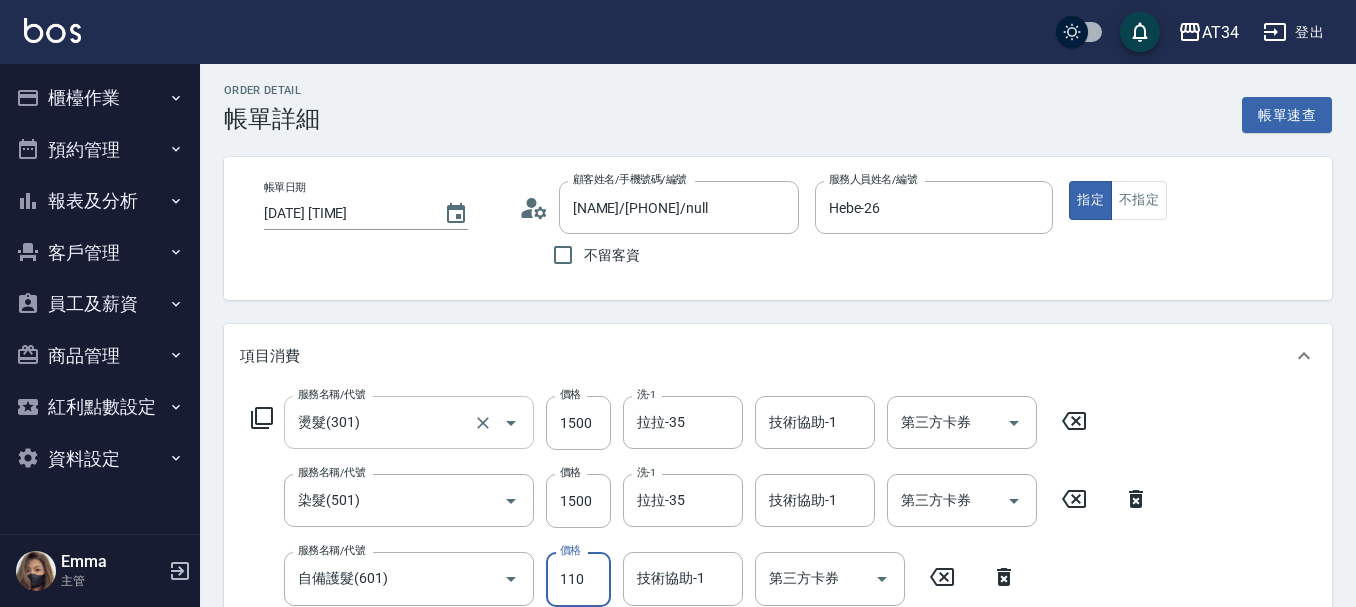 type on "310" 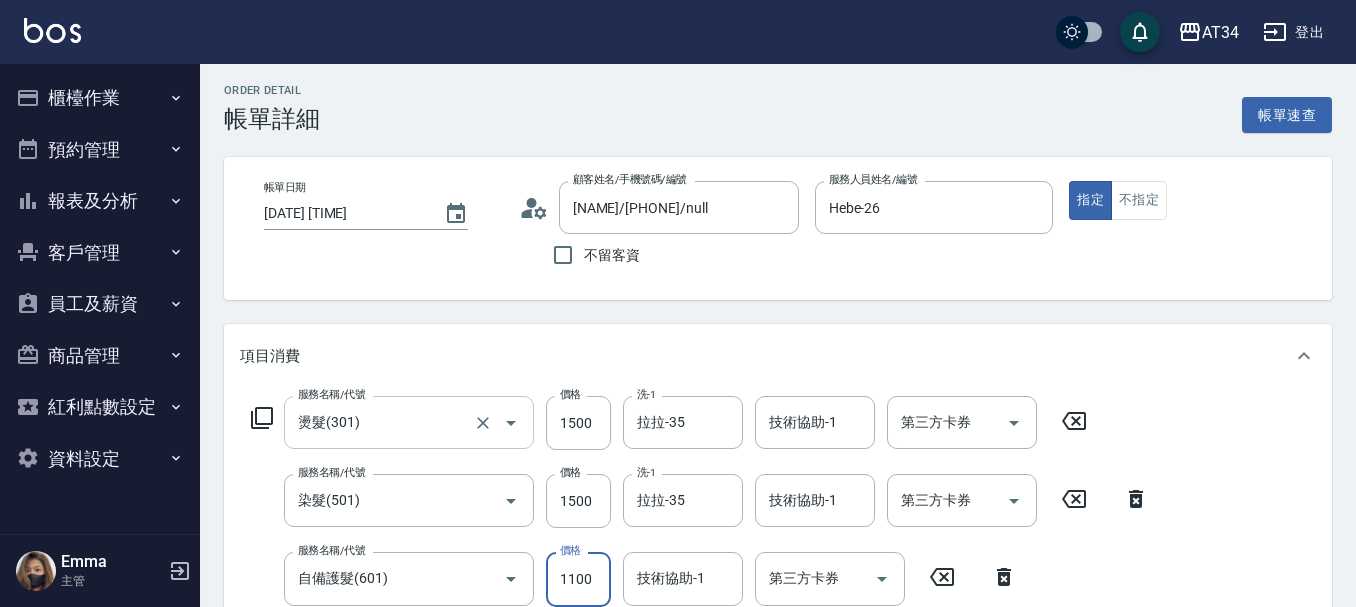 type on "410" 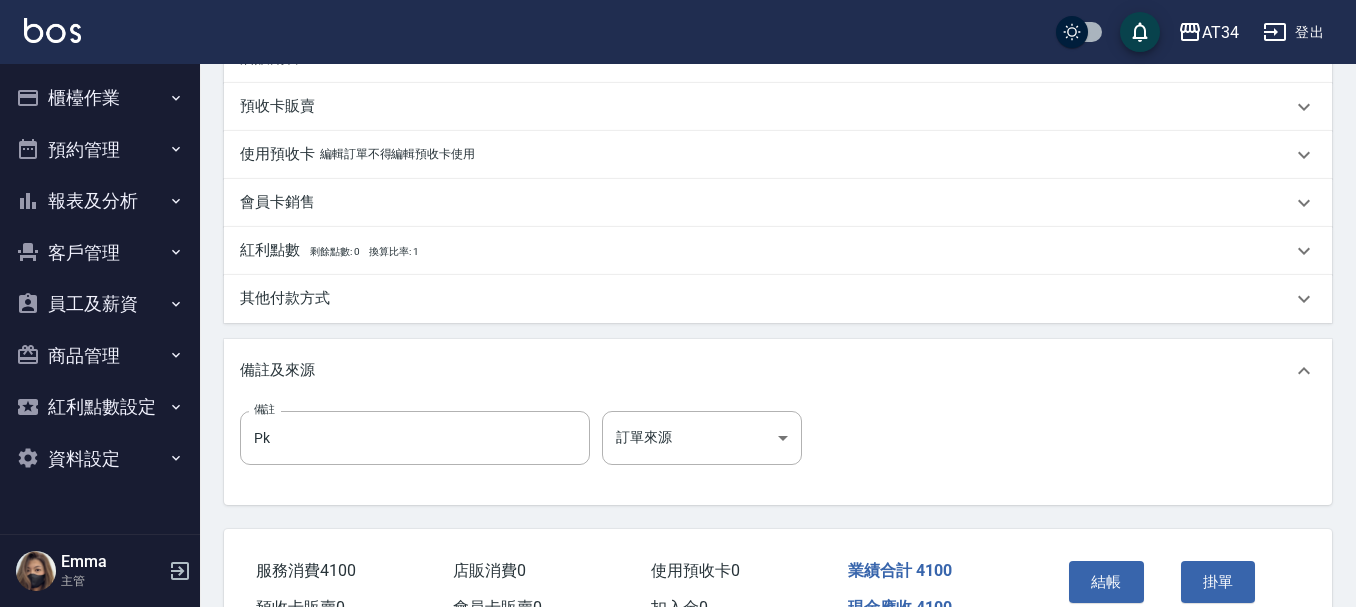 scroll, scrollTop: 704, scrollLeft: 0, axis: vertical 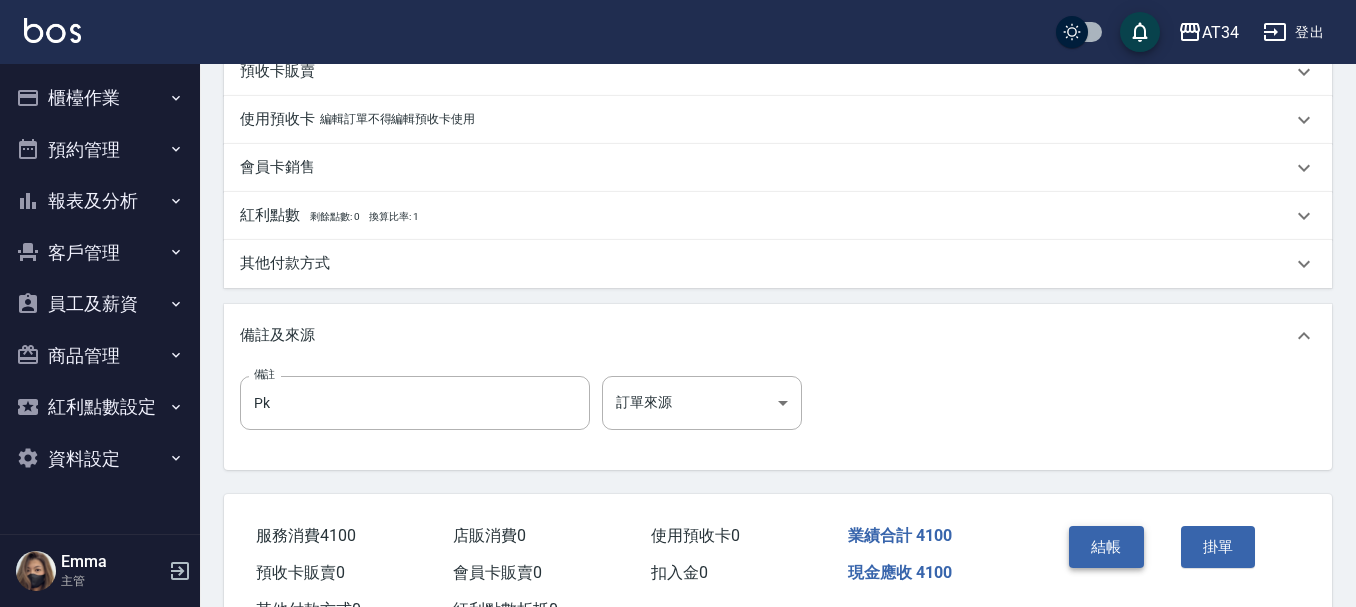 type on "1100" 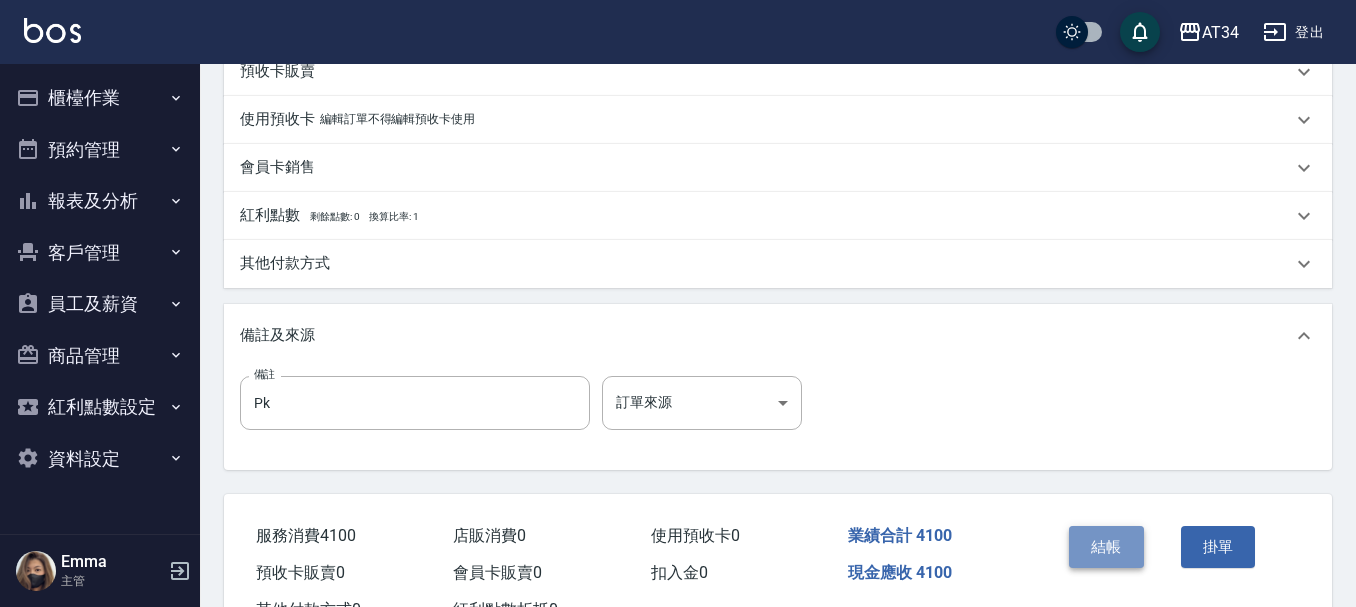 click on "結帳" at bounding box center (1106, 547) 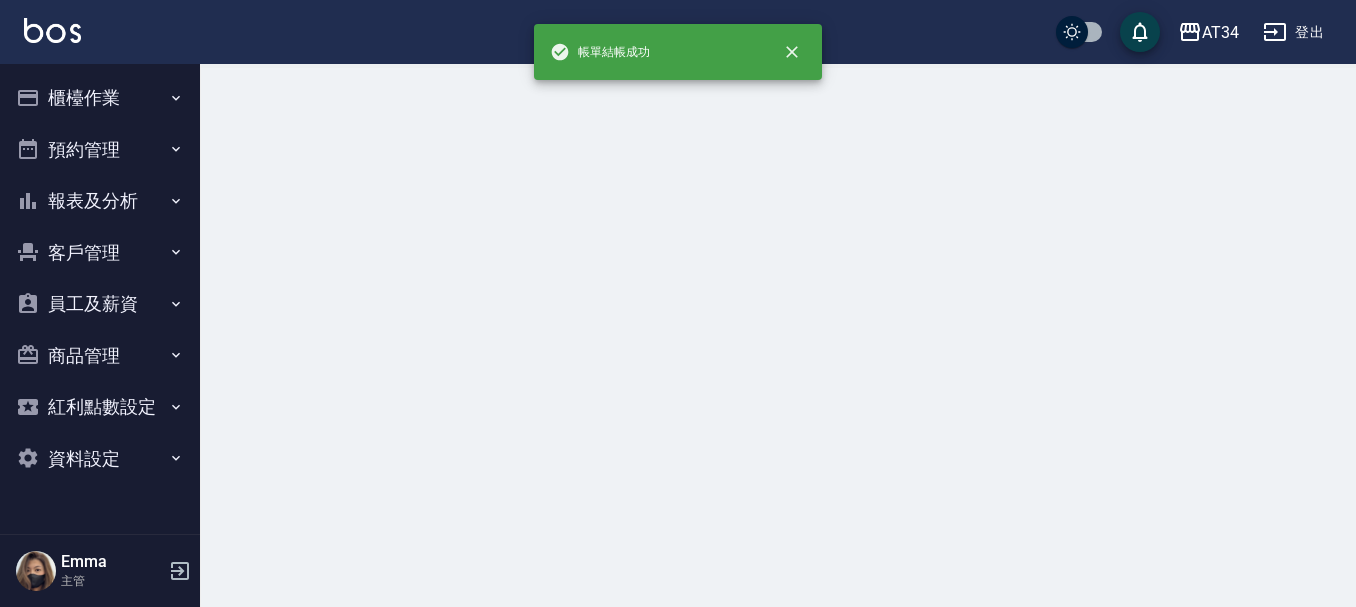 scroll, scrollTop: 0, scrollLeft: 0, axis: both 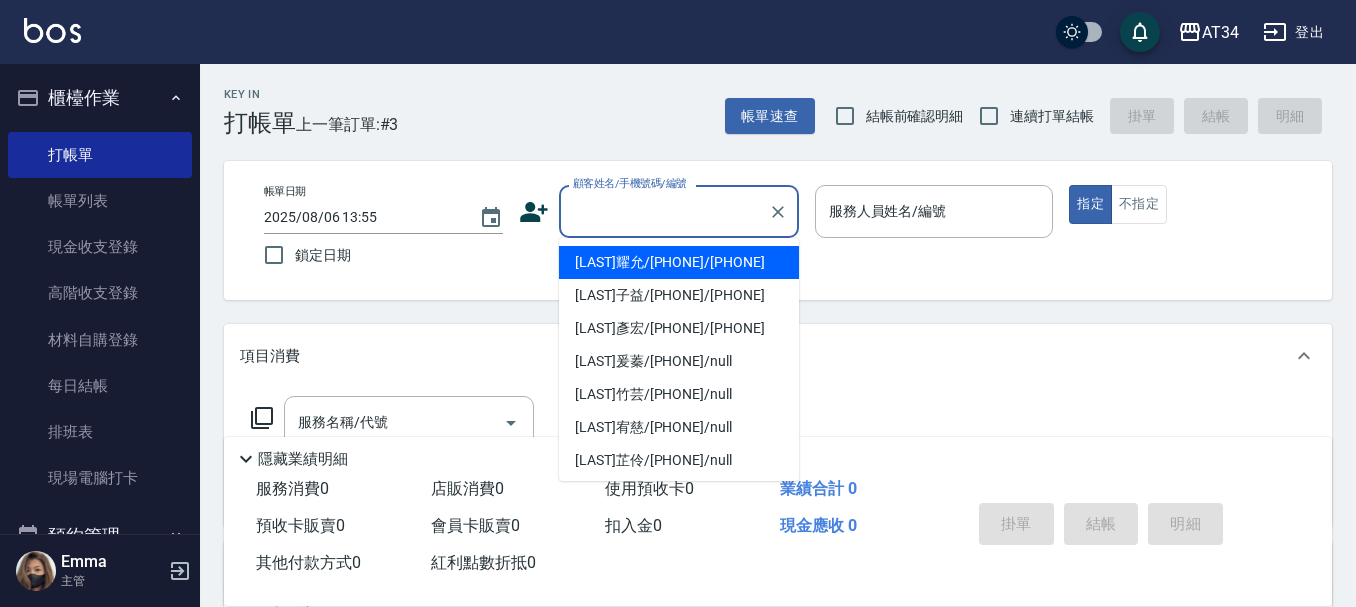 click on "顧客姓名/手機號碼/編號" at bounding box center (664, 211) 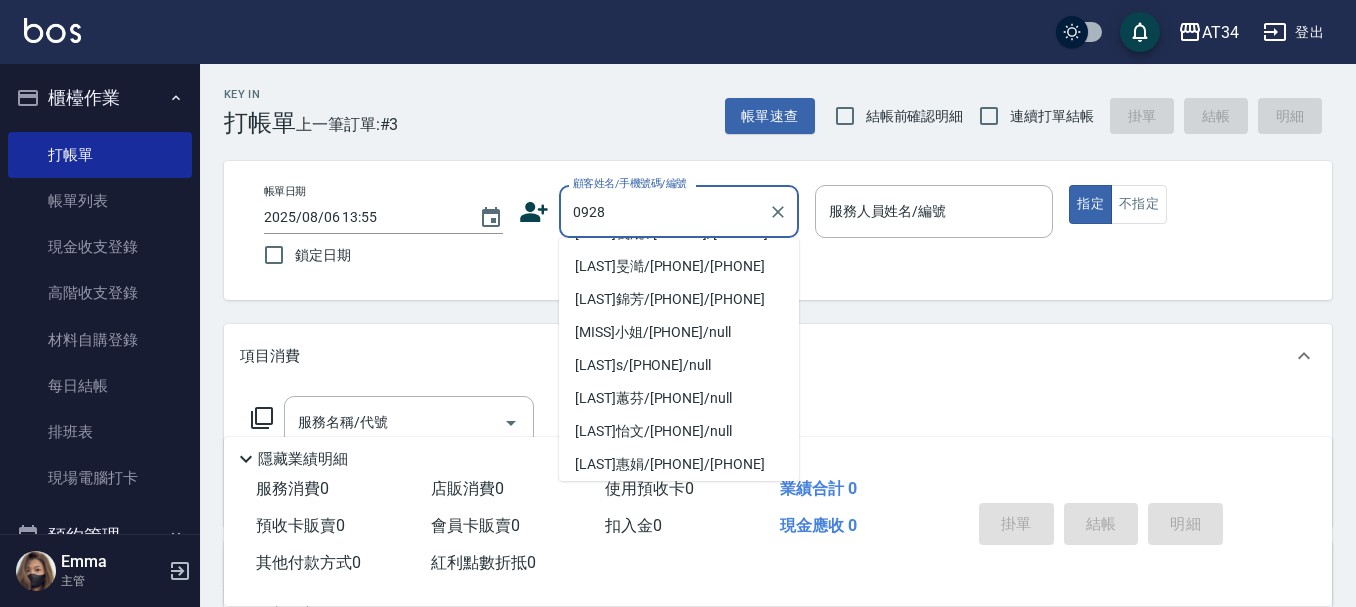 scroll, scrollTop: 0, scrollLeft: 0, axis: both 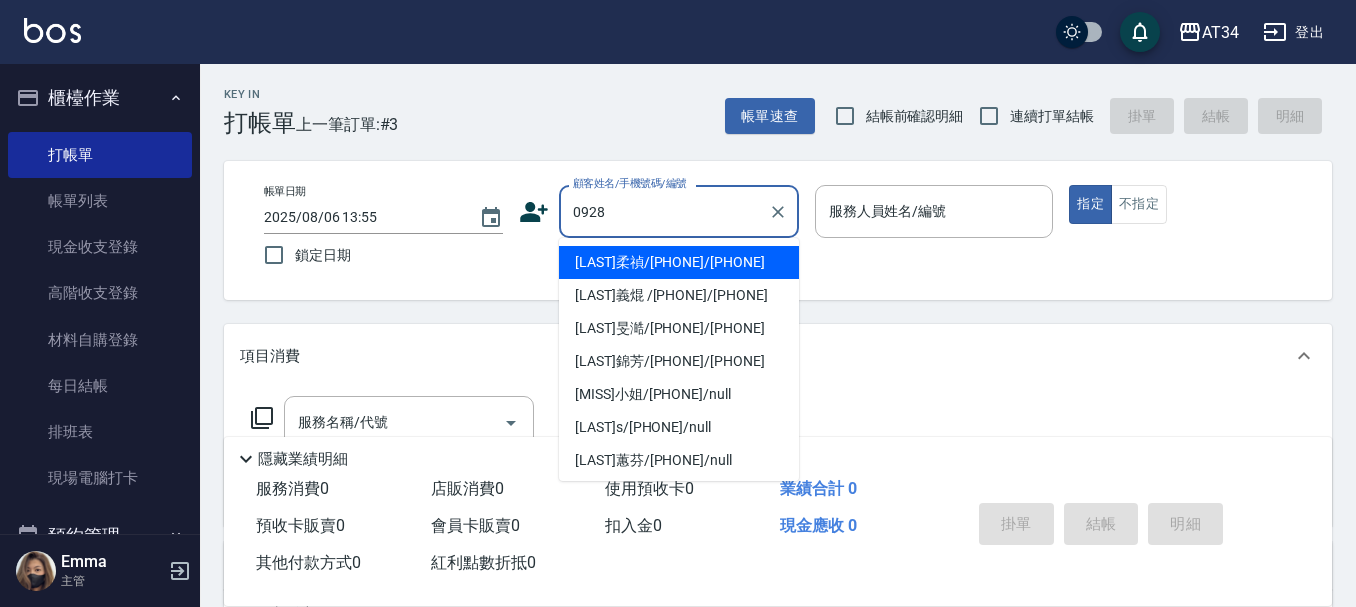 type on "0928" 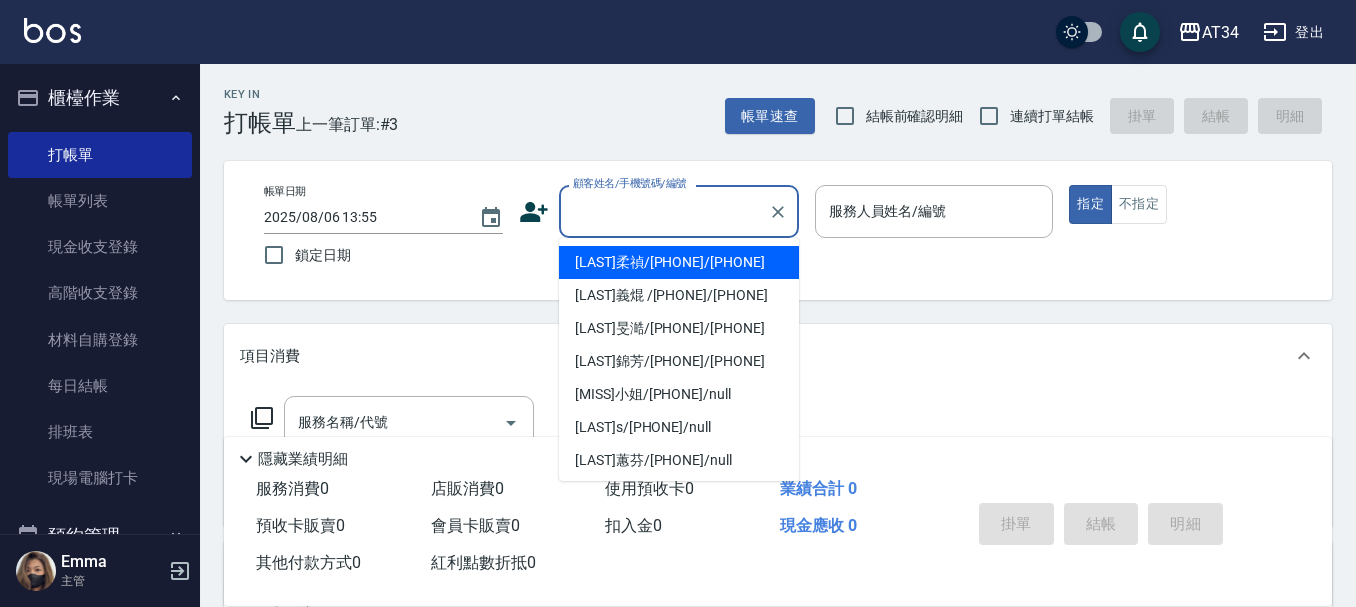 click on "顧客姓名/手機號碼/編號" at bounding box center [664, 211] 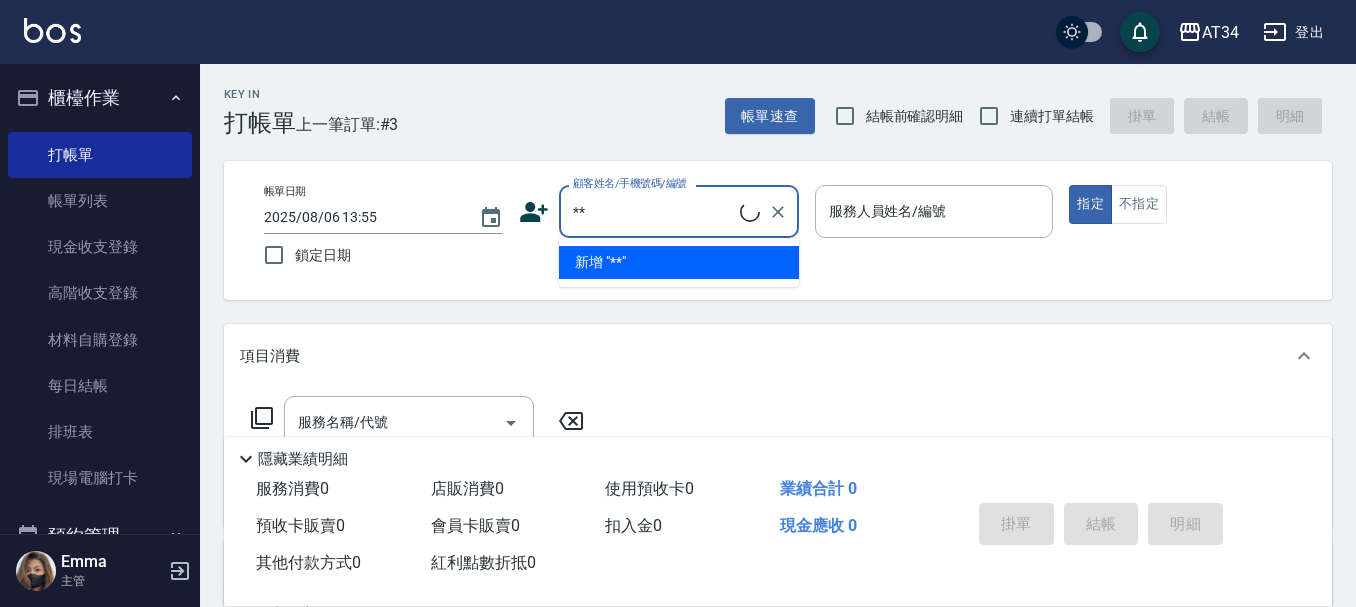 type on "新客人 姓名未設定/**/null" 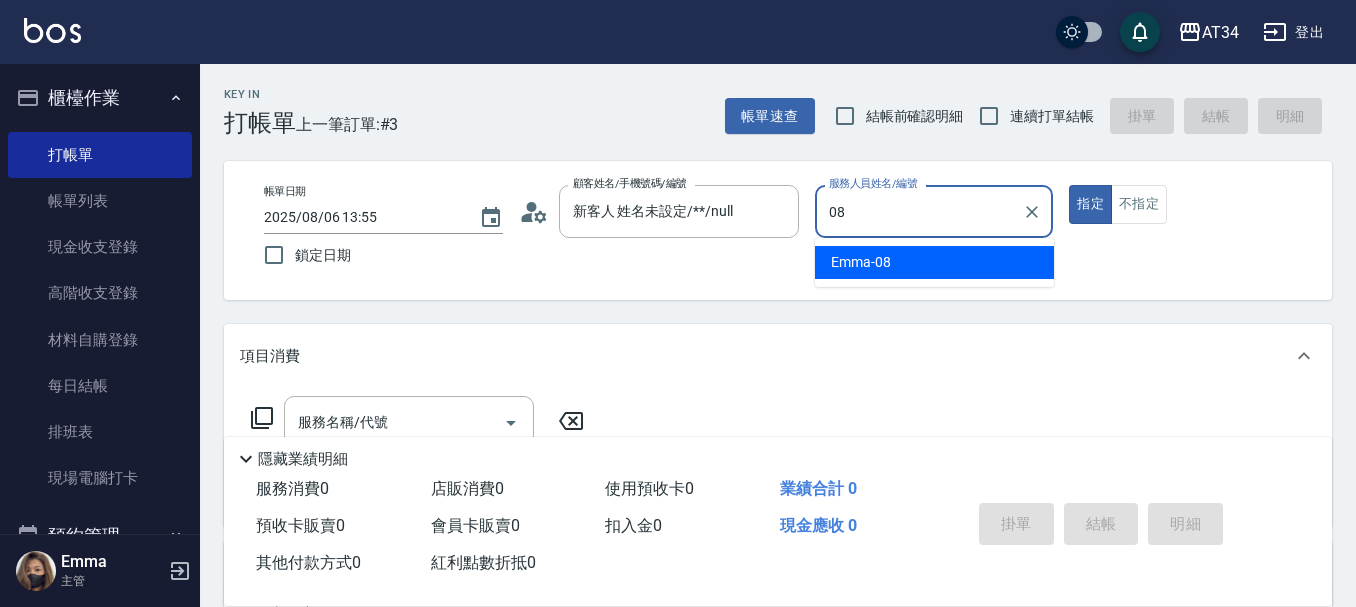 type on "Emma-08" 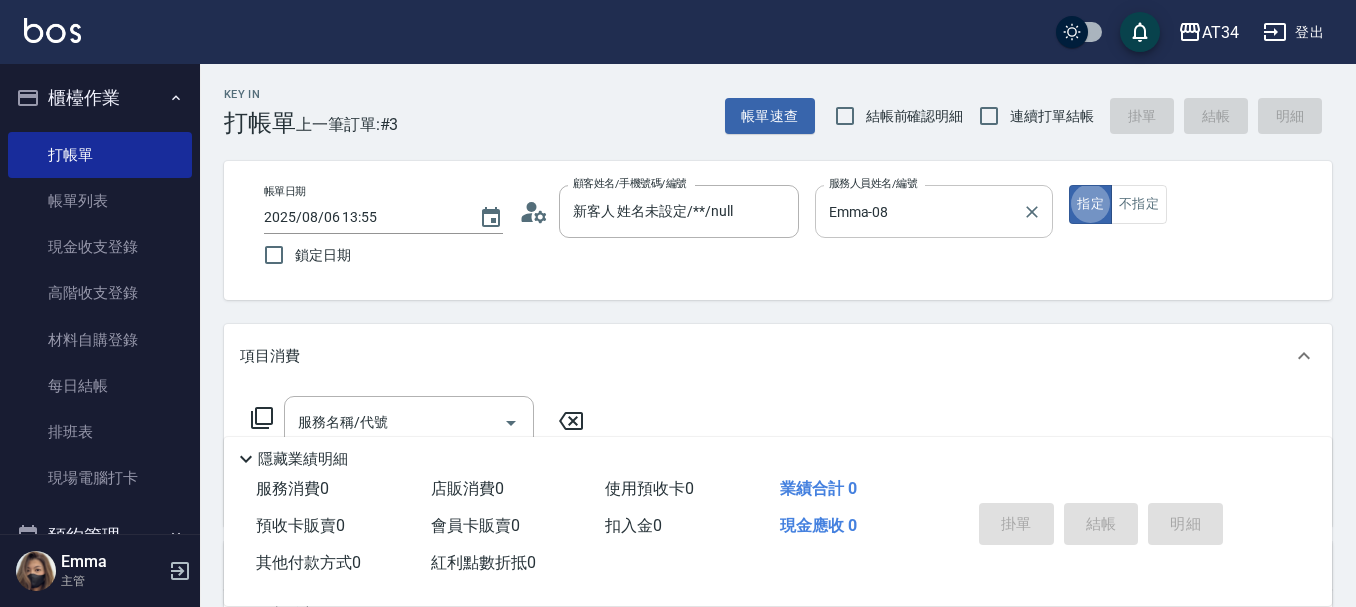 type on "true" 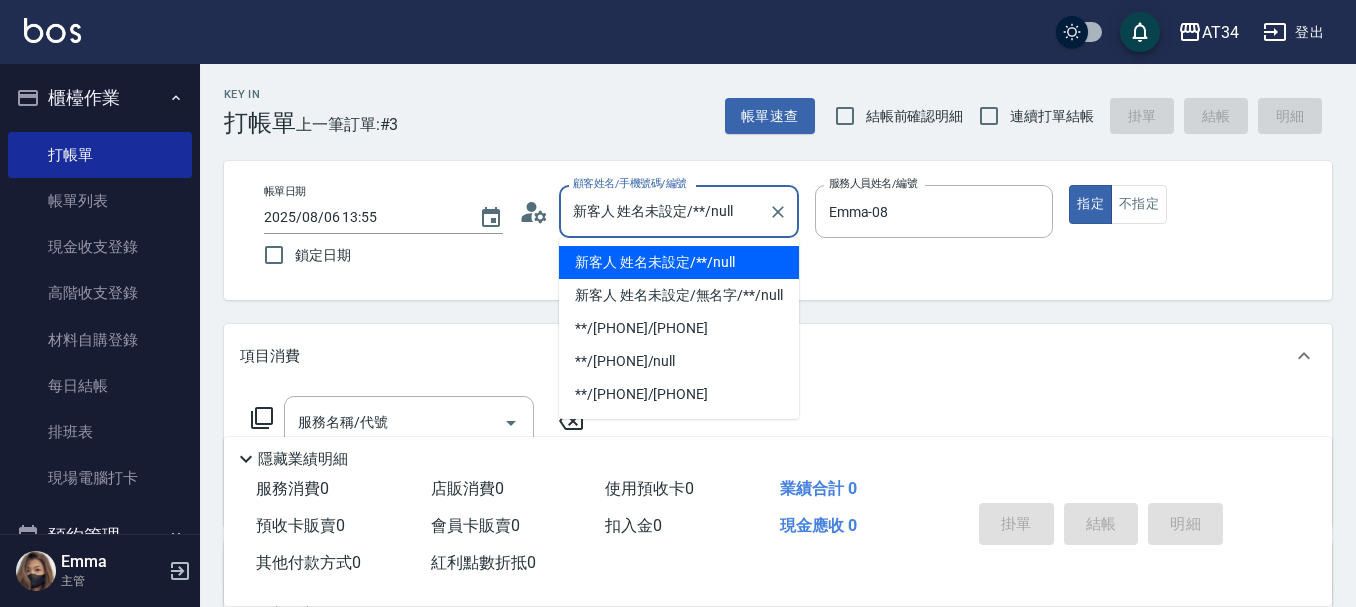 drag, startPoint x: 742, startPoint y: 218, endPoint x: 570, endPoint y: 224, distance: 172.10461 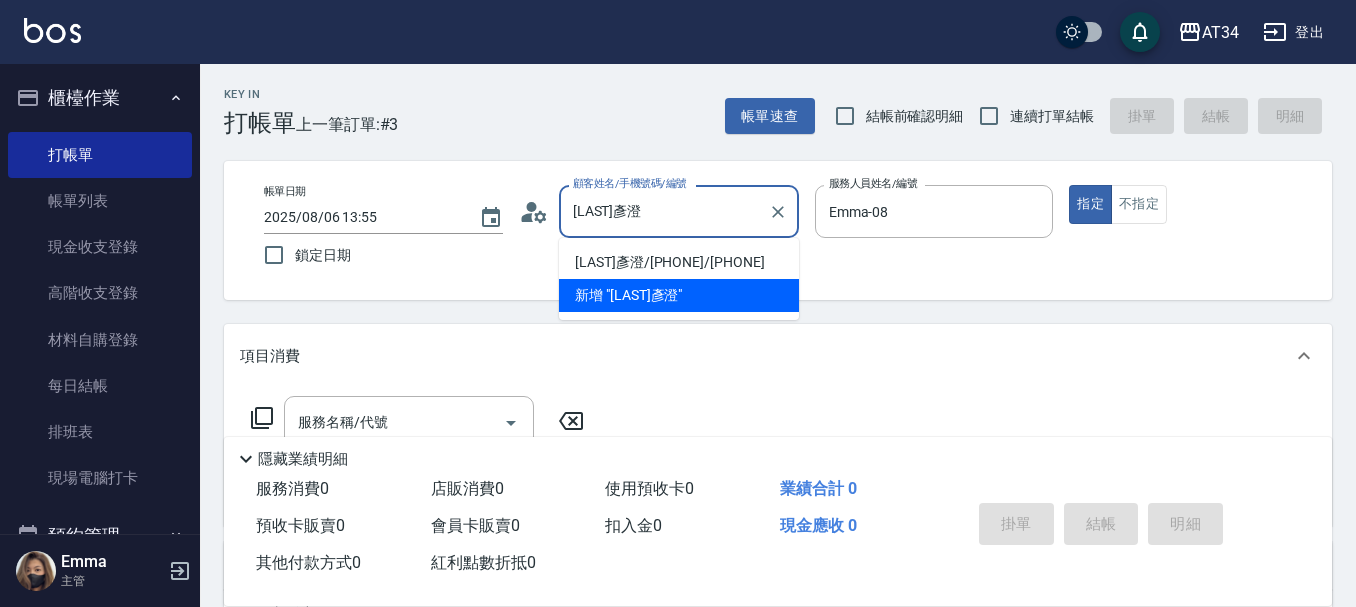 click on "黃彥澄/0922365410/0922365410" at bounding box center [679, 262] 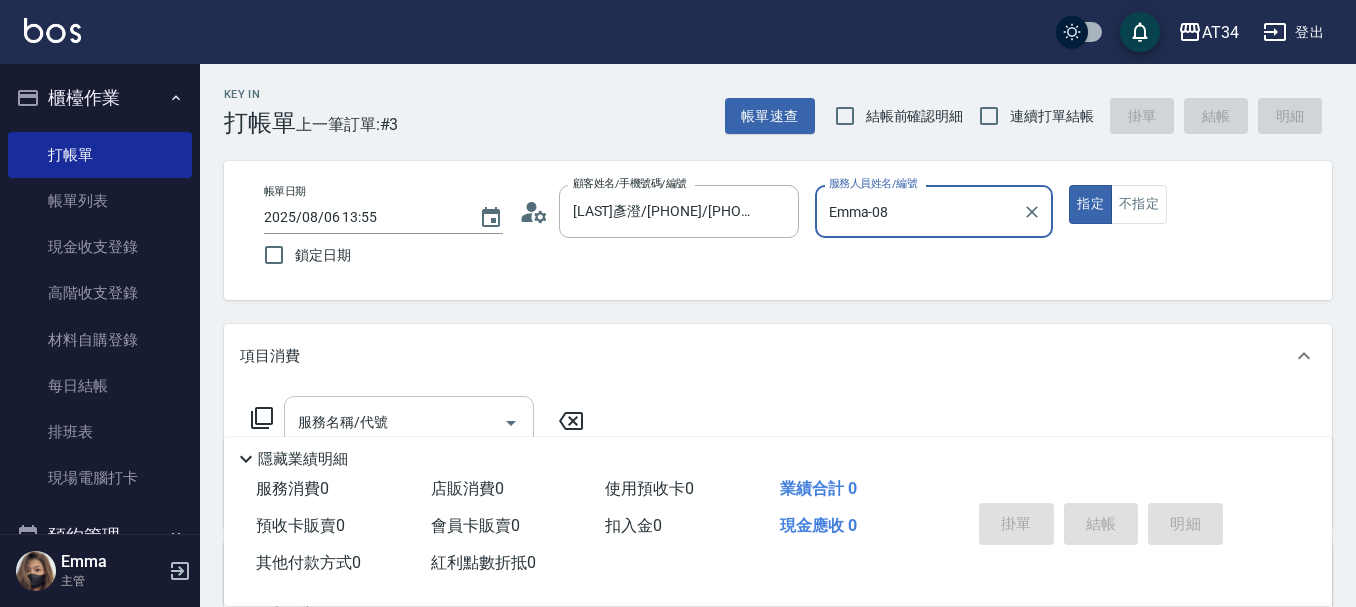 click on "服務名稱/代號" at bounding box center [394, 422] 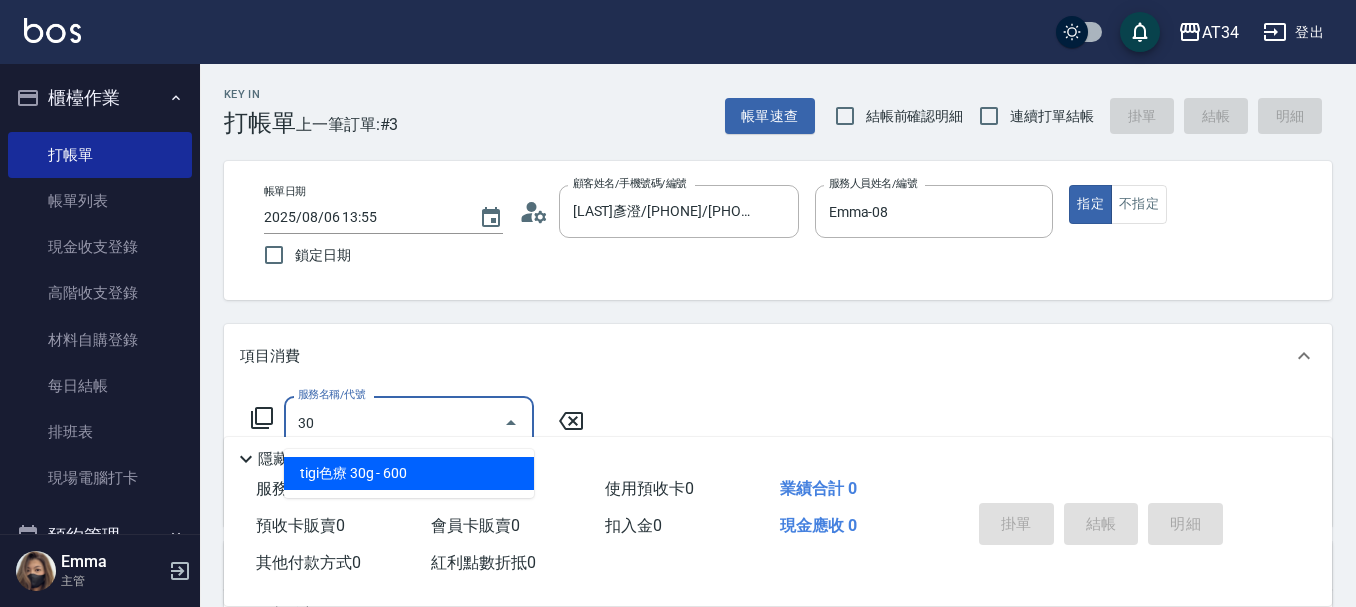 type on "300" 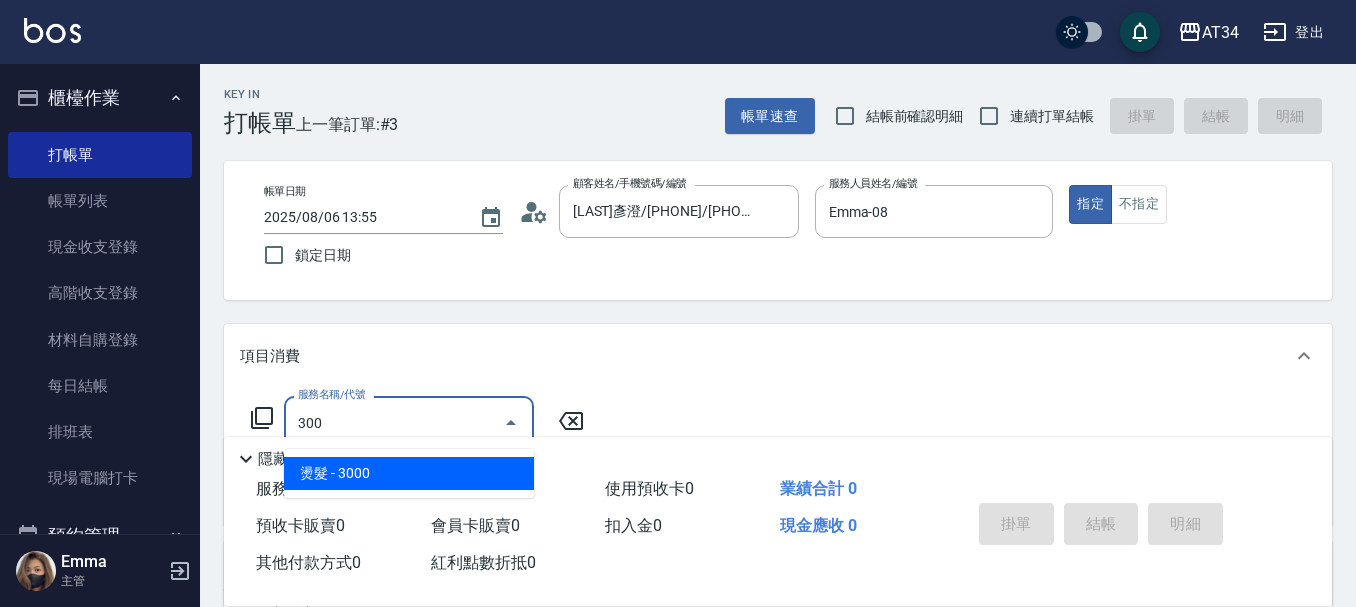 type on "300" 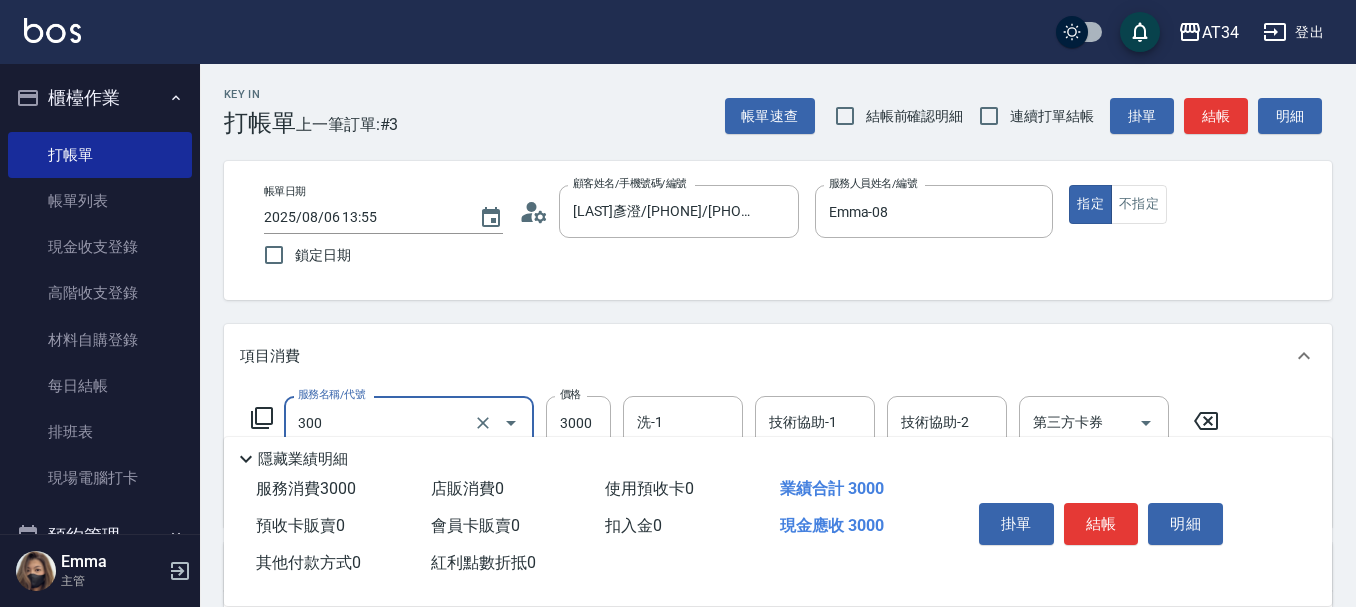 type on "燙髮(300)" 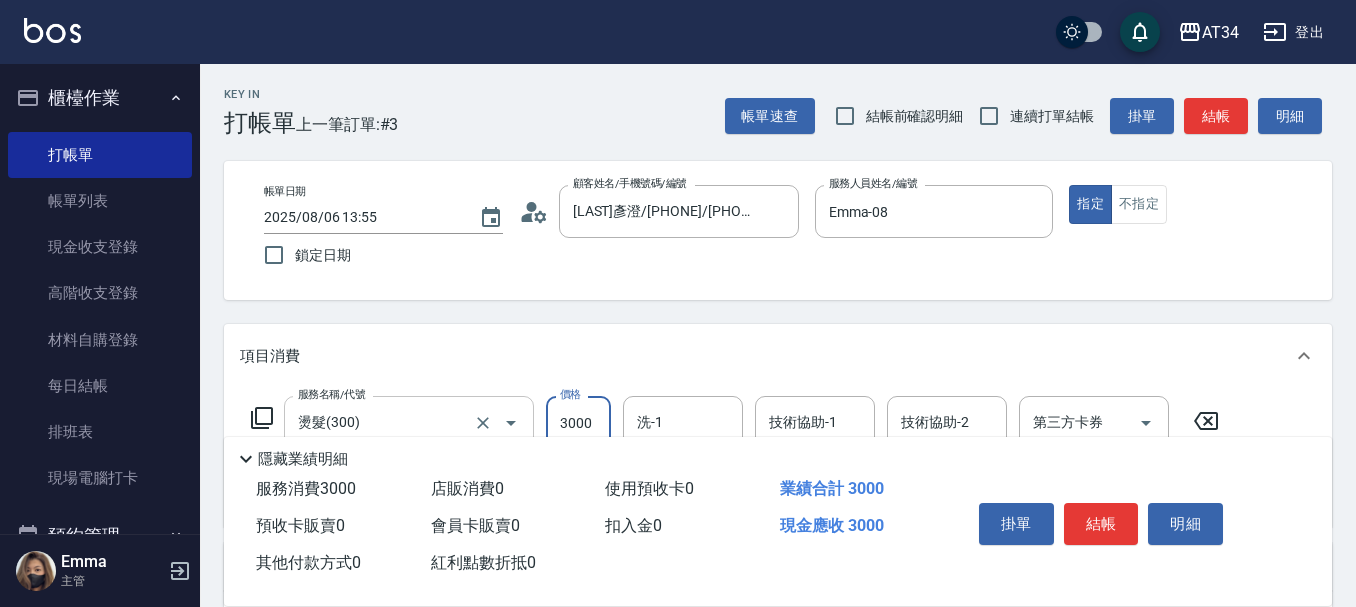 type on "2" 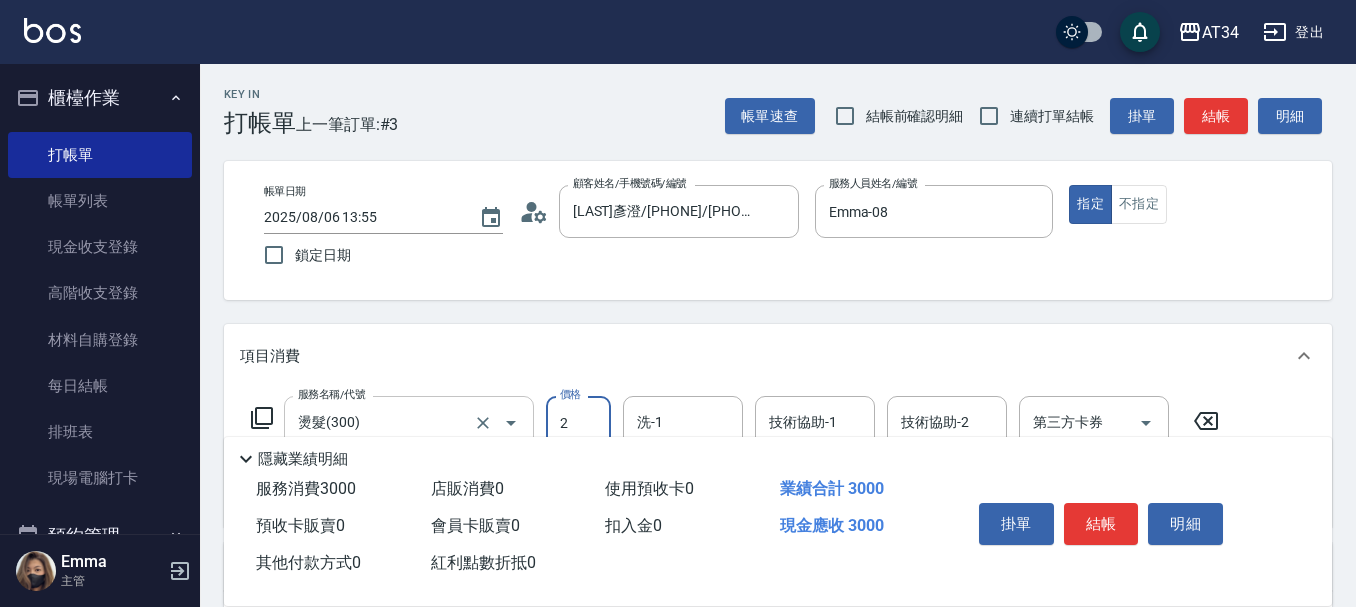 type on "0" 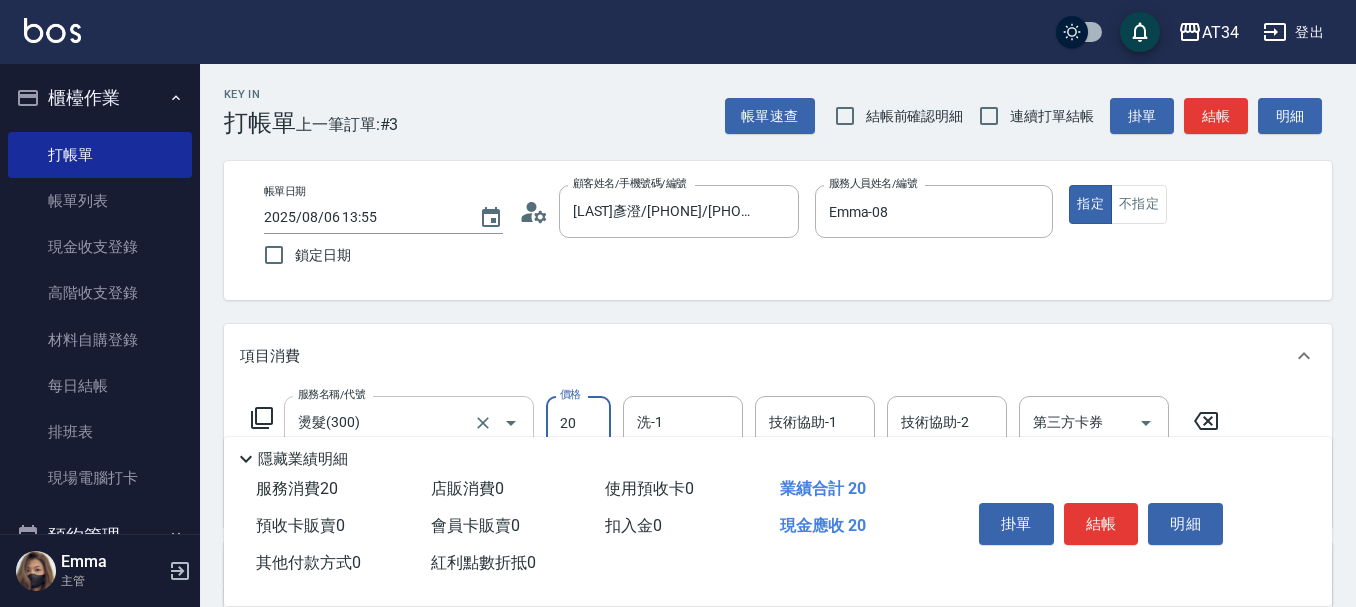 type on "200" 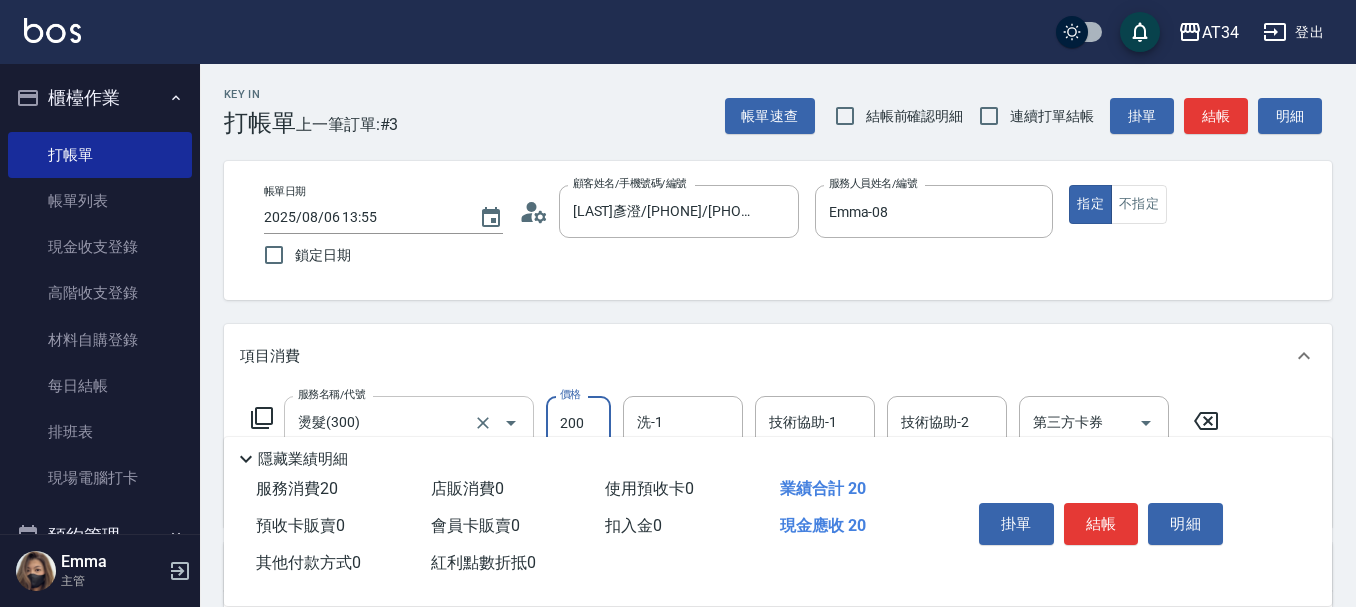 type on "200" 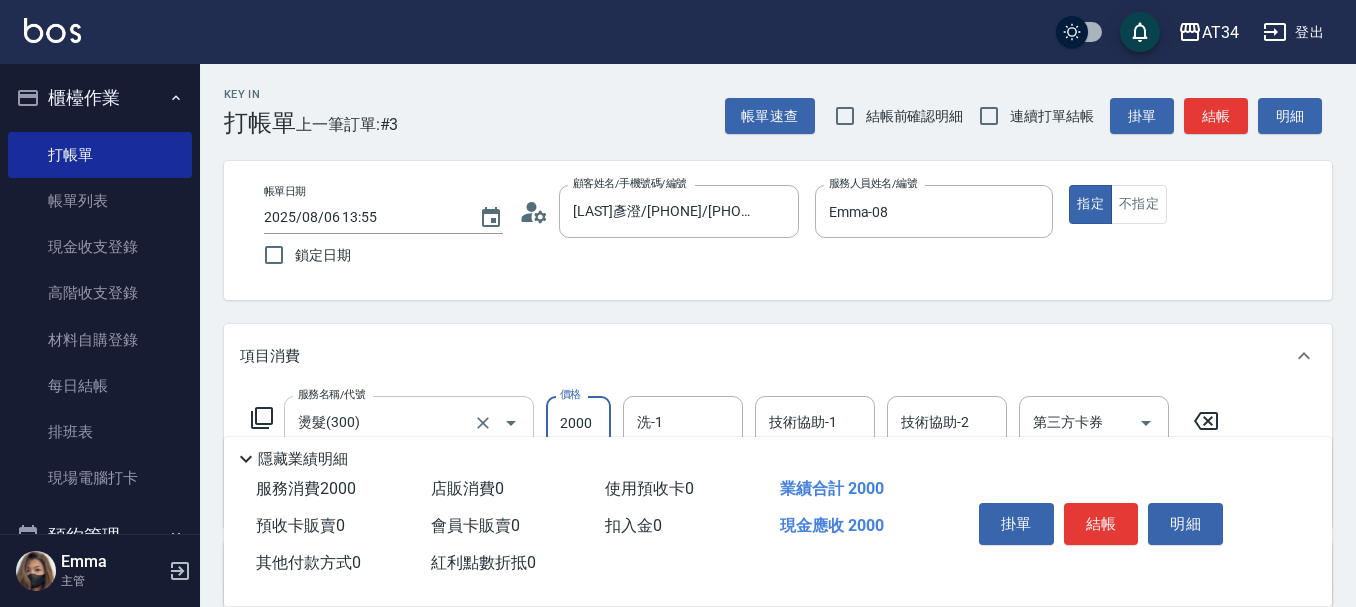 type on "2000" 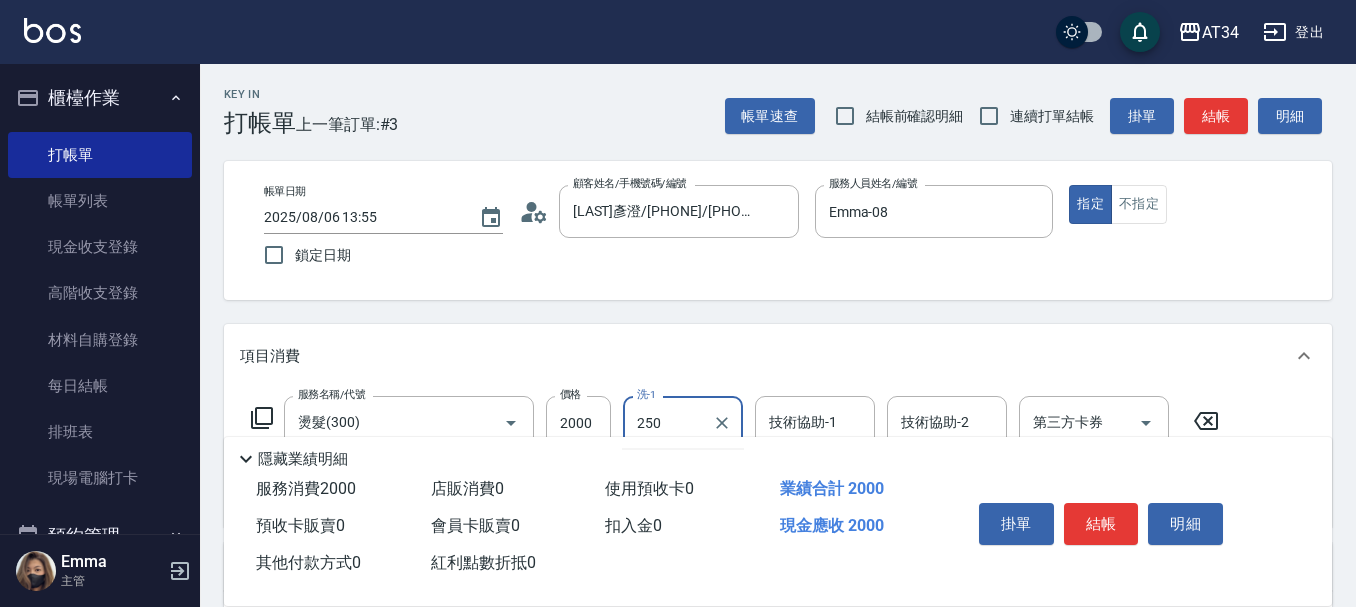 type on "250" 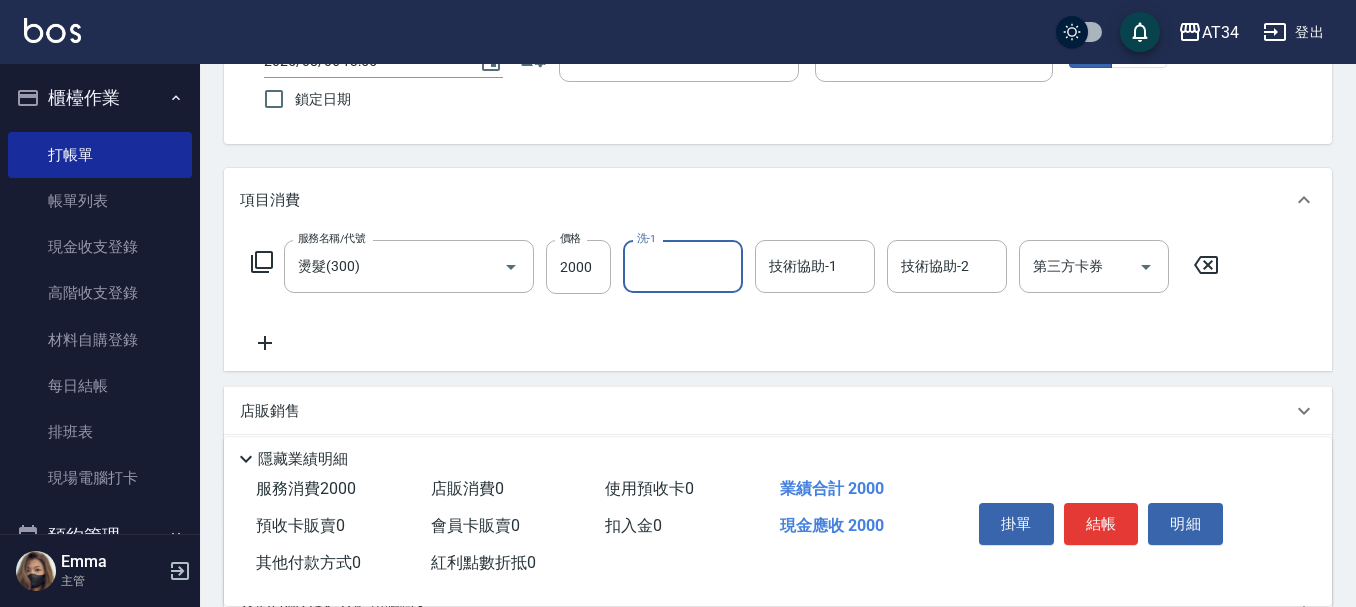 scroll, scrollTop: 200, scrollLeft: 0, axis: vertical 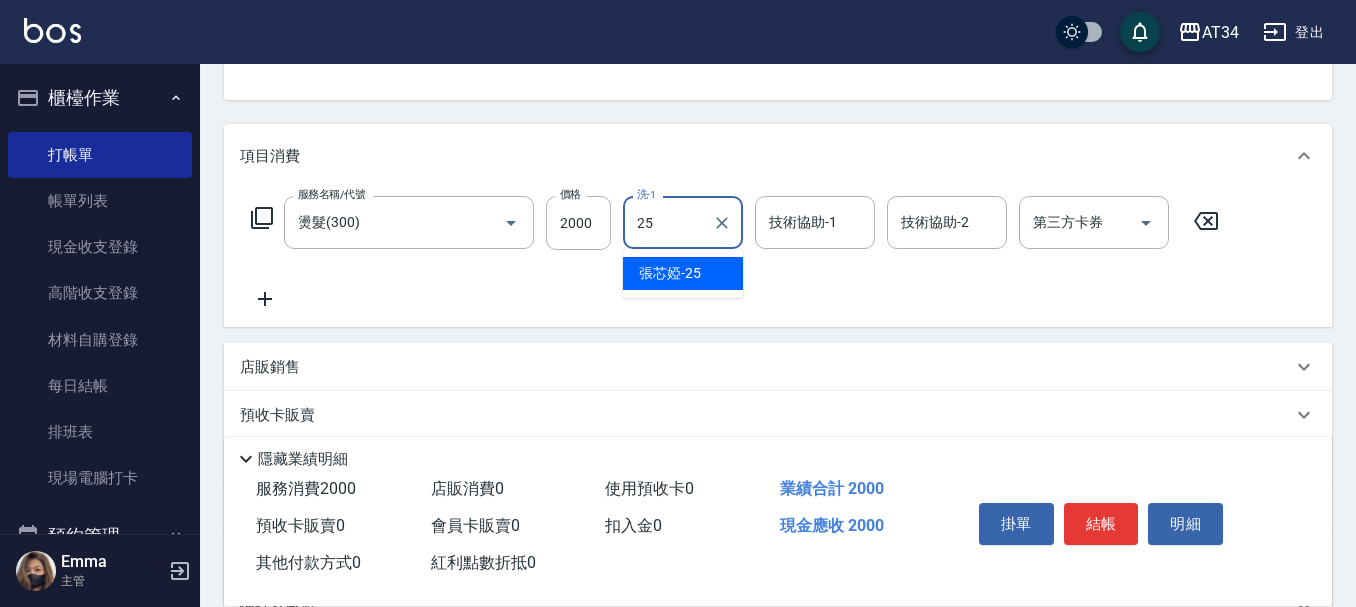 type on "張芯婭-25" 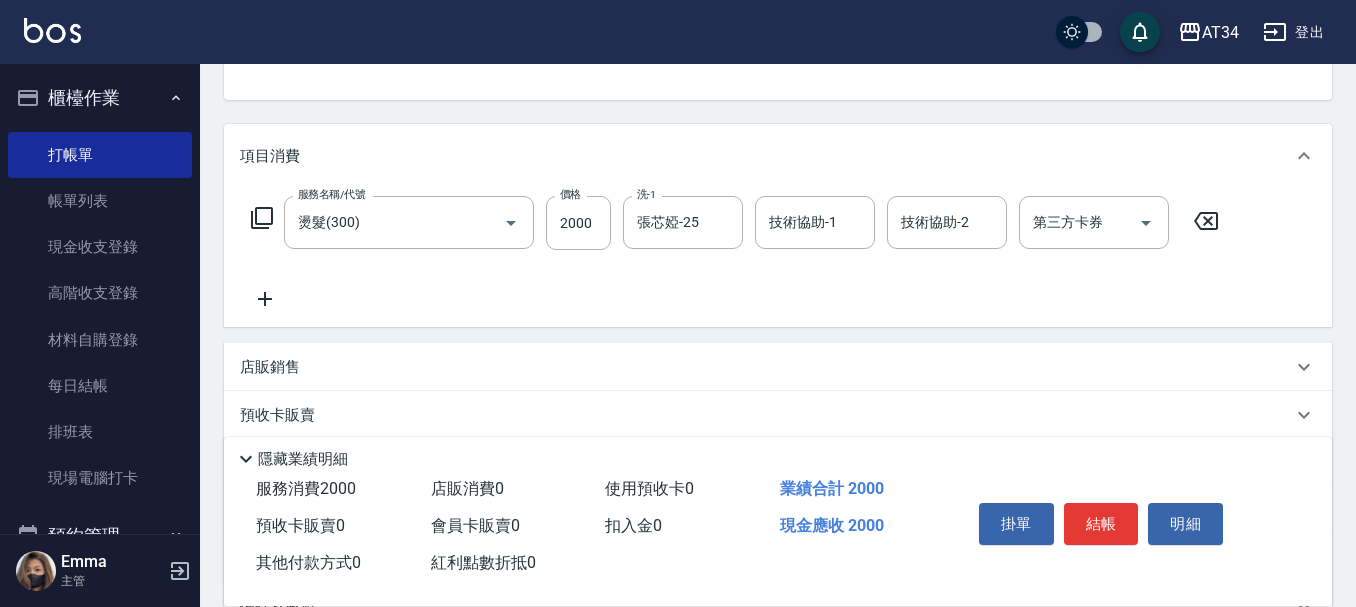 click 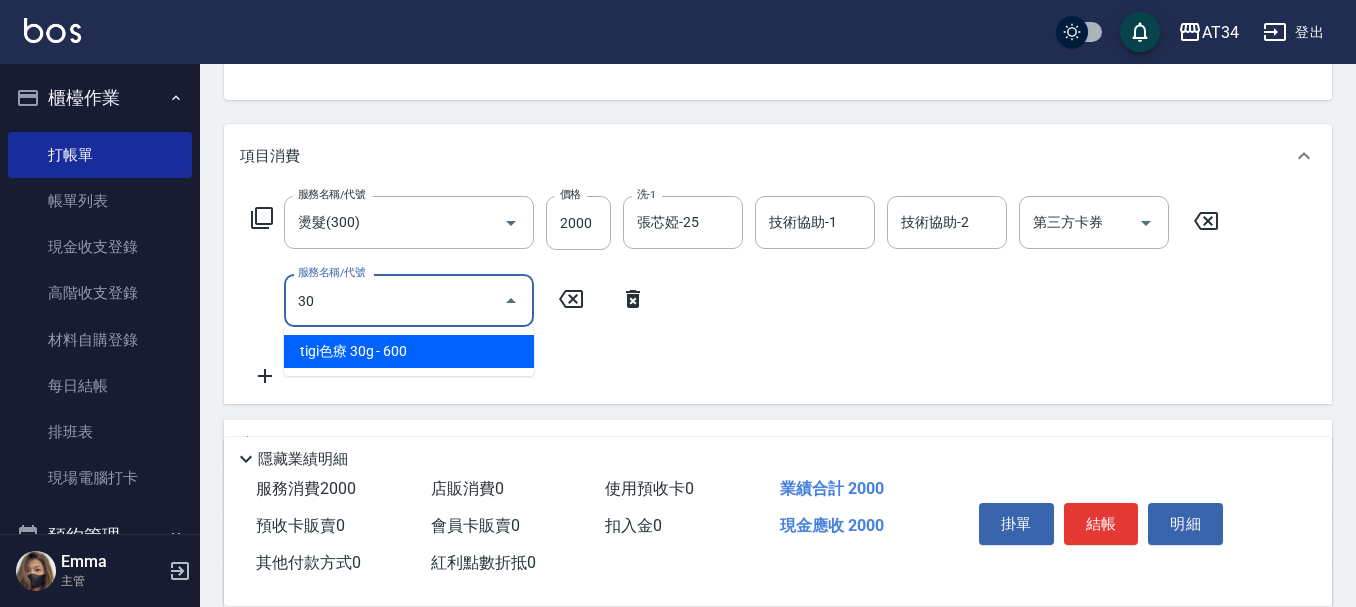 type on "303" 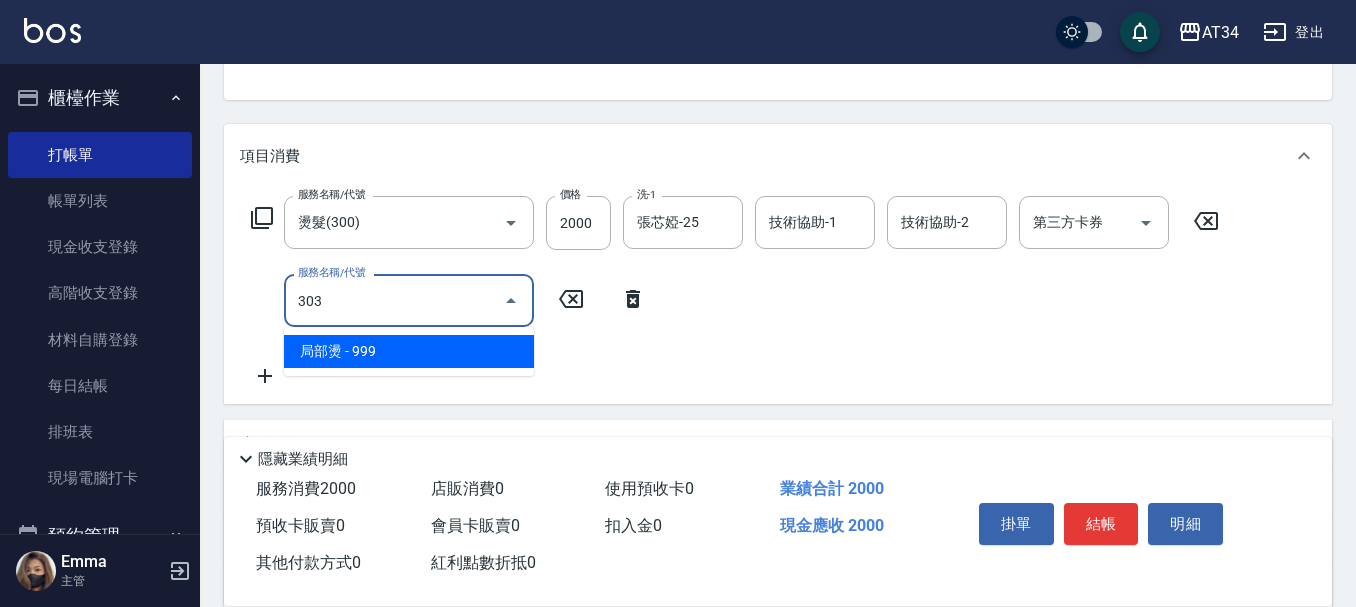 type on "290" 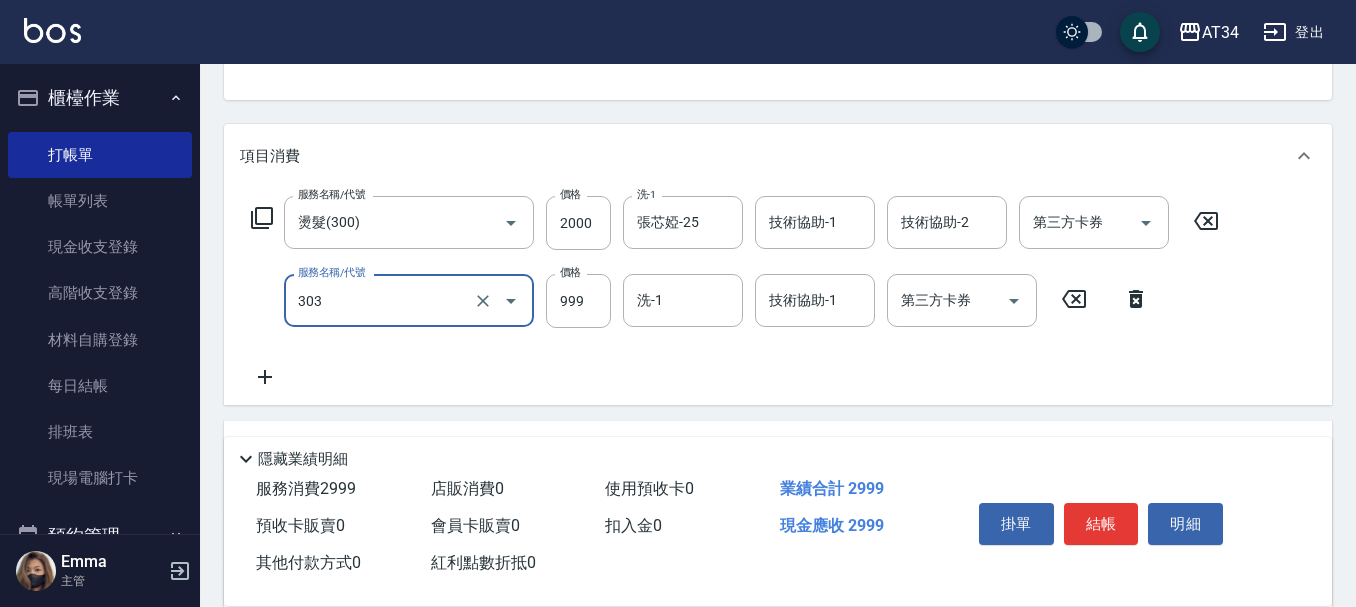 type on "局部燙(303)" 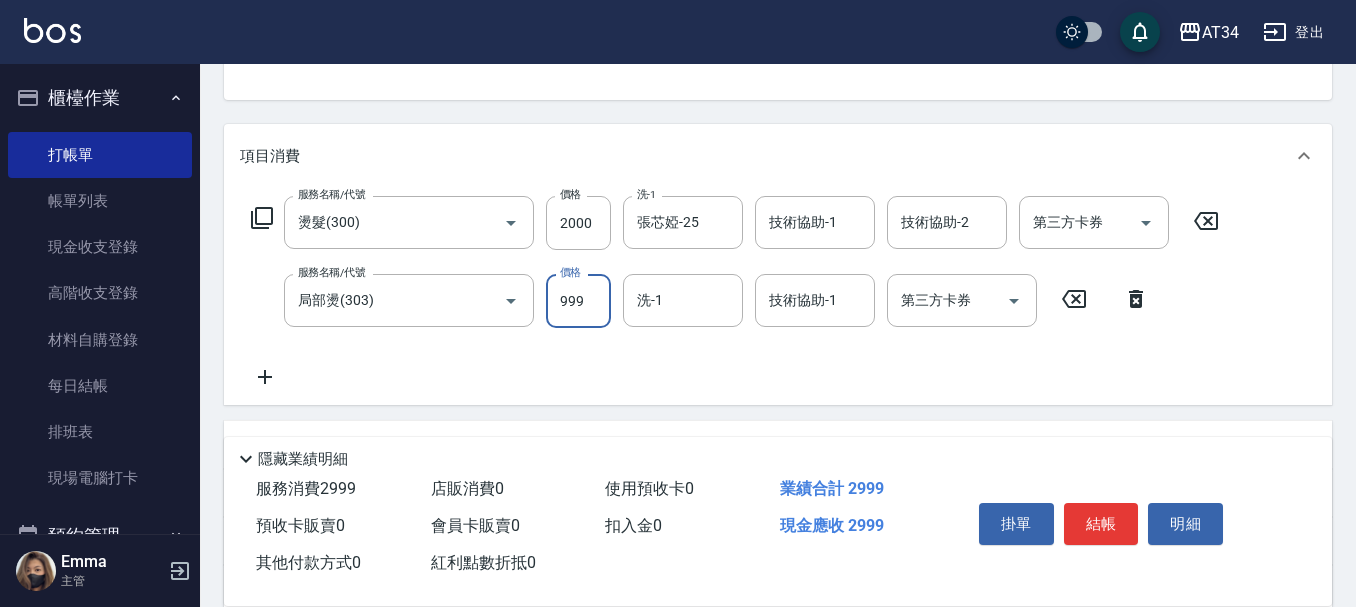 type on "0" 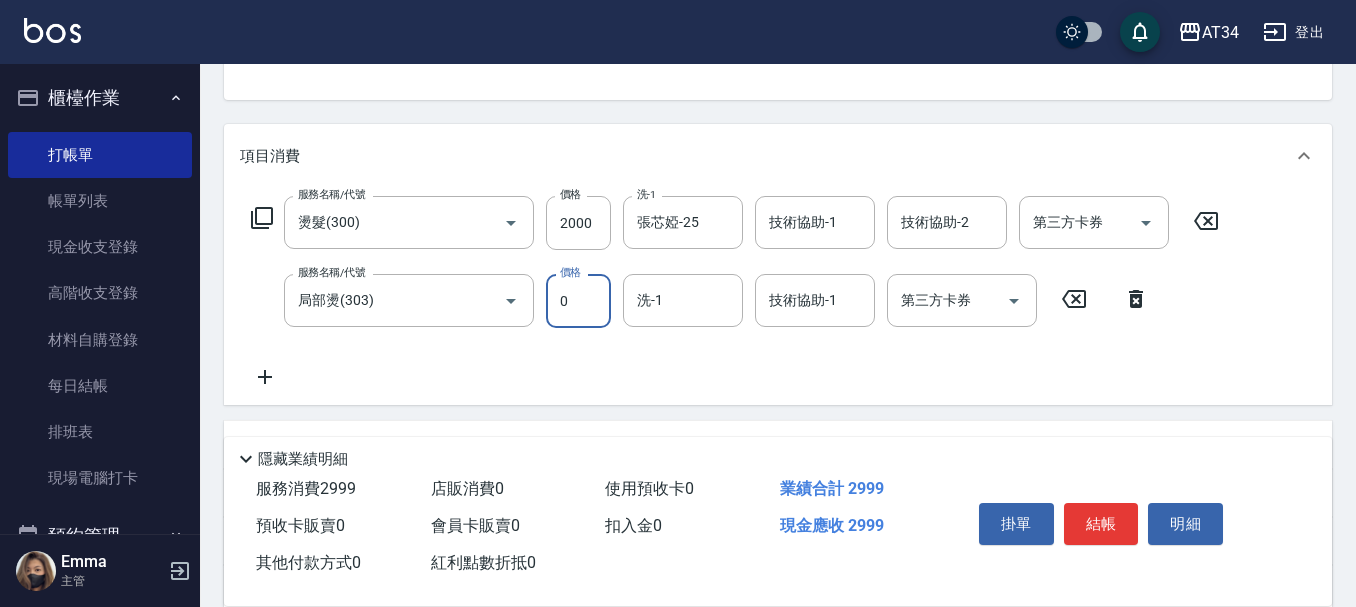 type on "200" 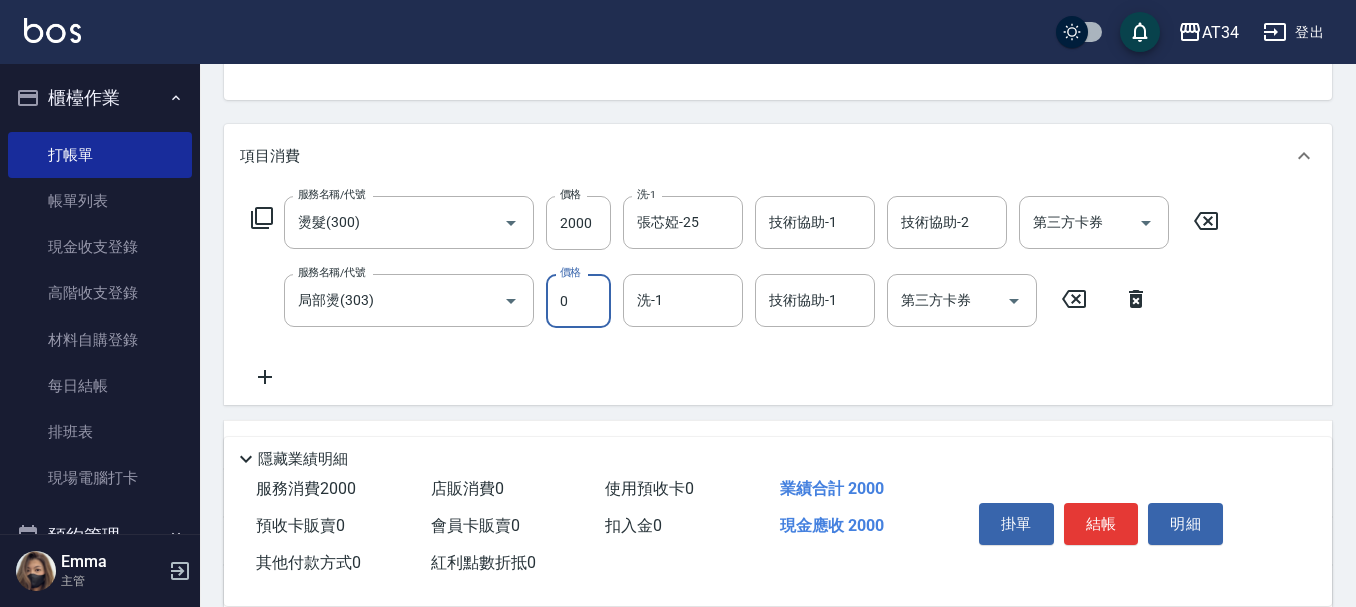 type on "0" 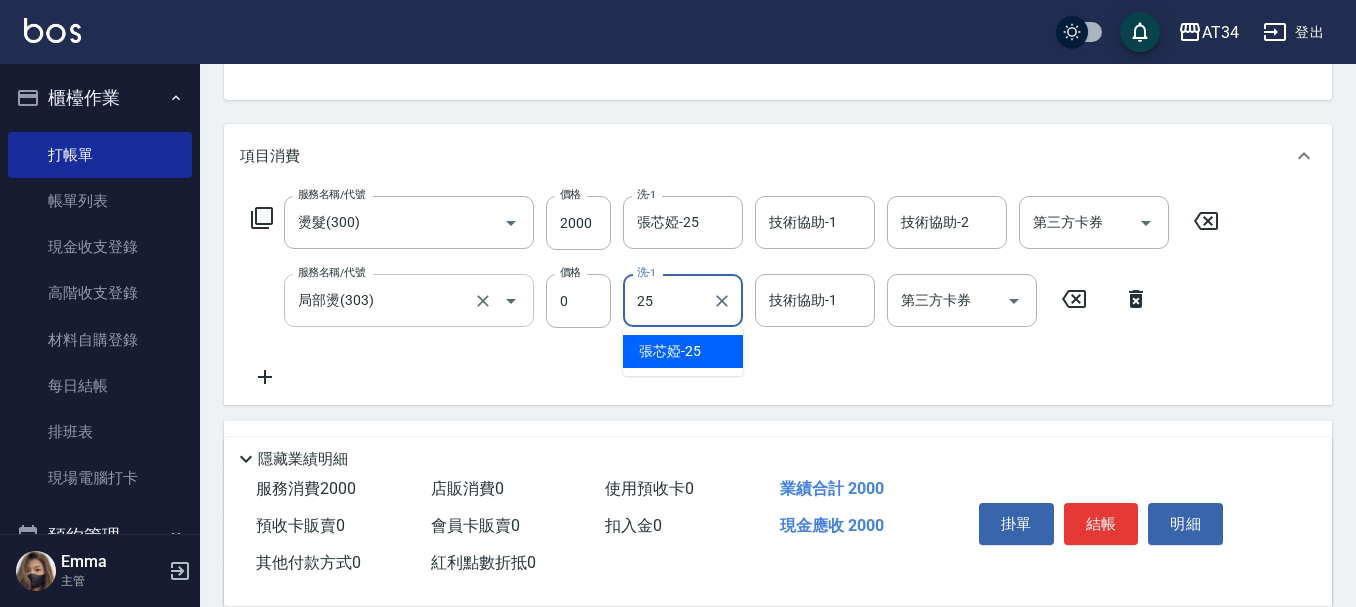 type on "張芯婭-25" 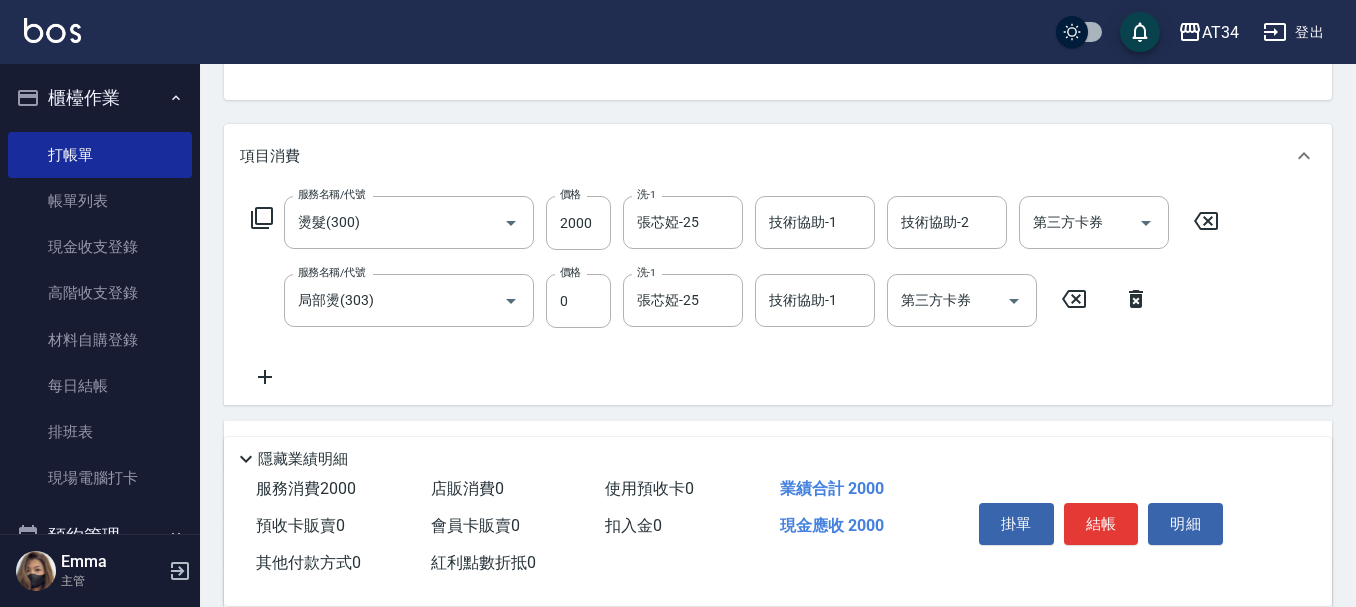click 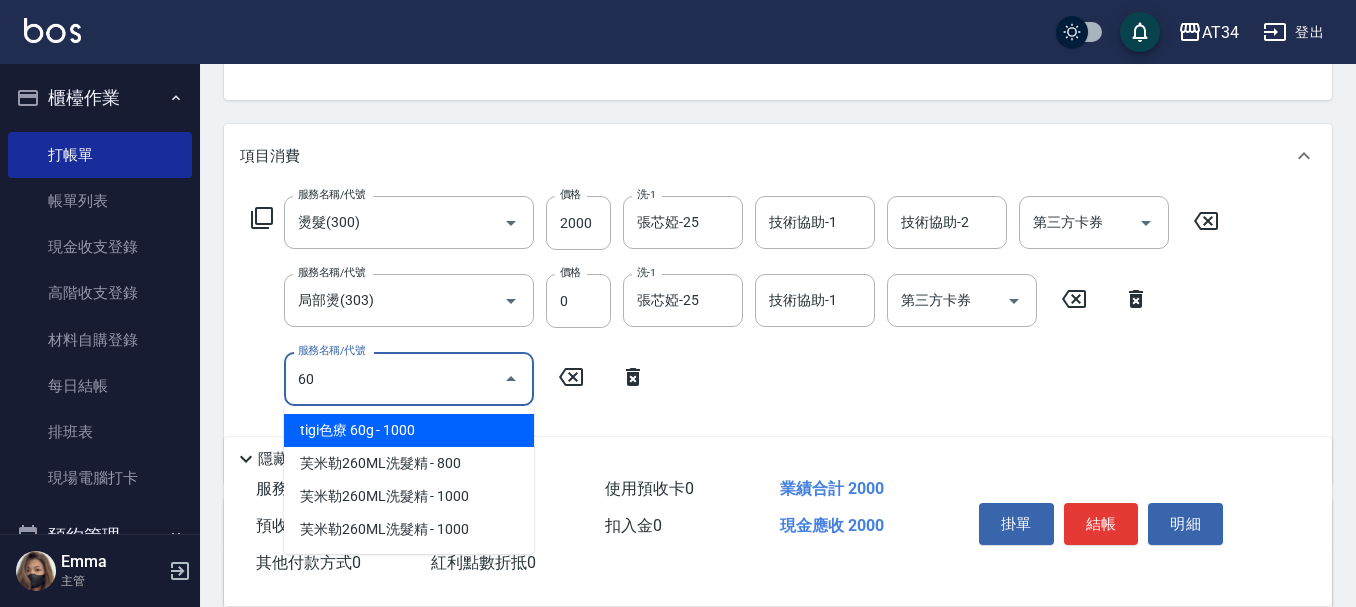 type on "601" 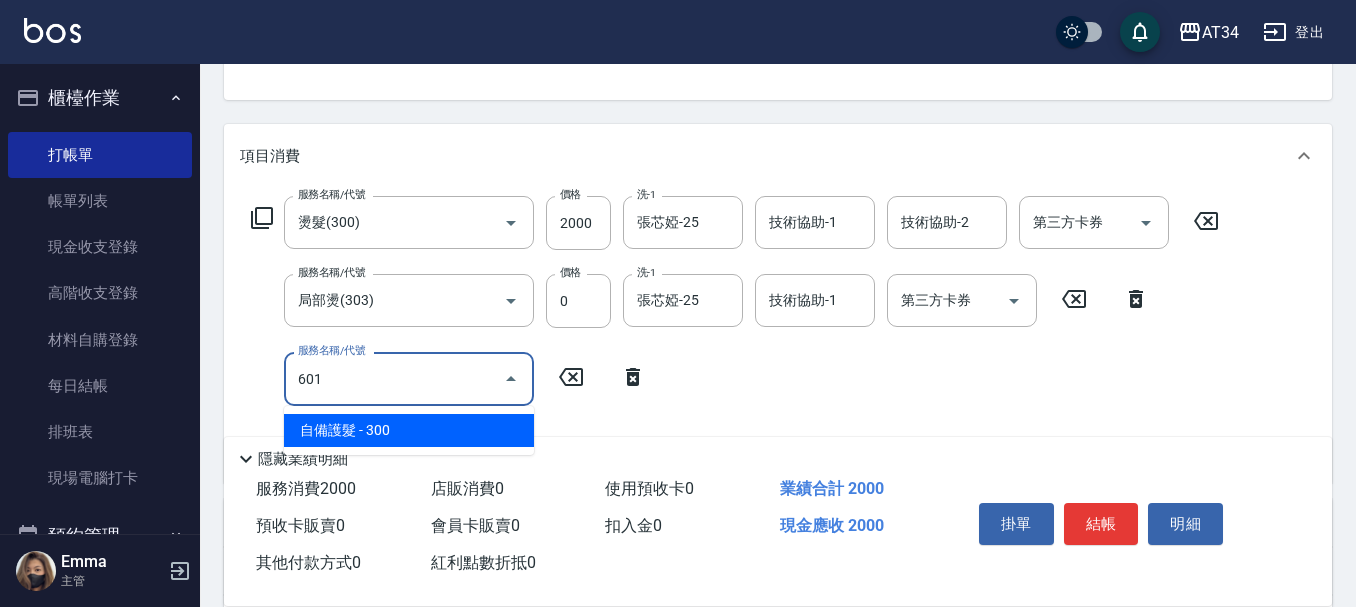 type on "230" 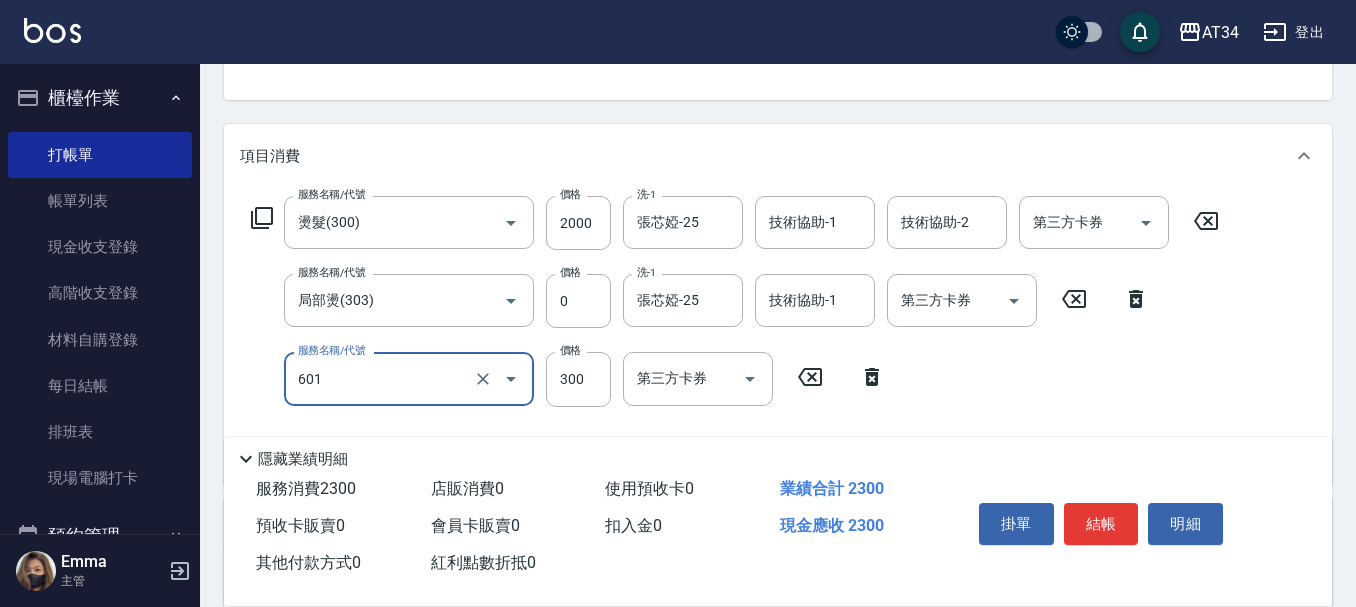 type on "自備護髮(601)" 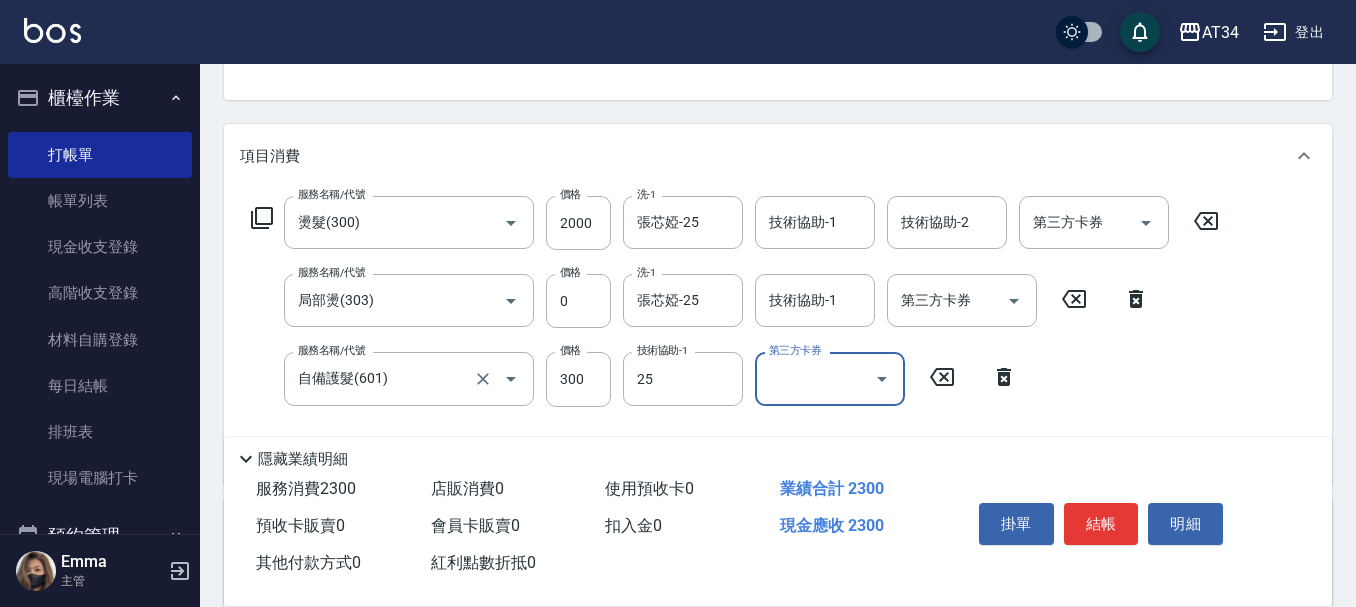 type on "張芯婭-25" 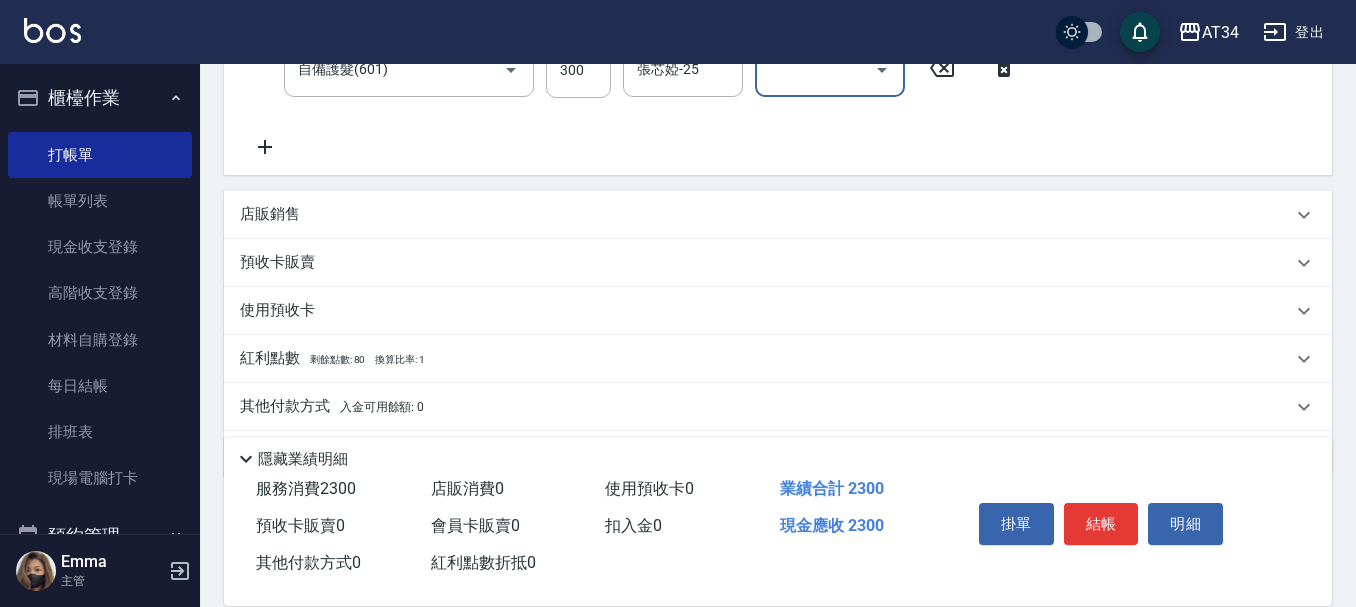 scroll, scrollTop: 573, scrollLeft: 0, axis: vertical 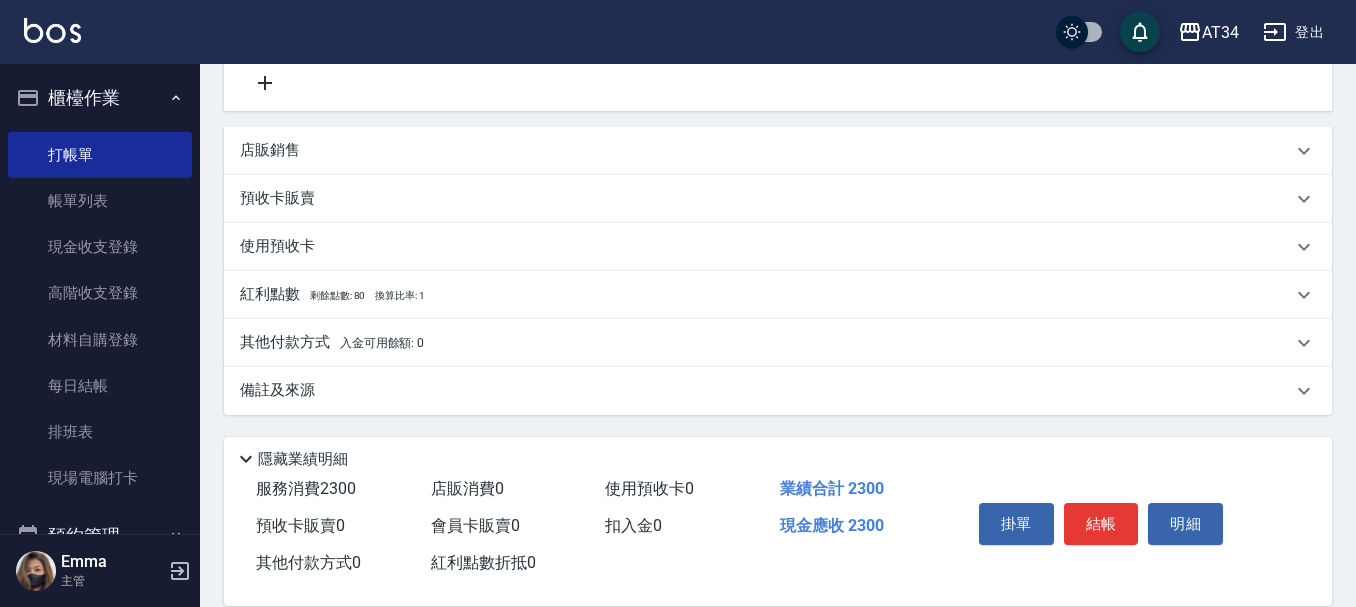 click on "店販銷售" at bounding box center (766, 150) 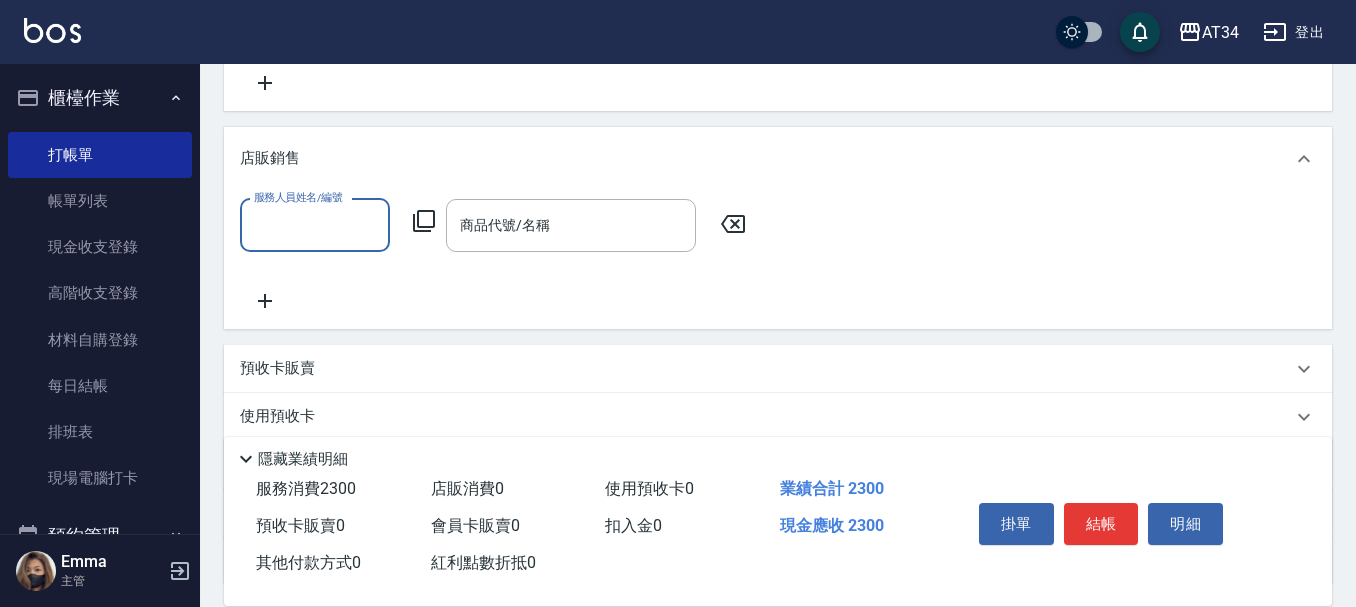 scroll, scrollTop: 0, scrollLeft: 0, axis: both 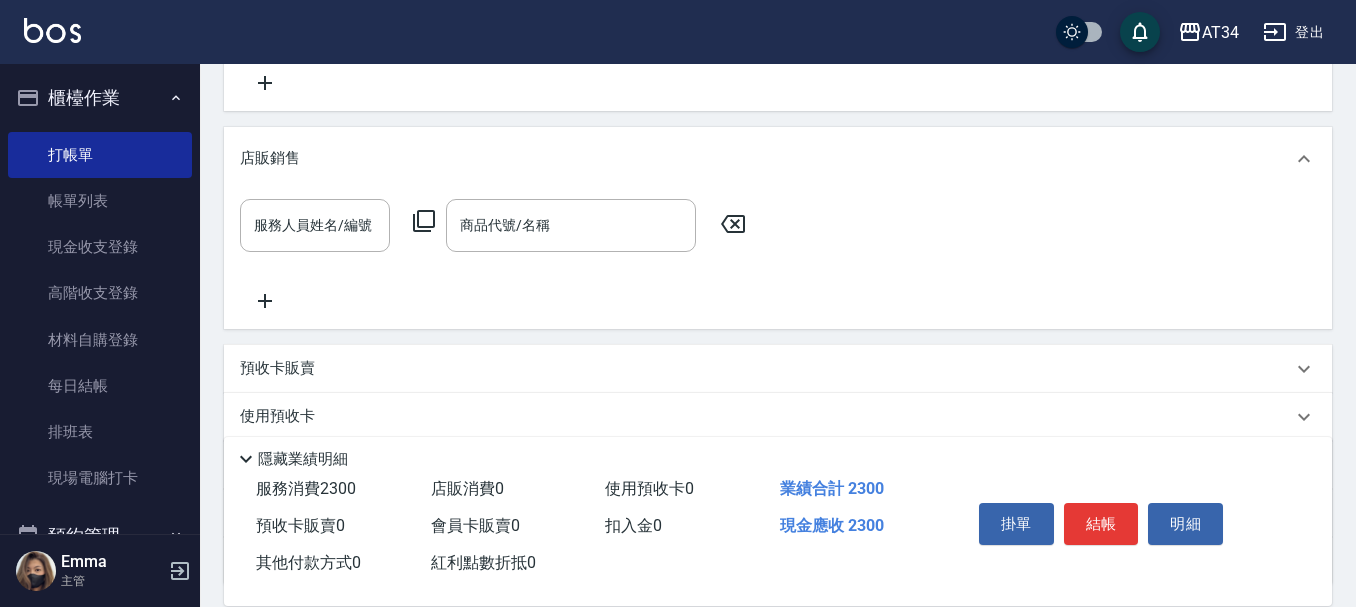click on "店販銷售" at bounding box center (766, 158) 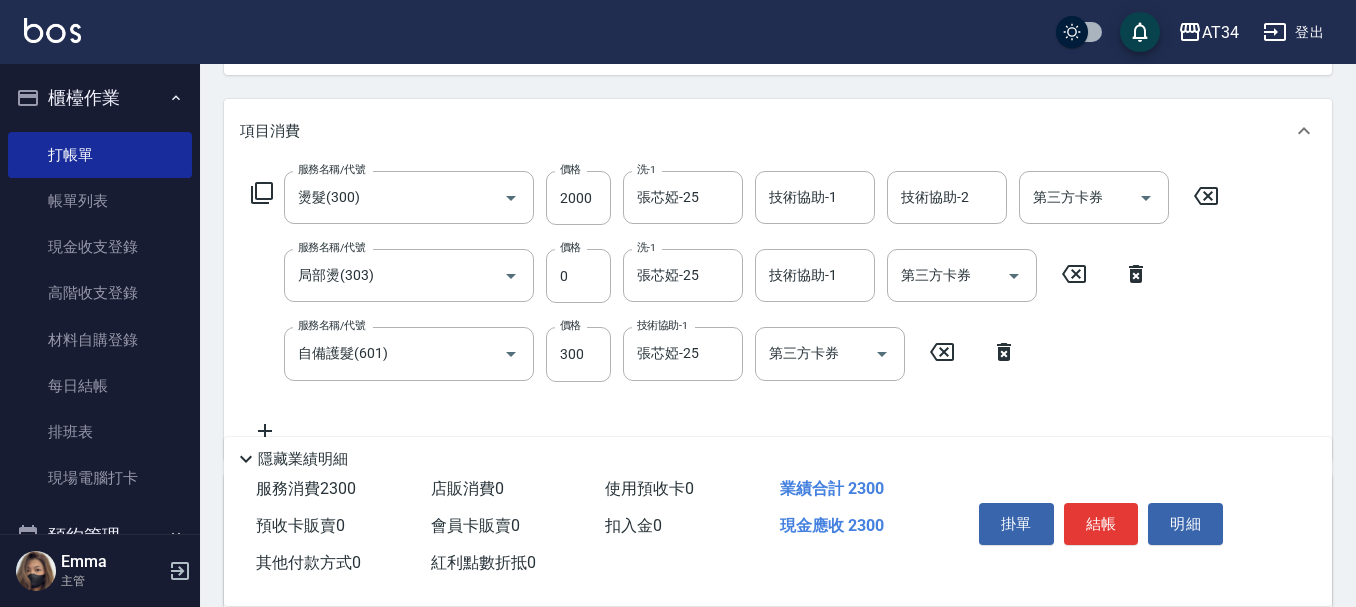scroll, scrollTop: 273, scrollLeft: 0, axis: vertical 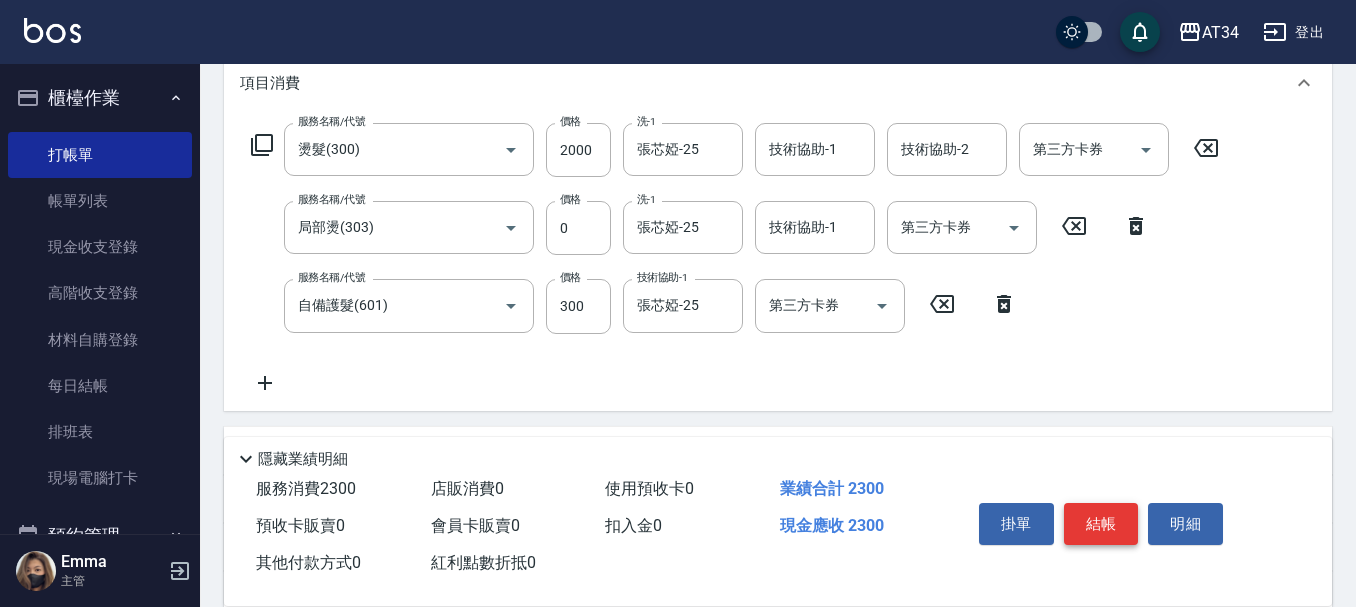 click on "結帳" at bounding box center [1101, 524] 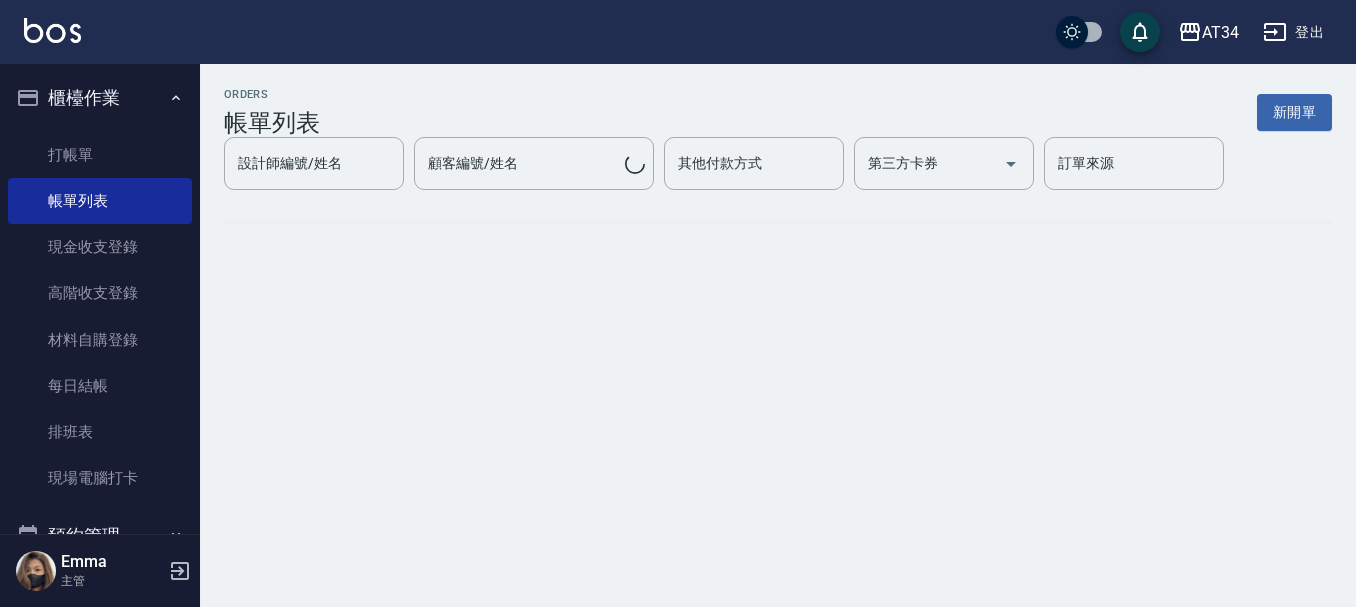 scroll, scrollTop: 0, scrollLeft: 0, axis: both 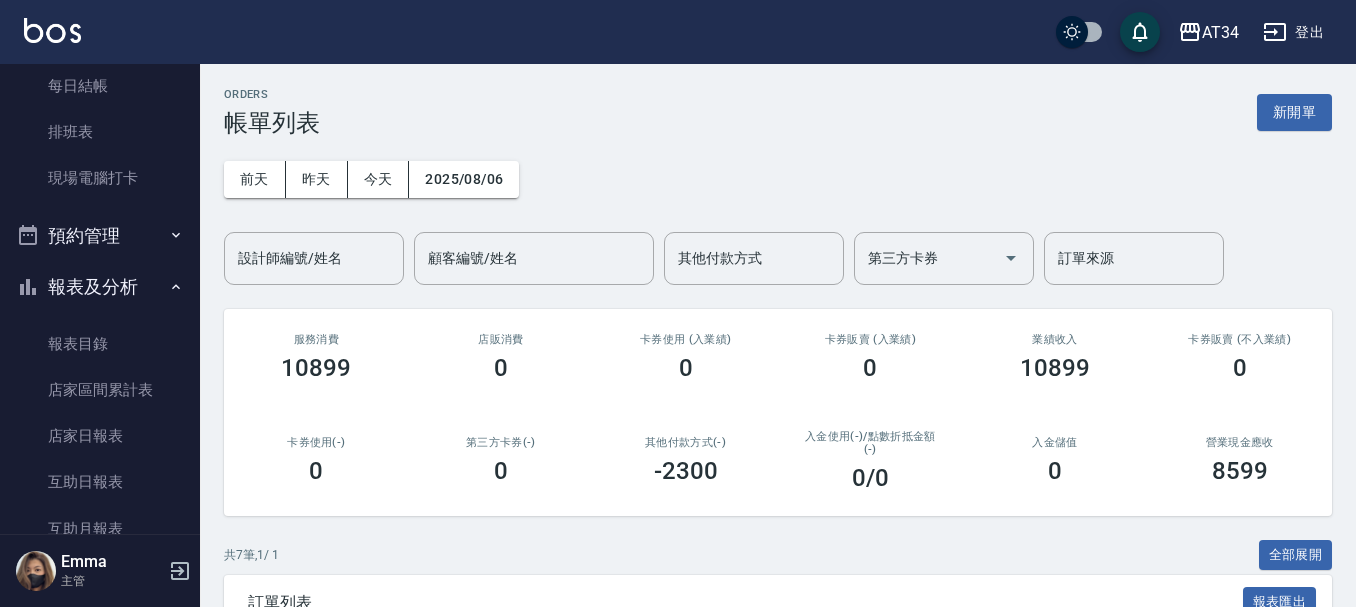 click on "預約管理" at bounding box center [100, 236] 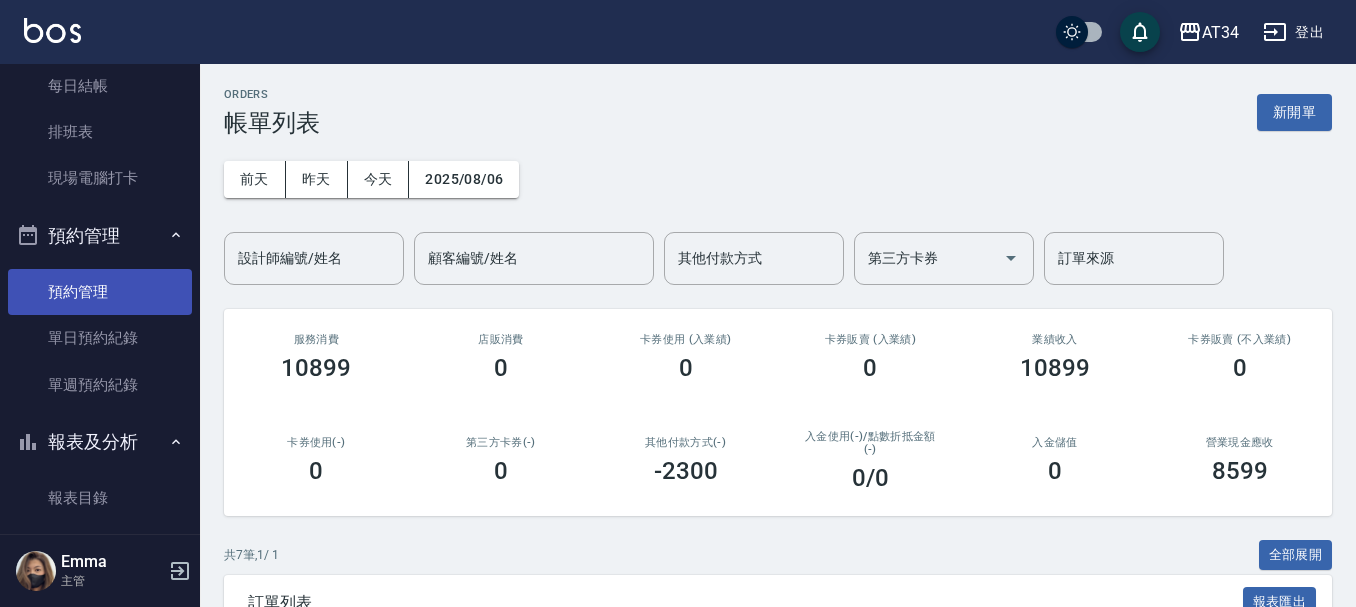 click on "預約管理" at bounding box center [100, 292] 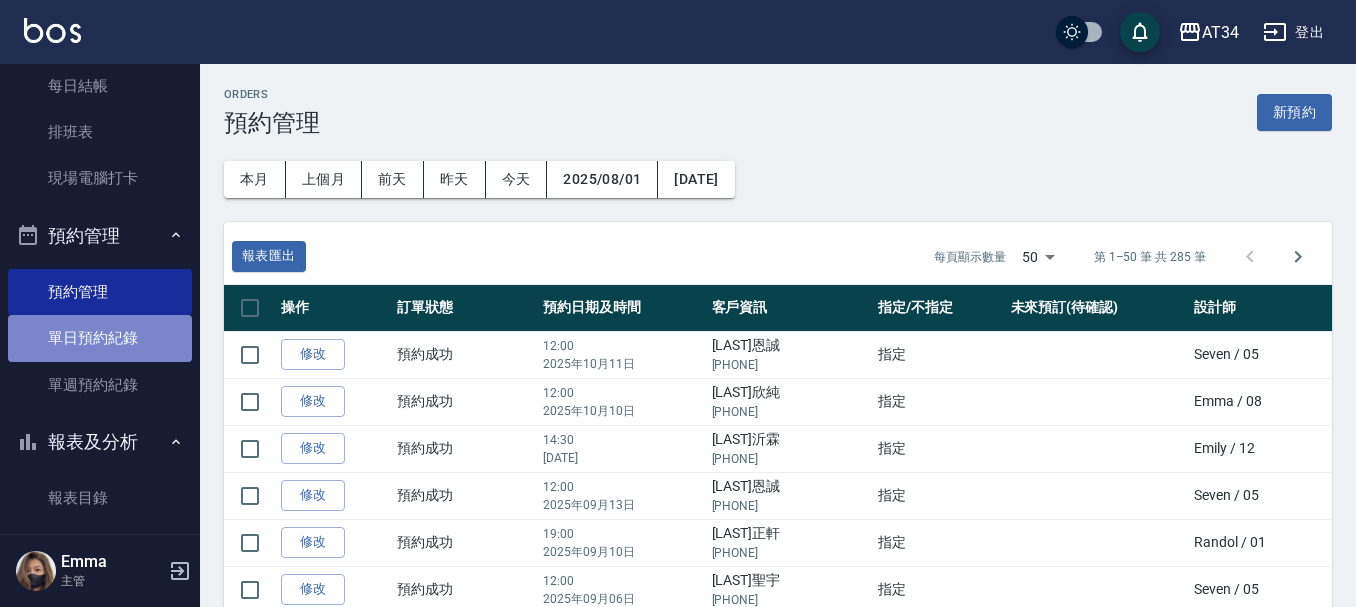 click on "單日預約紀錄" at bounding box center (100, 338) 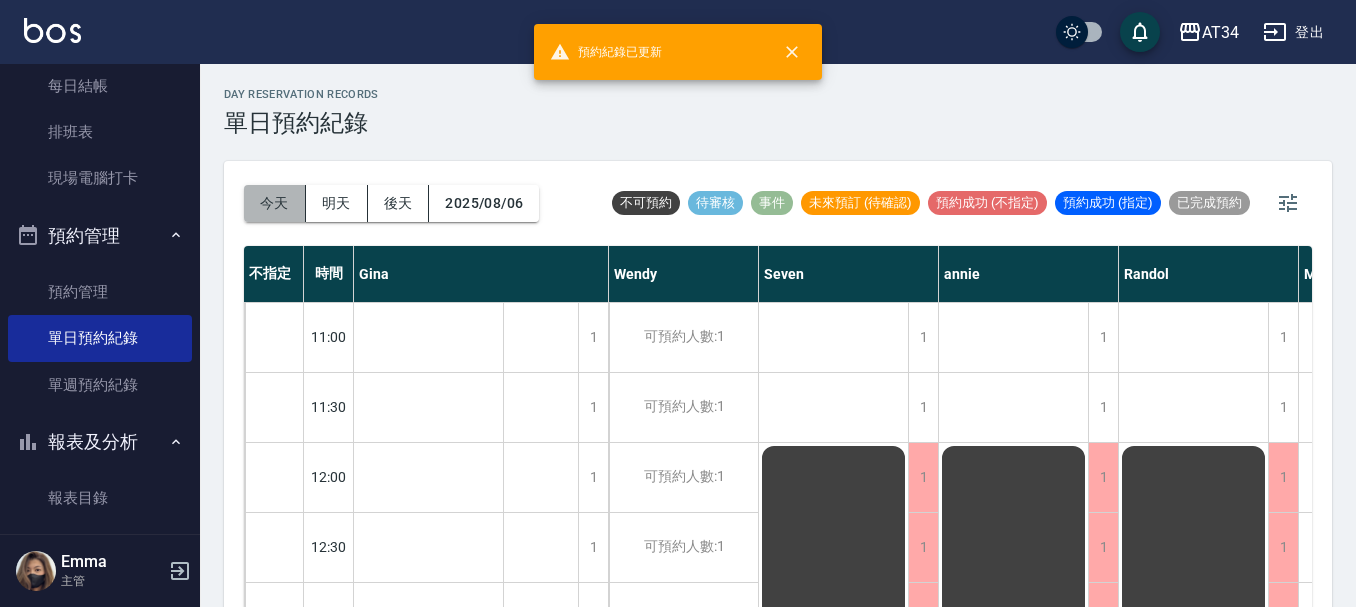 click on "今天" at bounding box center (275, 203) 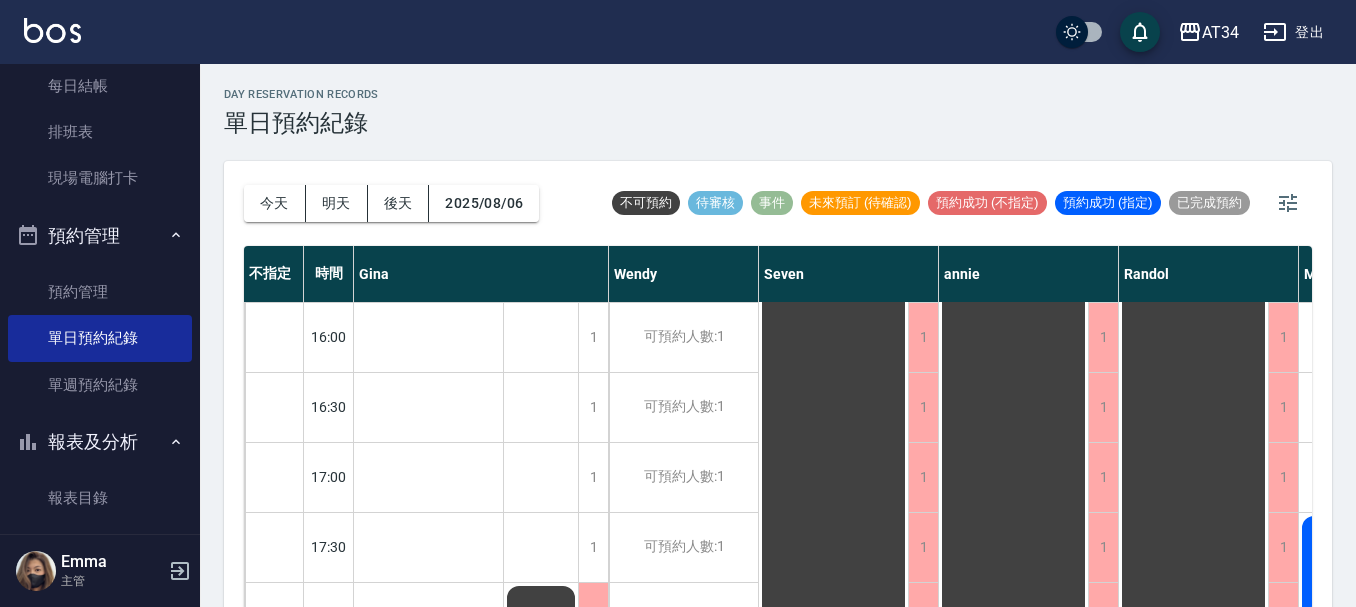 scroll, scrollTop: 968, scrollLeft: 0, axis: vertical 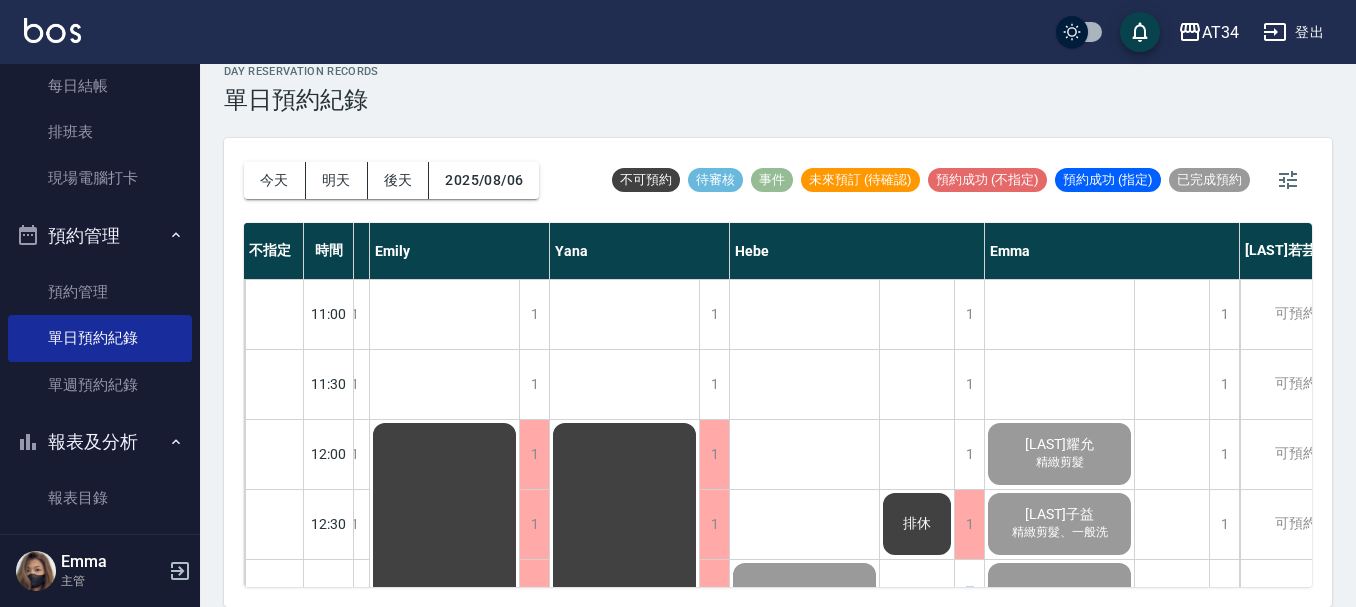 drag, startPoint x: 970, startPoint y: 588, endPoint x: 900, endPoint y: 588, distance: 70 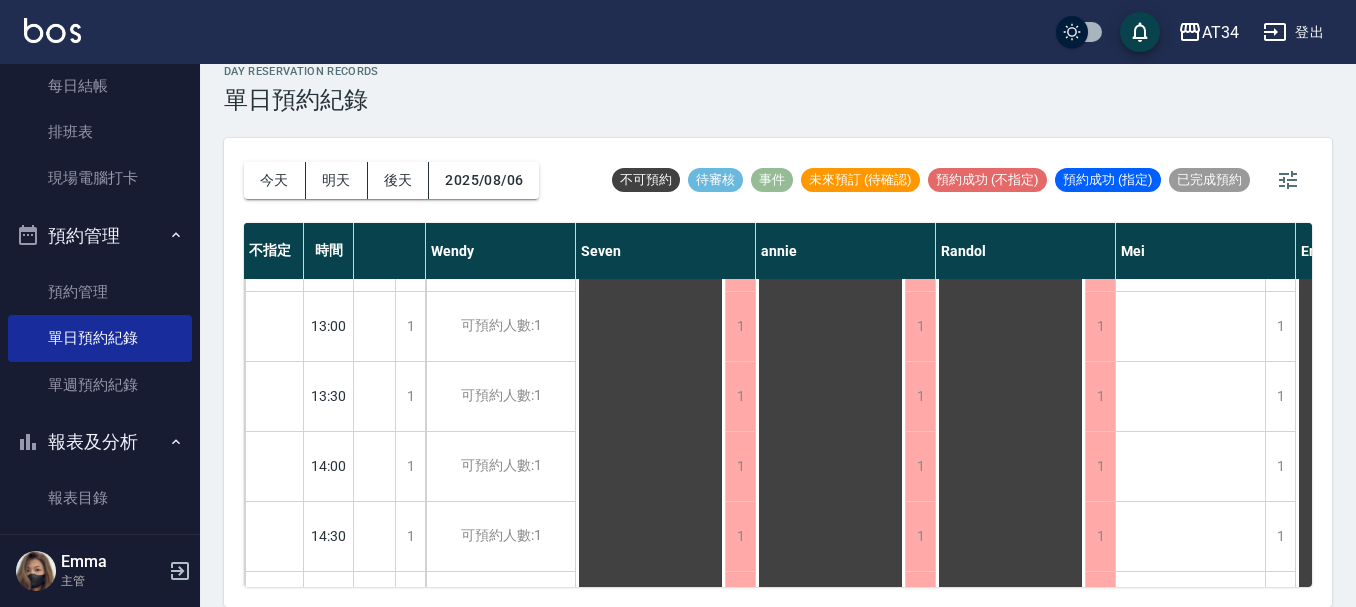 scroll, scrollTop: 0, scrollLeft: 183, axis: horizontal 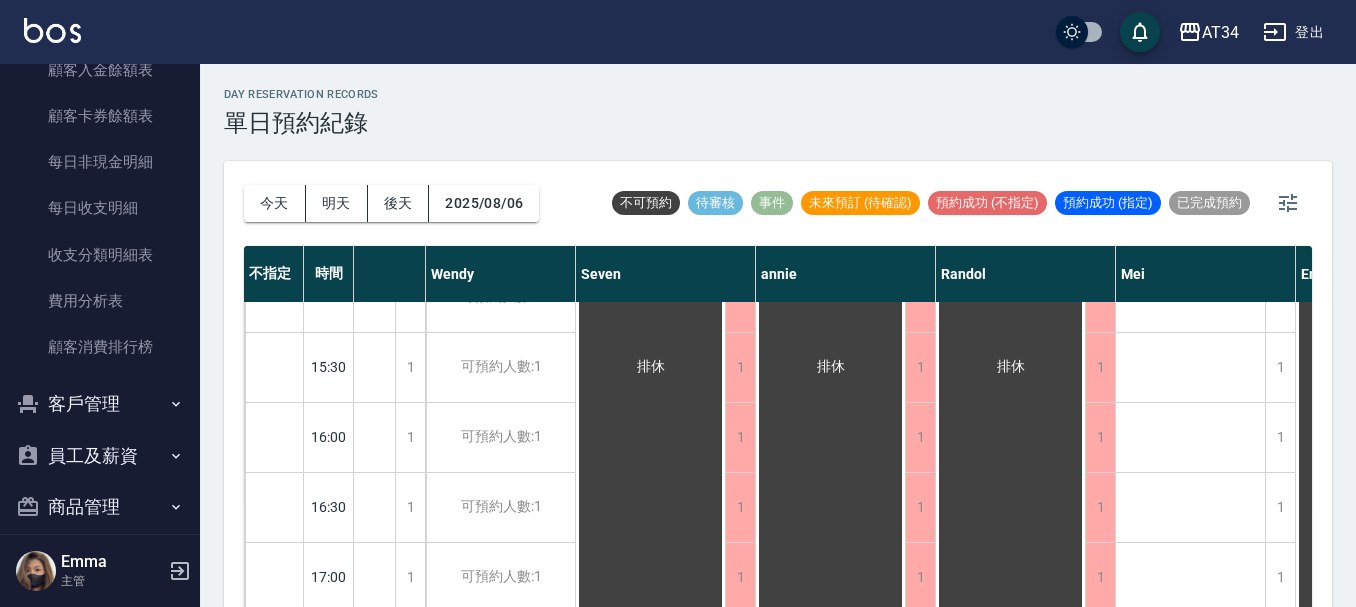 click on "員工及薪資" at bounding box center [100, 456] 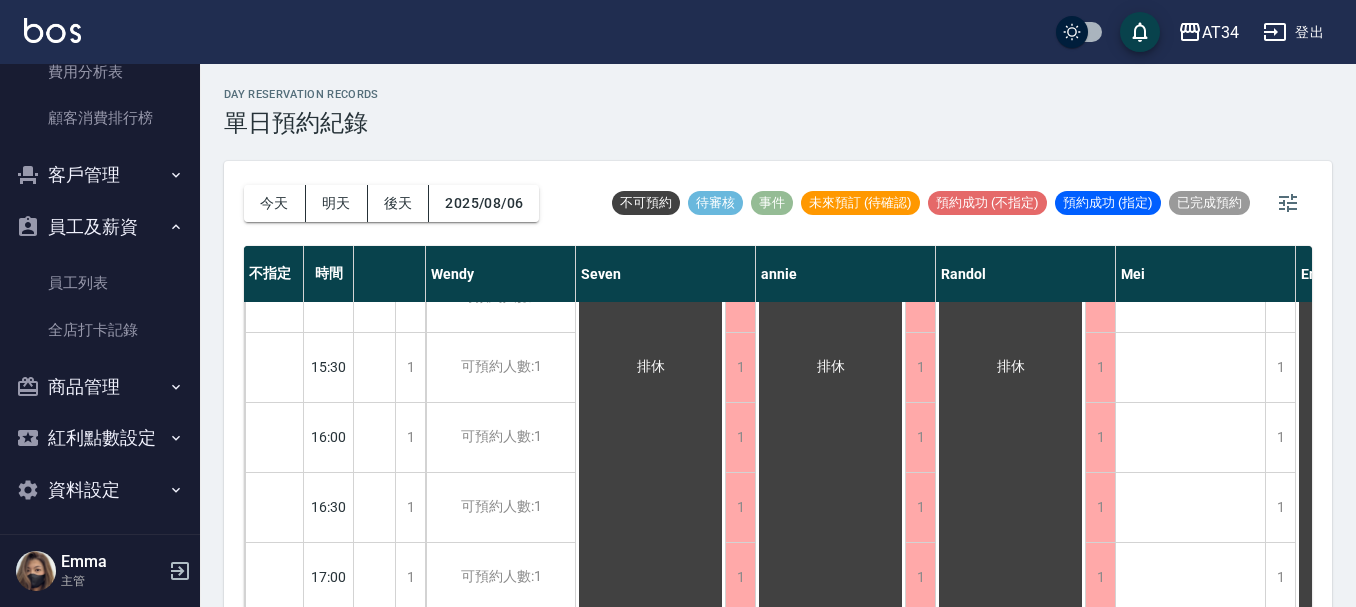 scroll, scrollTop: 1934, scrollLeft: 0, axis: vertical 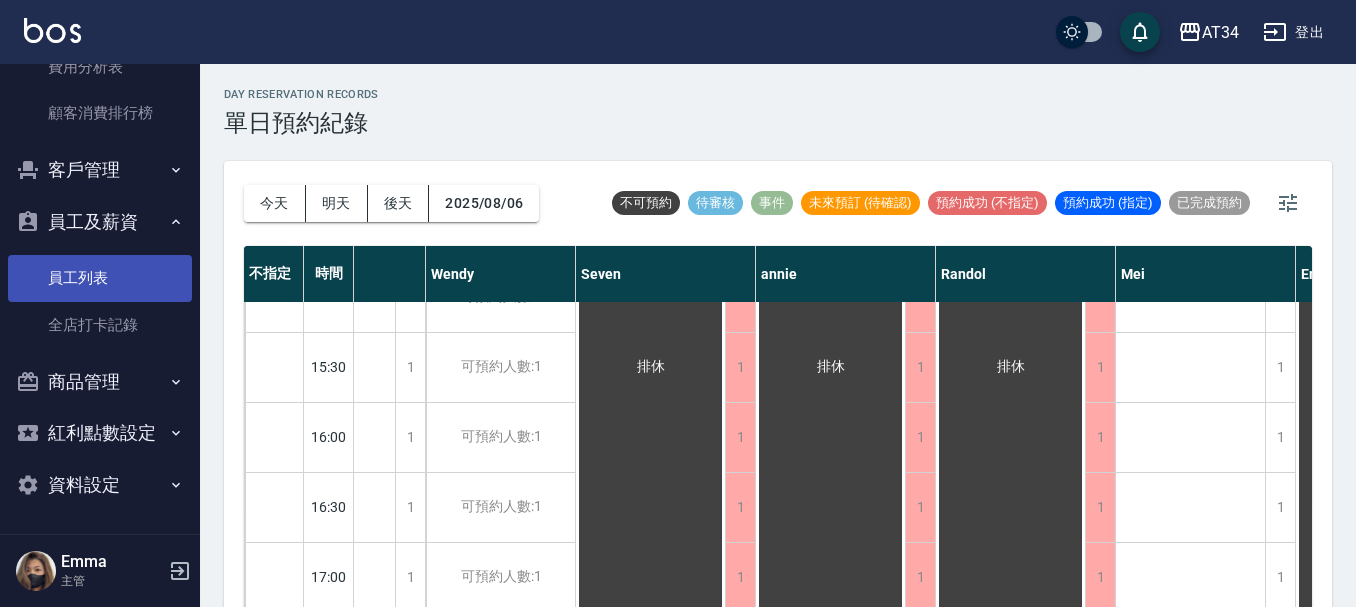 click on "員工列表" at bounding box center [100, 278] 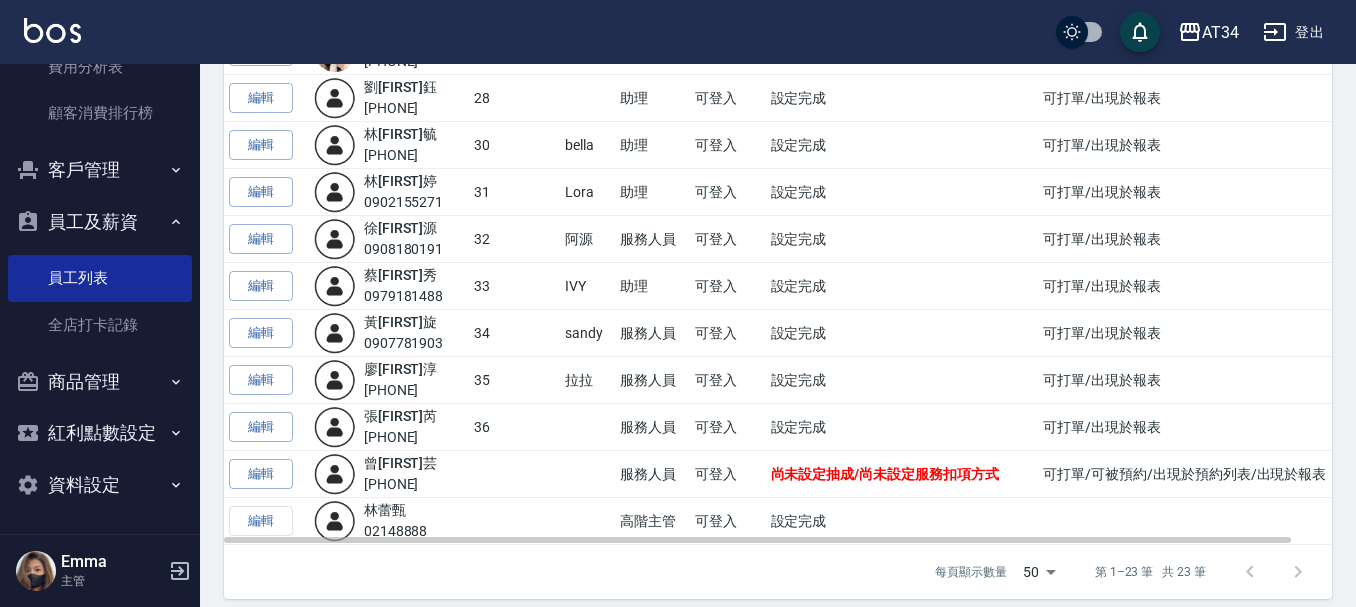 scroll, scrollTop: 800, scrollLeft: 0, axis: vertical 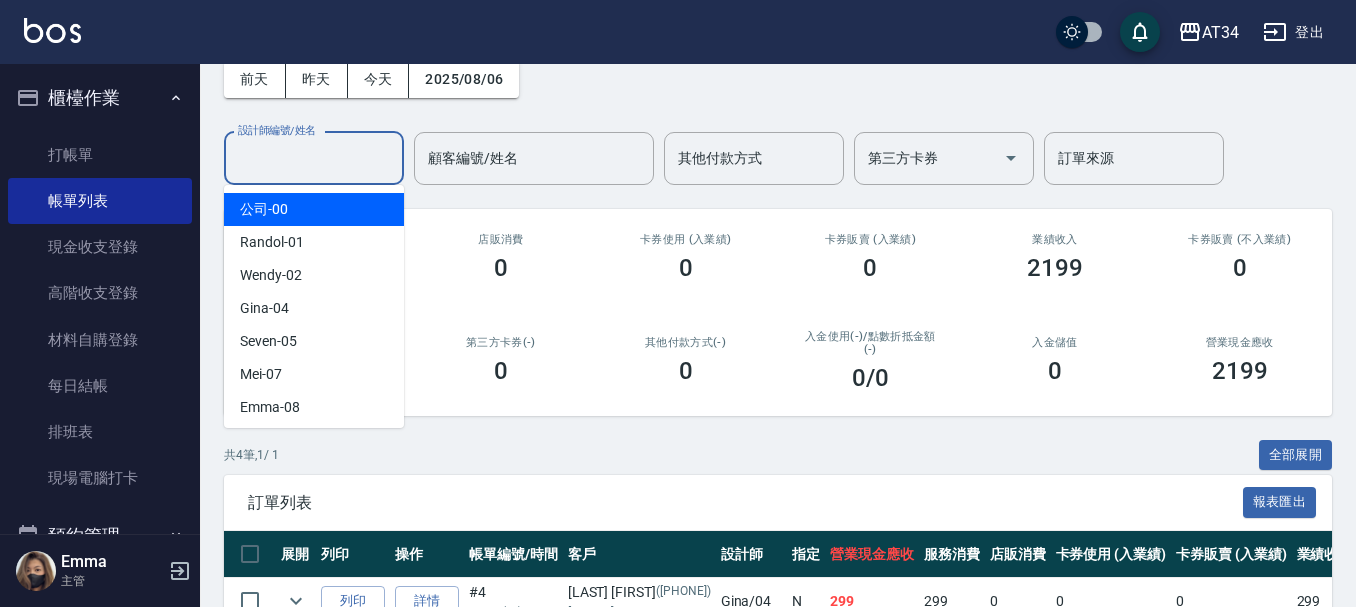 click on "設計師編號/姓名" at bounding box center (314, 158) 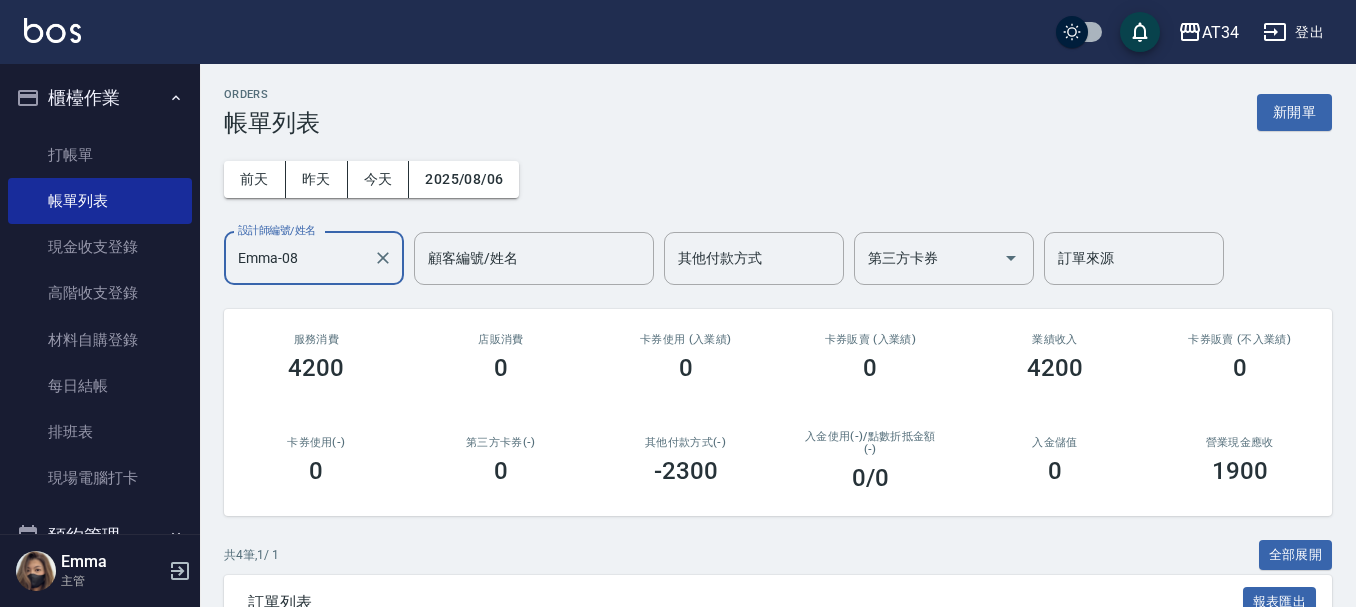 scroll, scrollTop: 356, scrollLeft: 0, axis: vertical 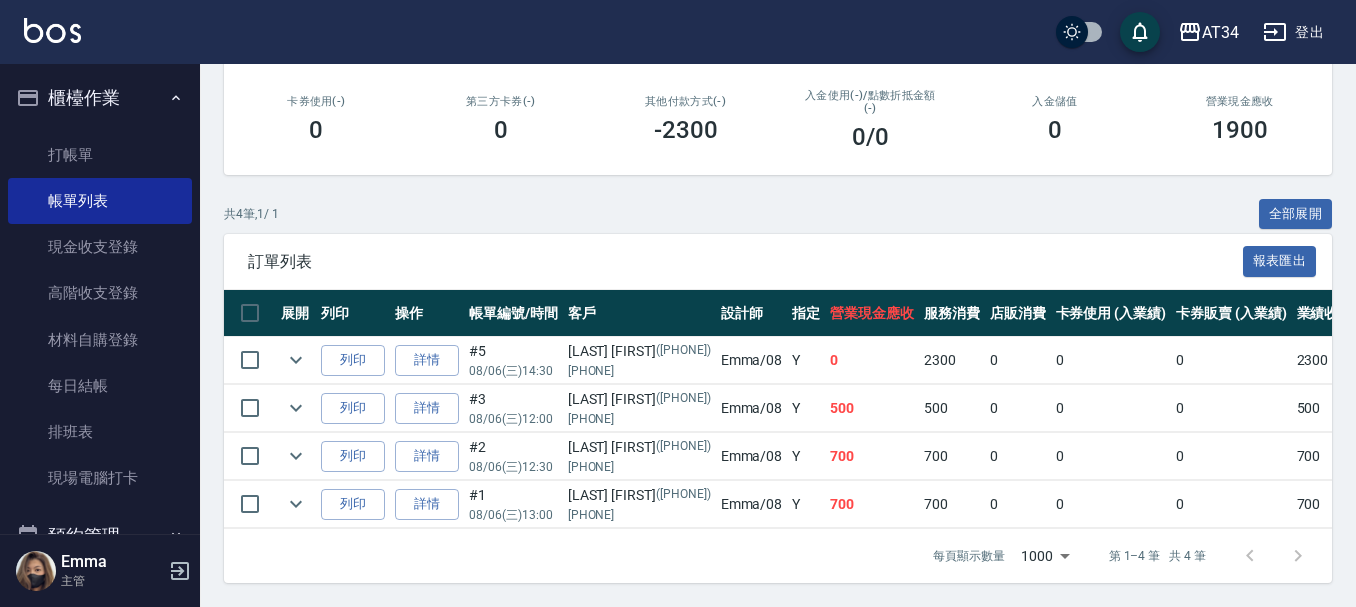 type on "Emma-08" 